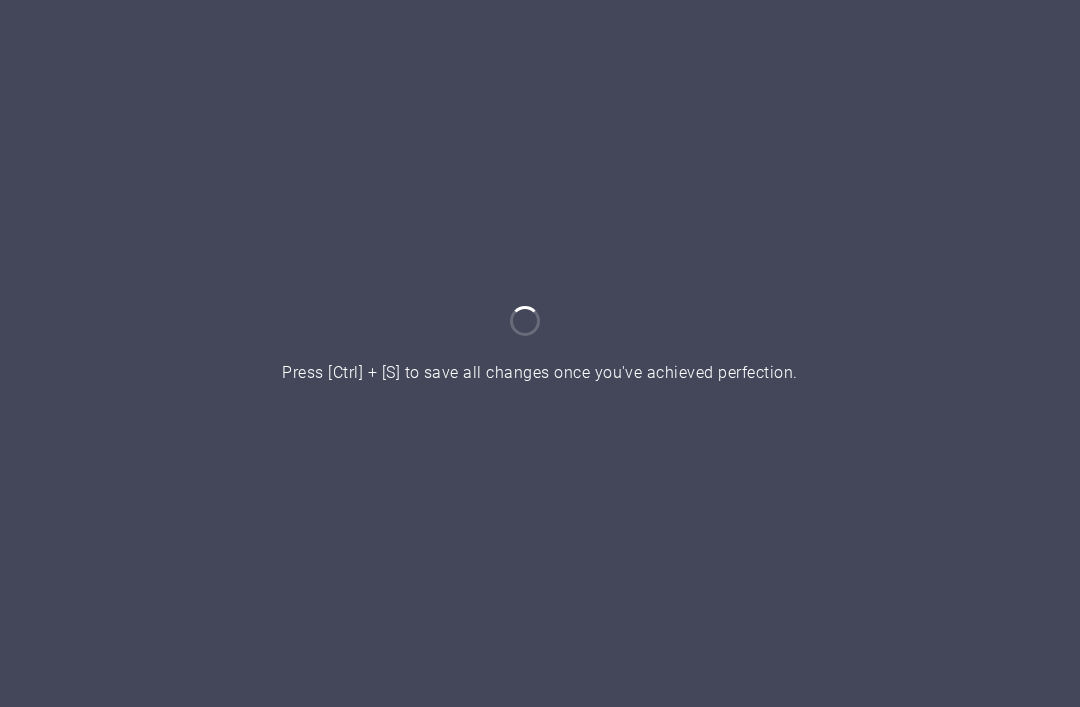 scroll, scrollTop: 0, scrollLeft: 0, axis: both 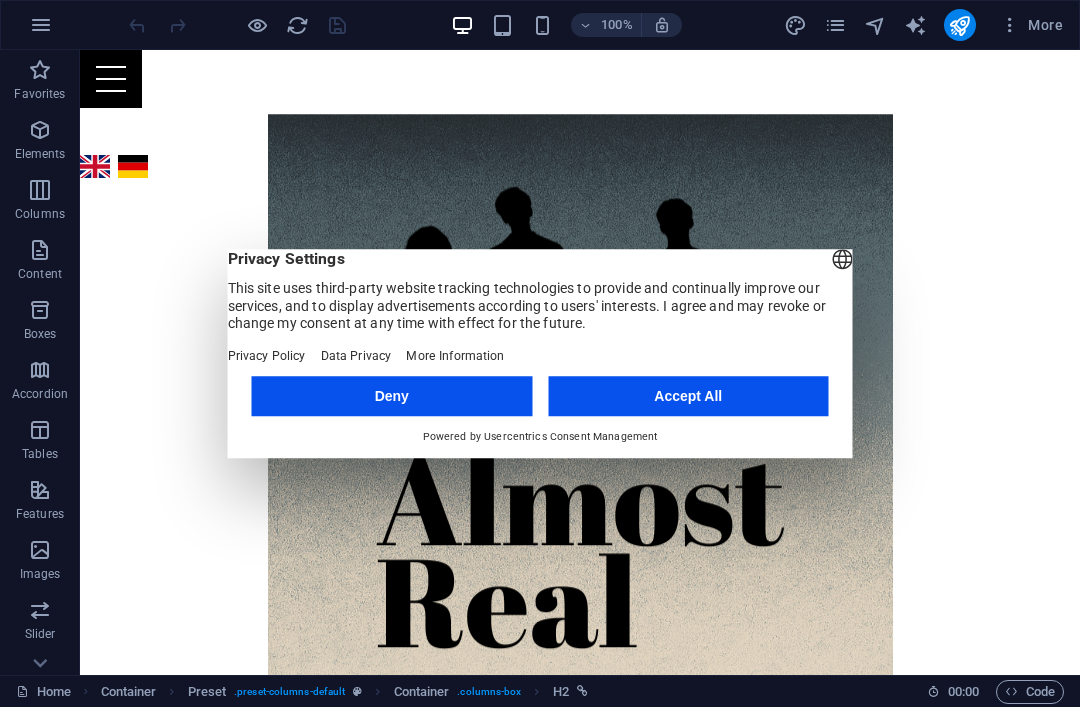 click on "Deny" at bounding box center (392, 396) 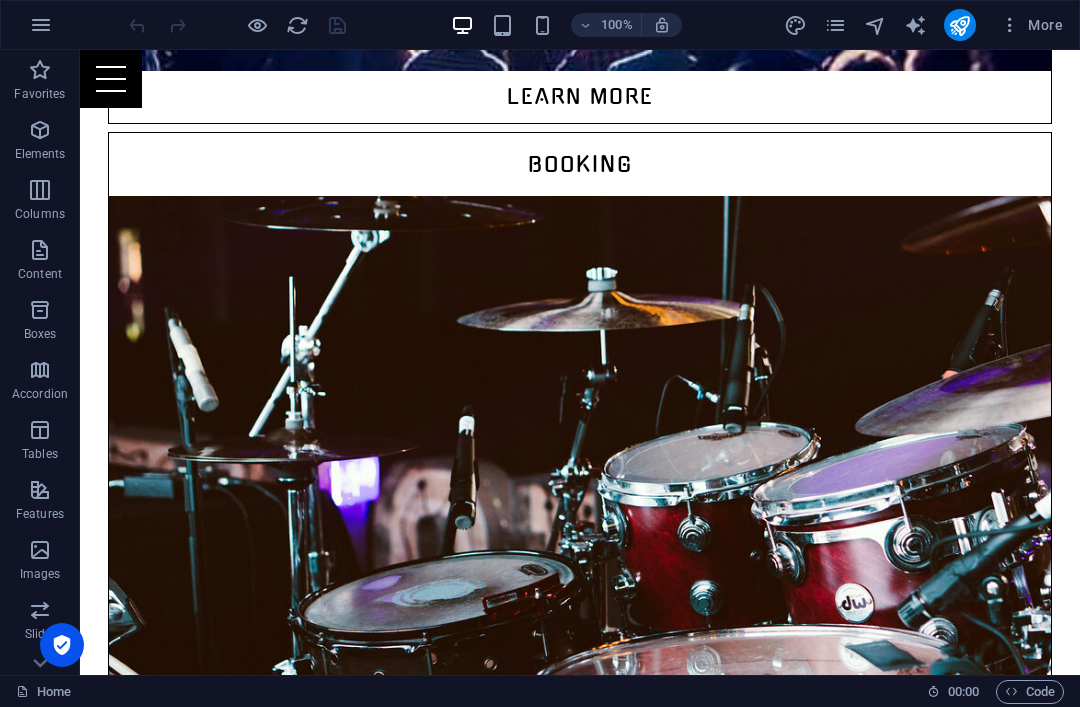scroll, scrollTop: 2463, scrollLeft: 0, axis: vertical 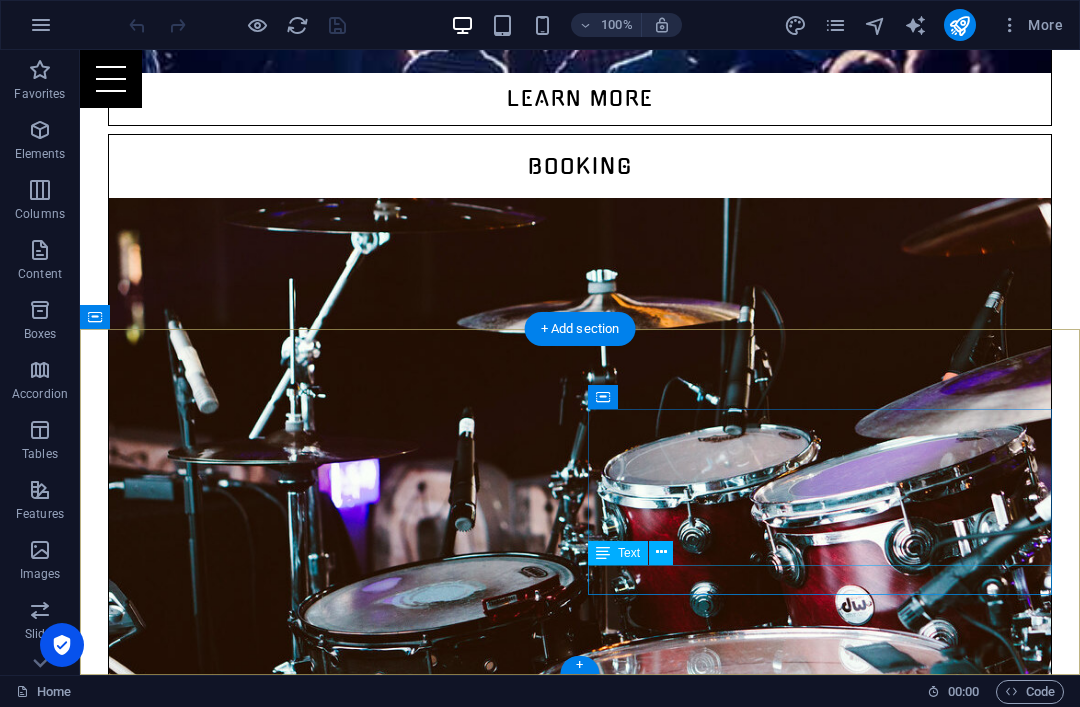 click on "Email:   almosrealofficial@outlook.com" at bounding box center (568, 2910) 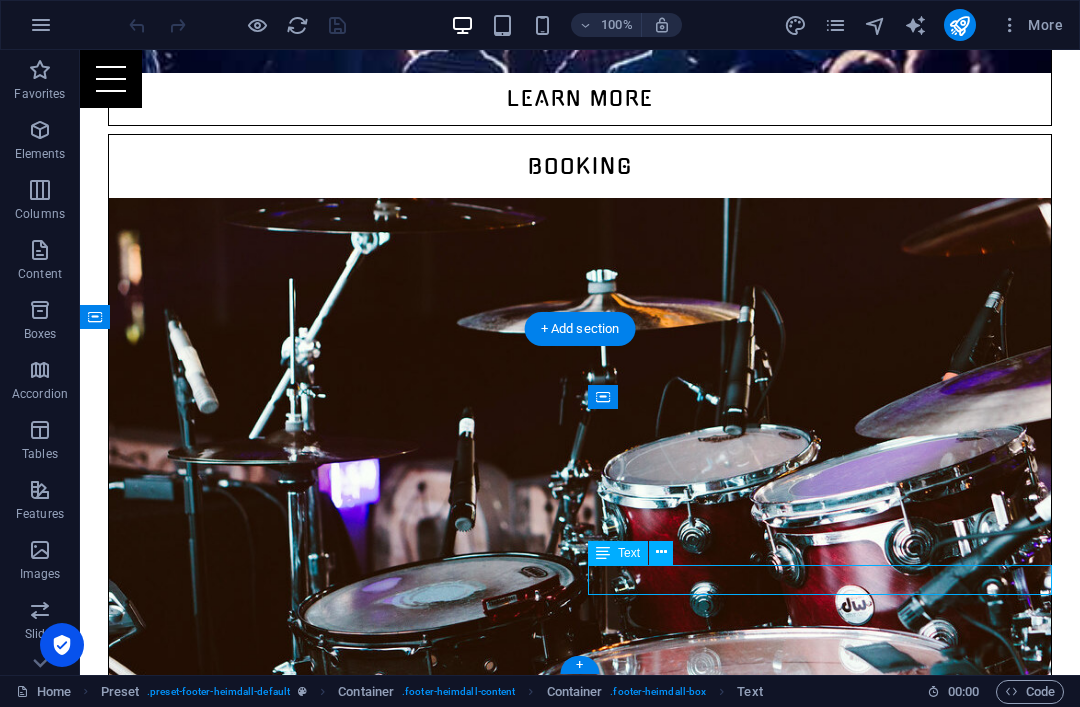 click on "Email:   almosrealofficial@outlook.com" at bounding box center [568, 2910] 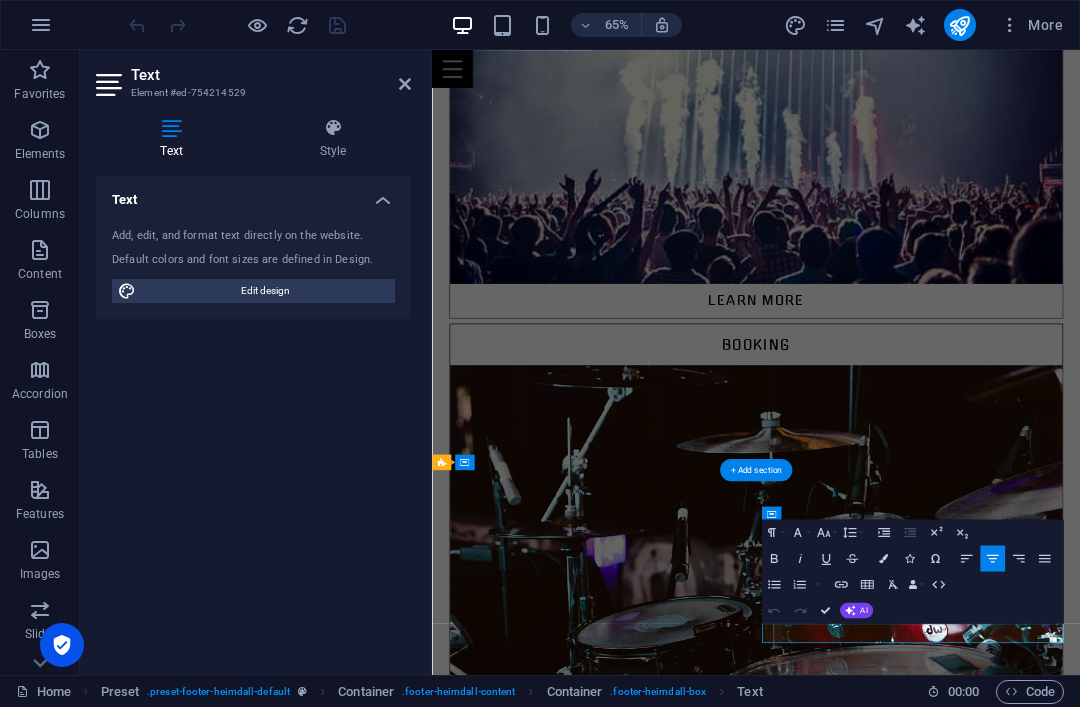 scroll, scrollTop: 1836, scrollLeft: 0, axis: vertical 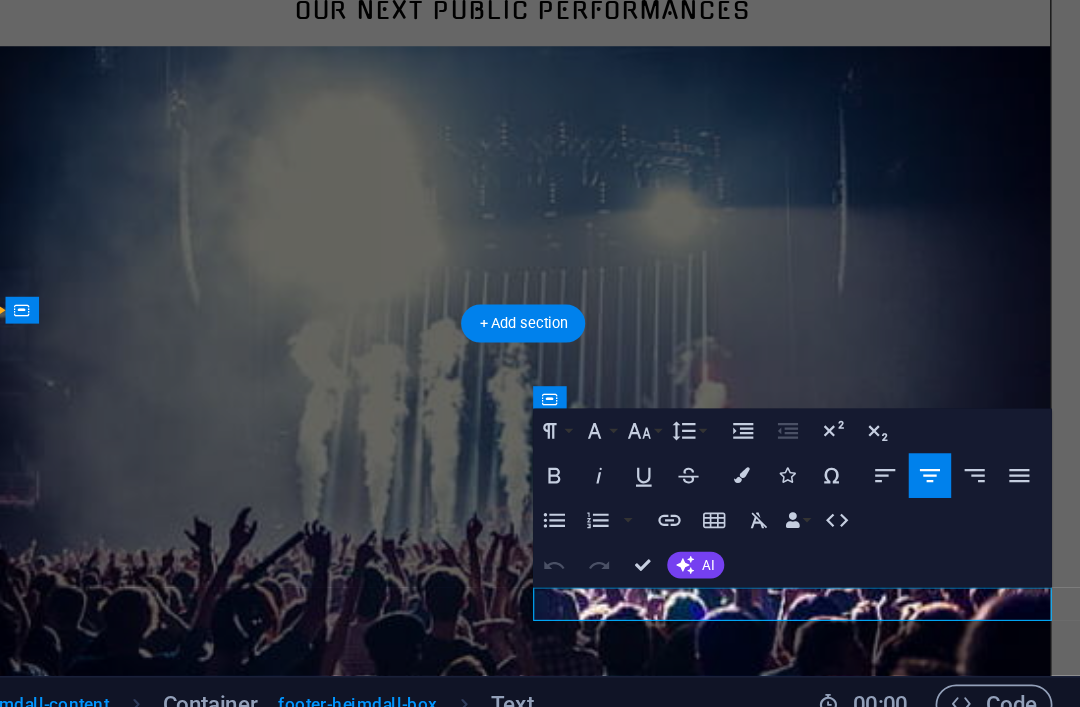 click on "almosrealofficial@outlook.com" 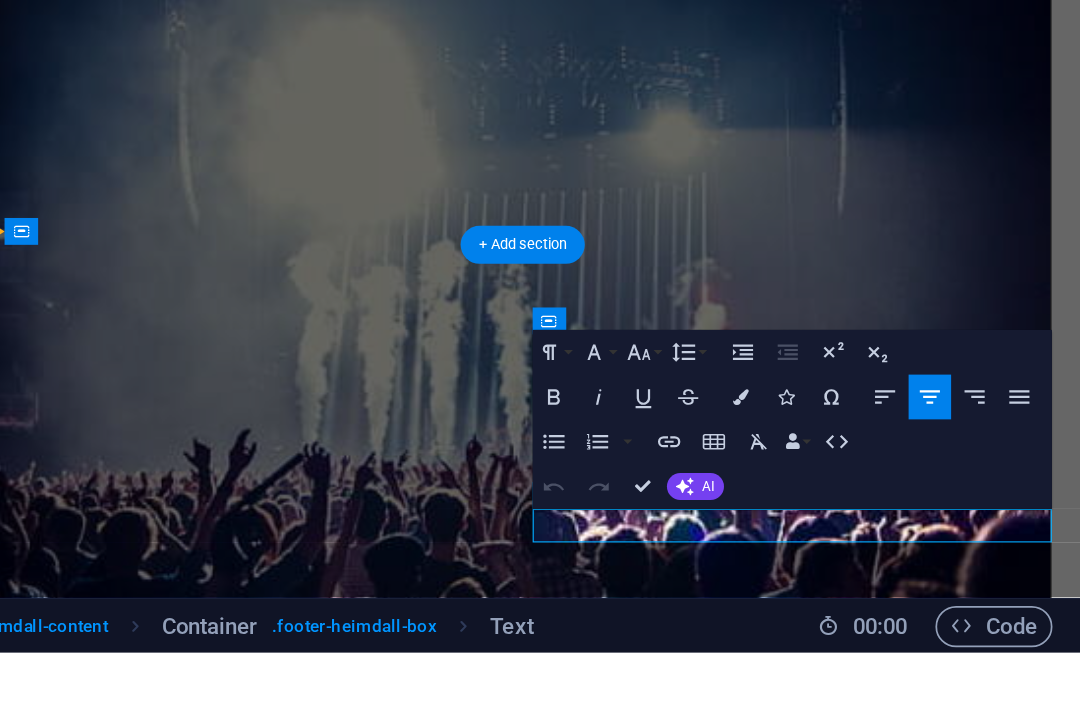 type 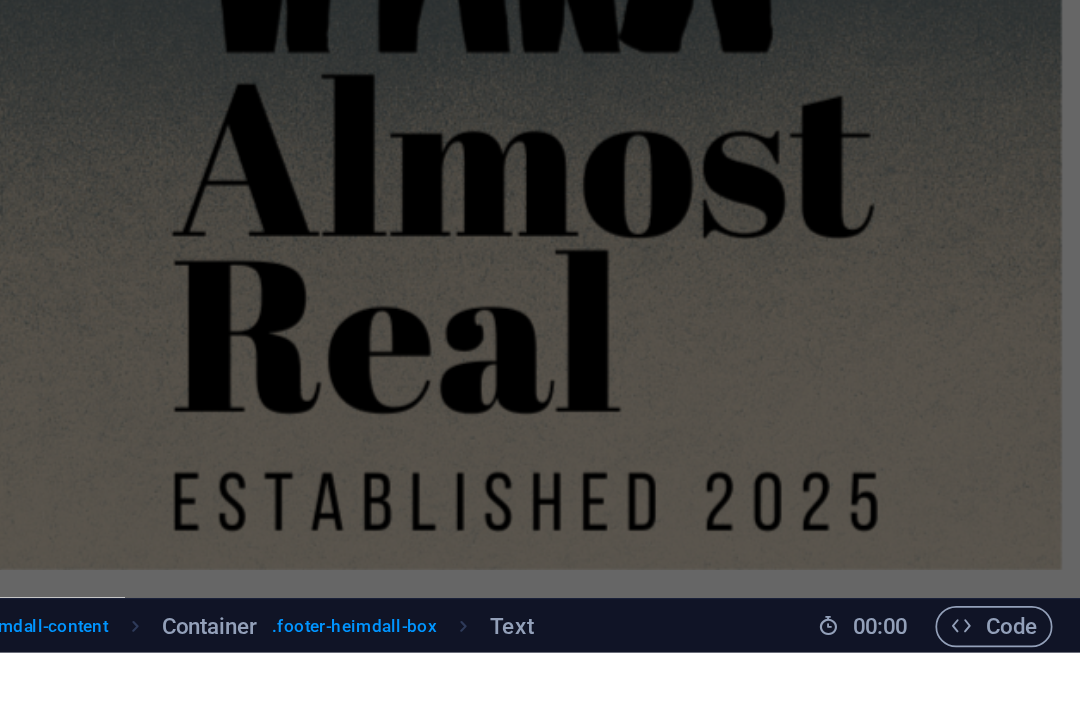 scroll, scrollTop: 0, scrollLeft: 0, axis: both 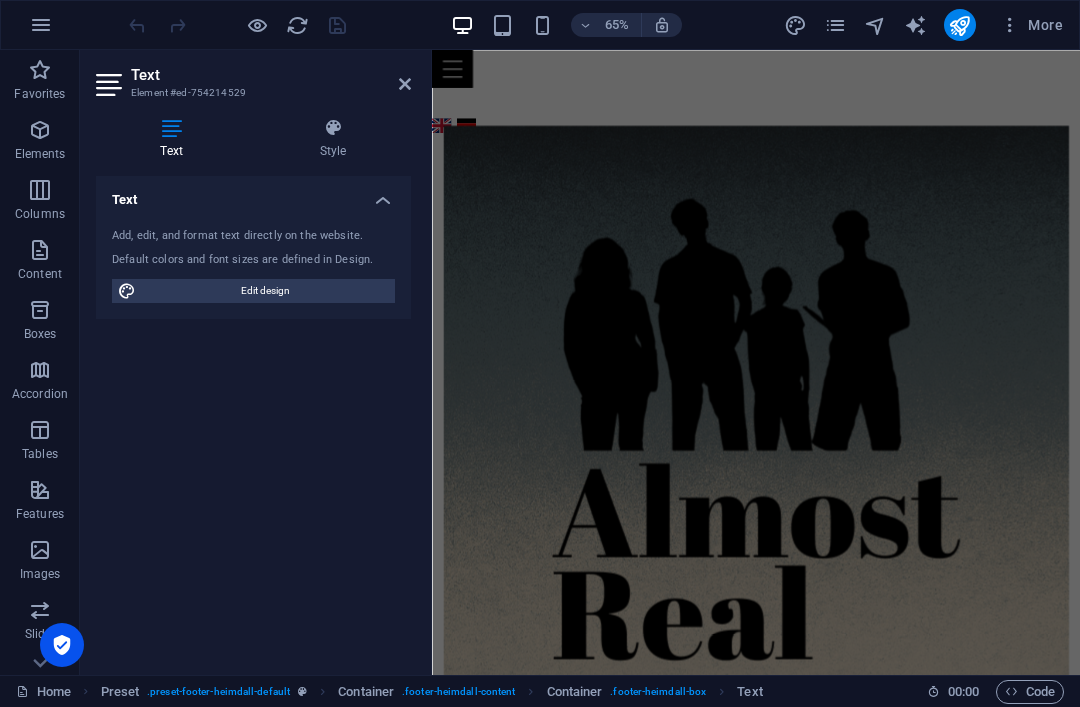 click on "Skip to main content
Home Events Packages Booking Impressum about us Song list FAQ
Home Events Packages Booking Impressum about us Song list FAQ English Deutsch Our song list How about a little preview? Our next public performances Learn More Booking Book Now News  our Instagram a segment of our LIVE PERFORMANCE at the TC Esv fedlkirch (5.7.2025)
Social Contact write Email here Email:   almostrealofficial@outlook.com" at bounding box center [930, 2978] 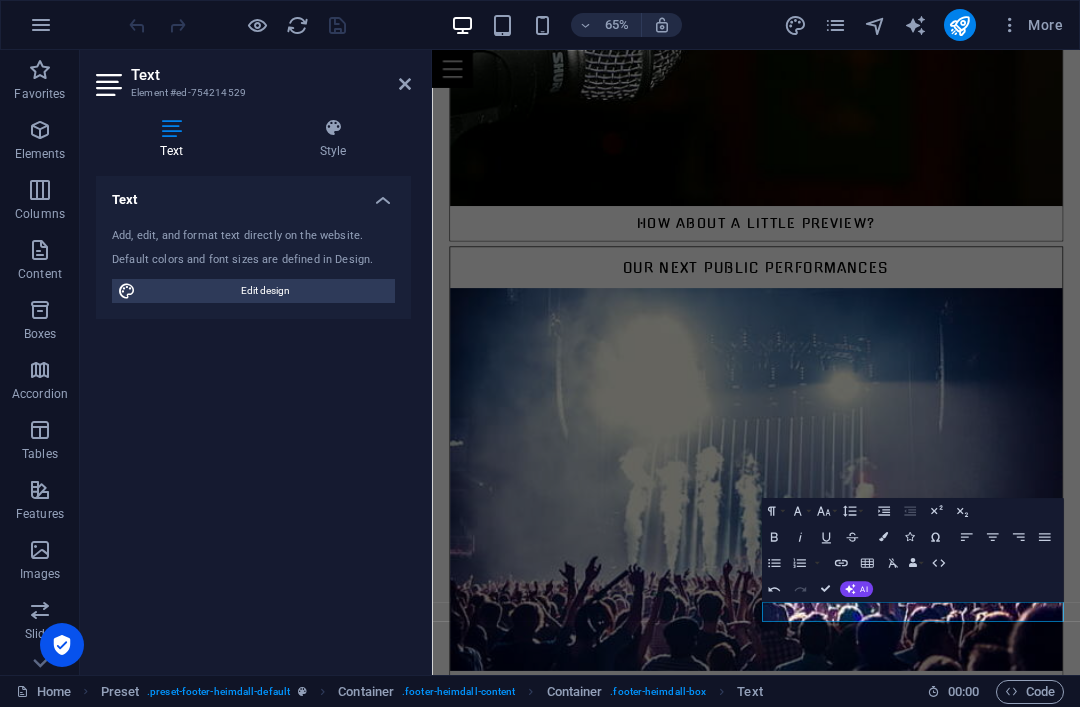 scroll, scrollTop: 1866, scrollLeft: 0, axis: vertical 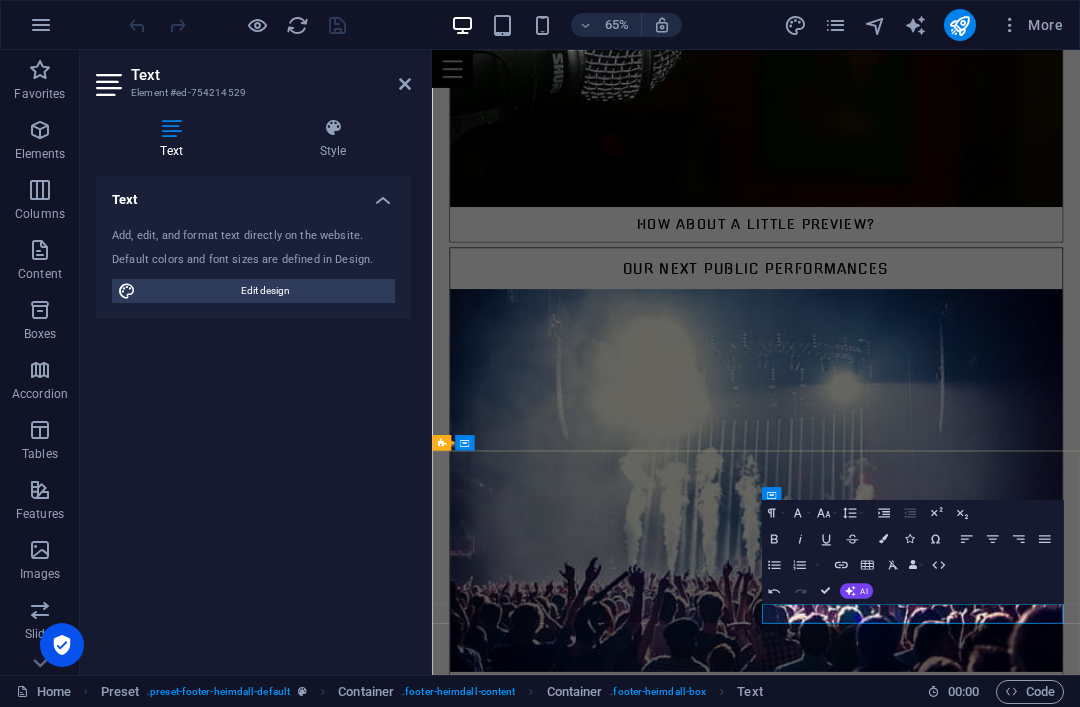 click at bounding box center (930, 3334) 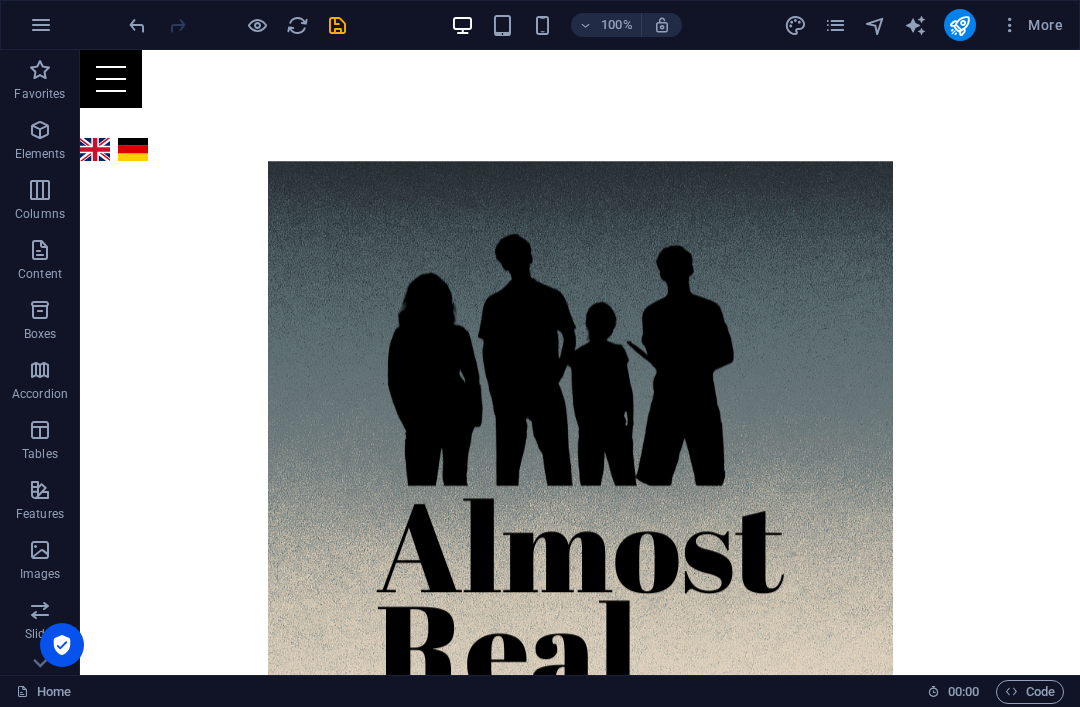 scroll, scrollTop: 0, scrollLeft: 0, axis: both 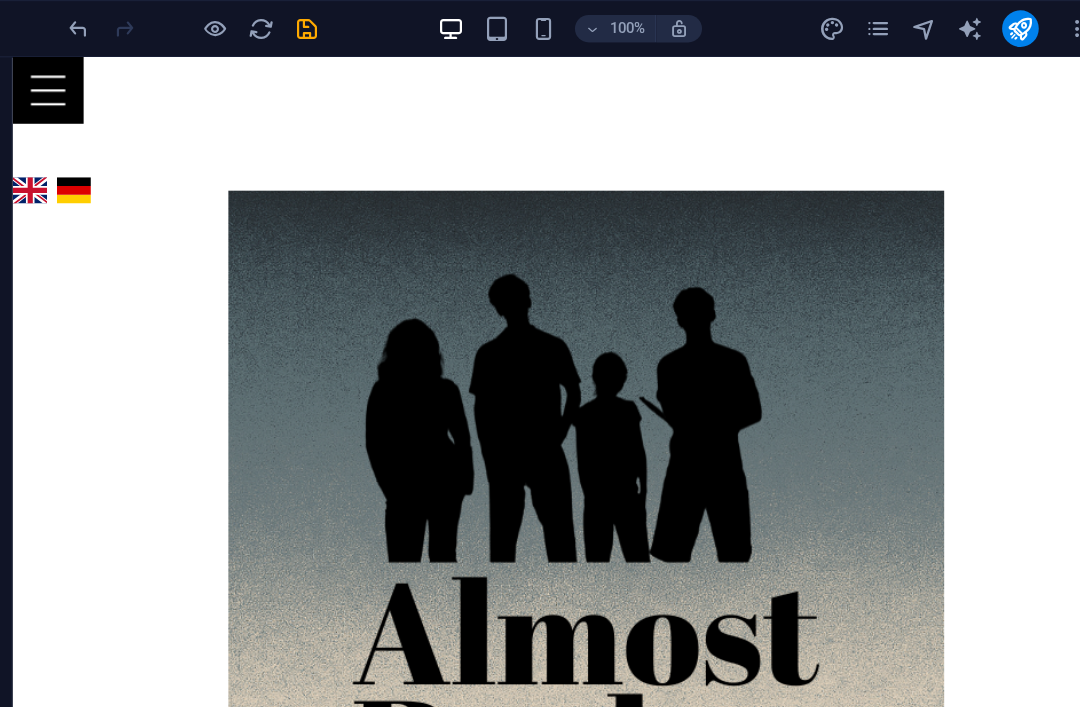 click at bounding box center (835, 25) 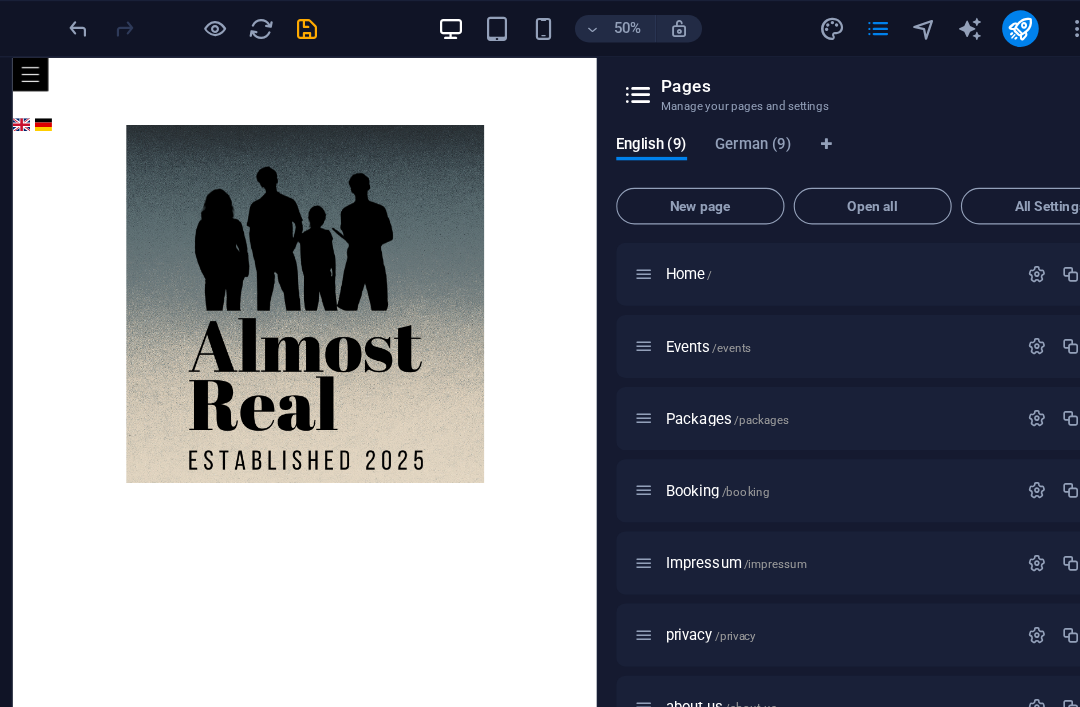 click on "German (9)" at bounding box center (726, 128) 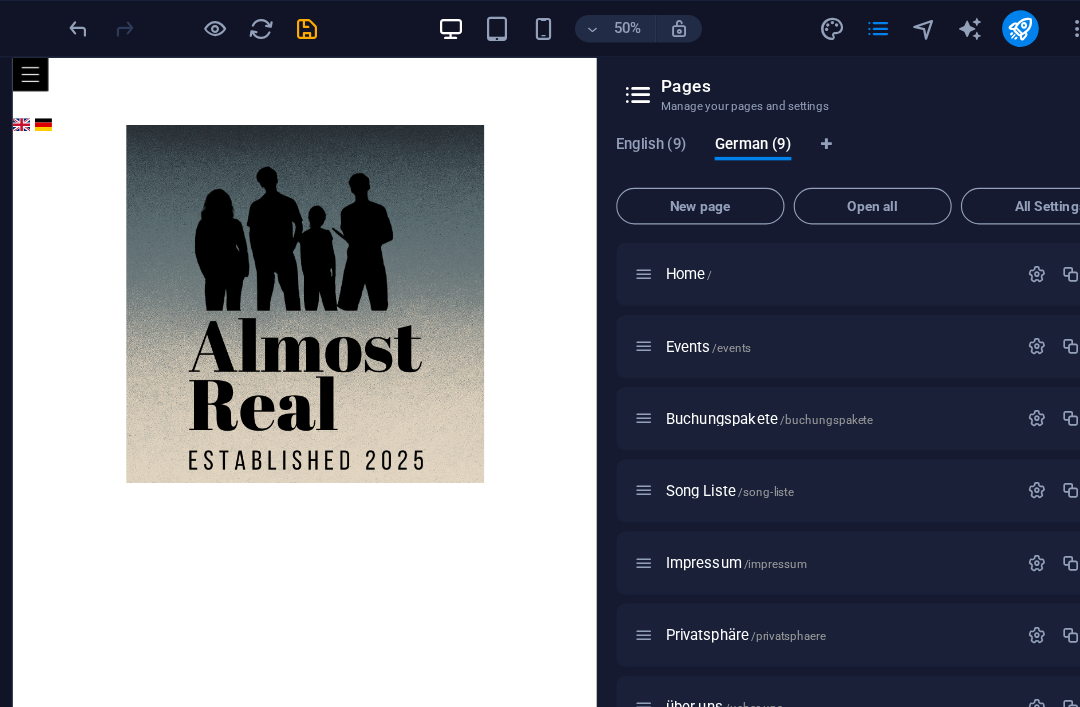 click on "New page" at bounding box center (680, 180) 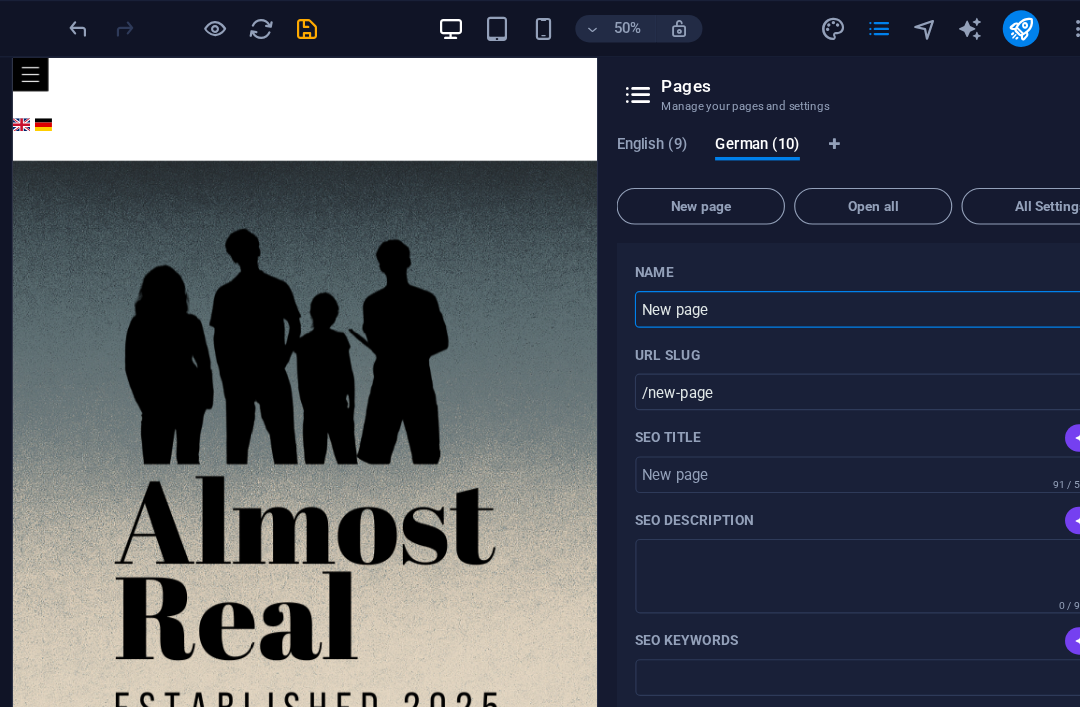 scroll, scrollTop: 575, scrollLeft: 0, axis: vertical 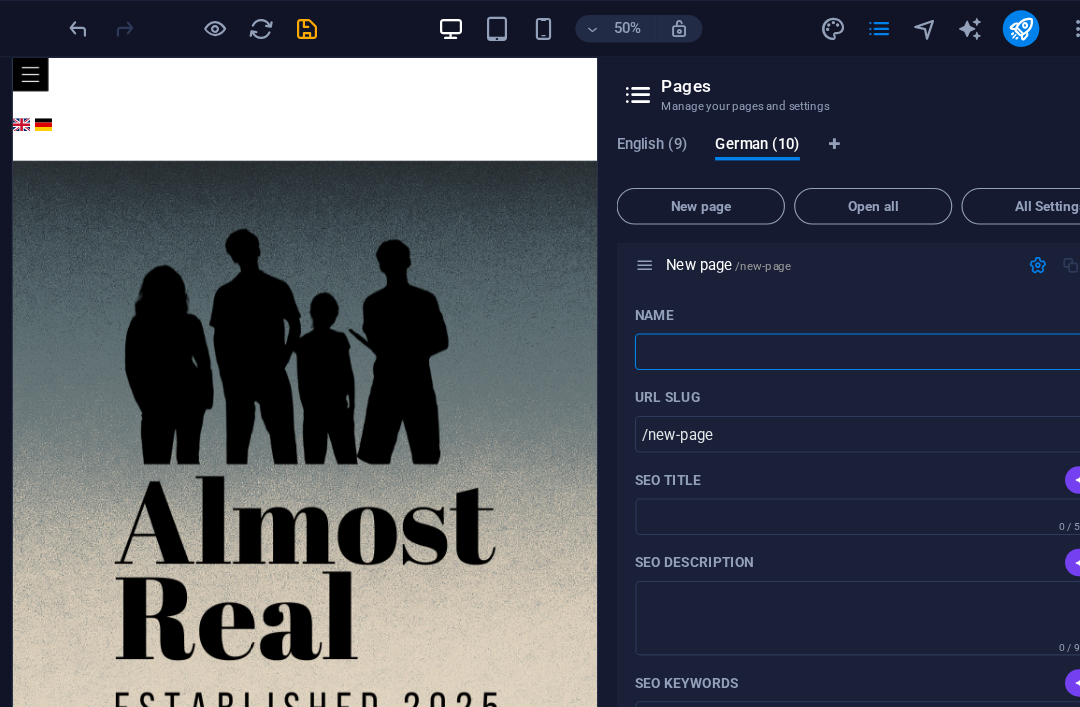 type 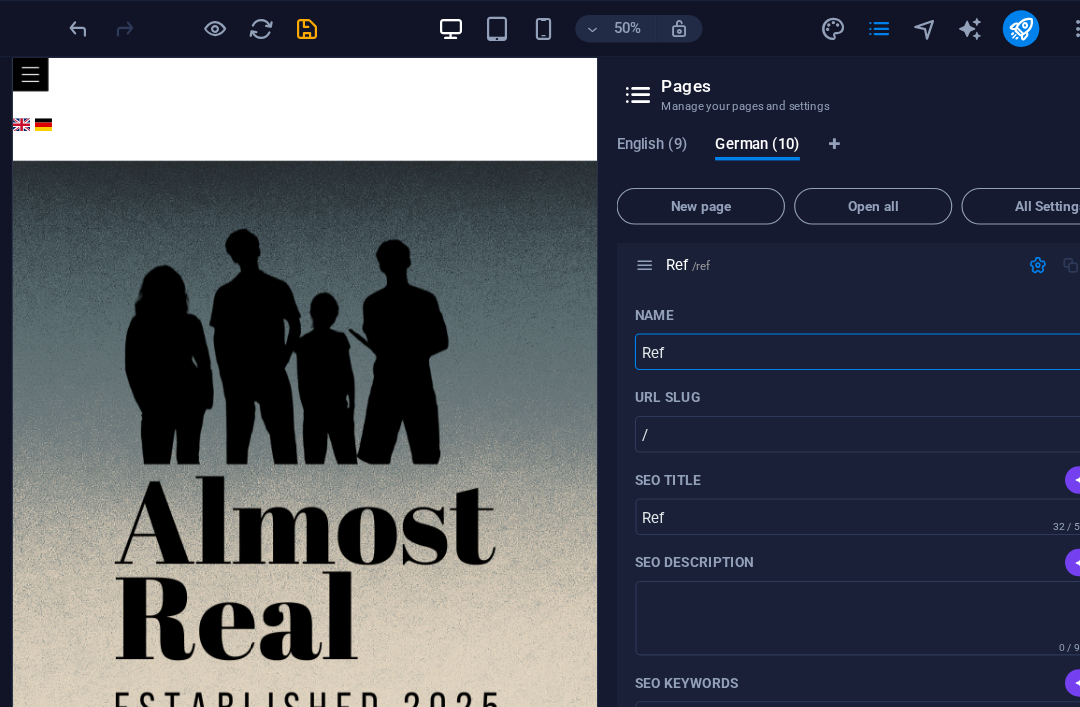 type on "Ref" 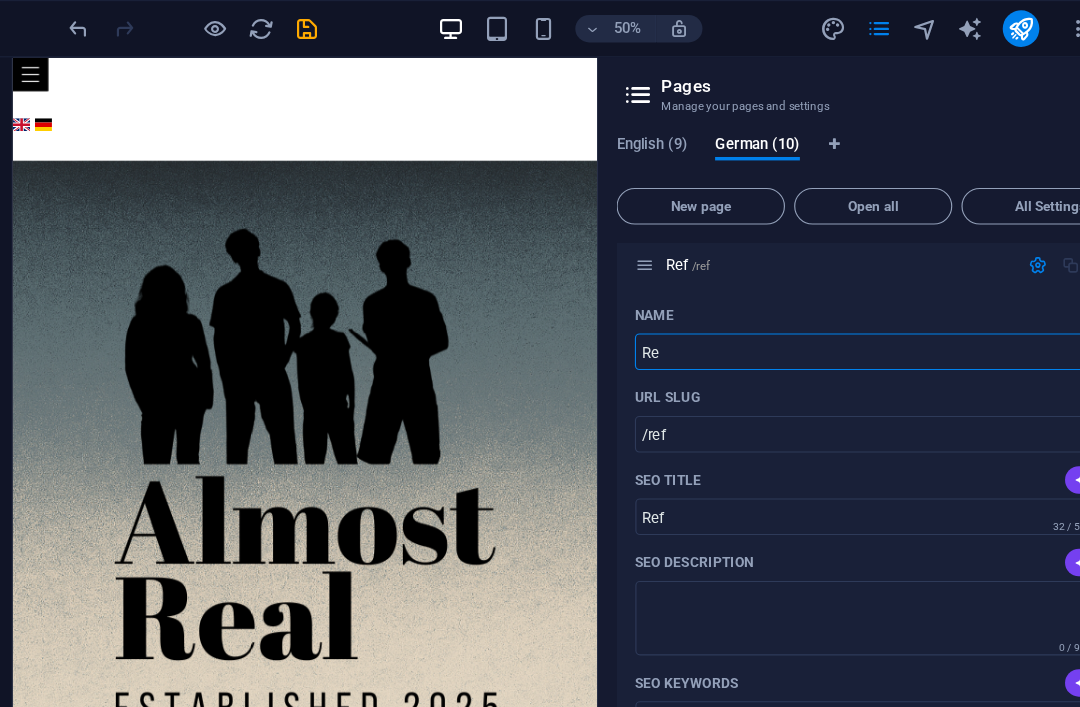 type on "R" 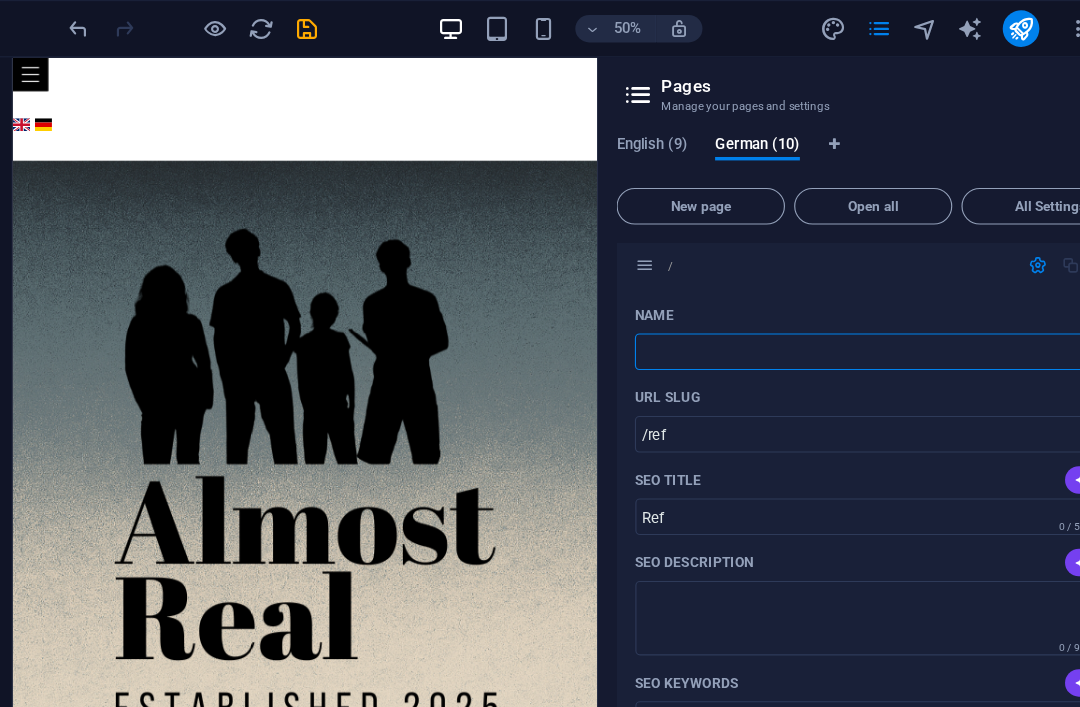 type 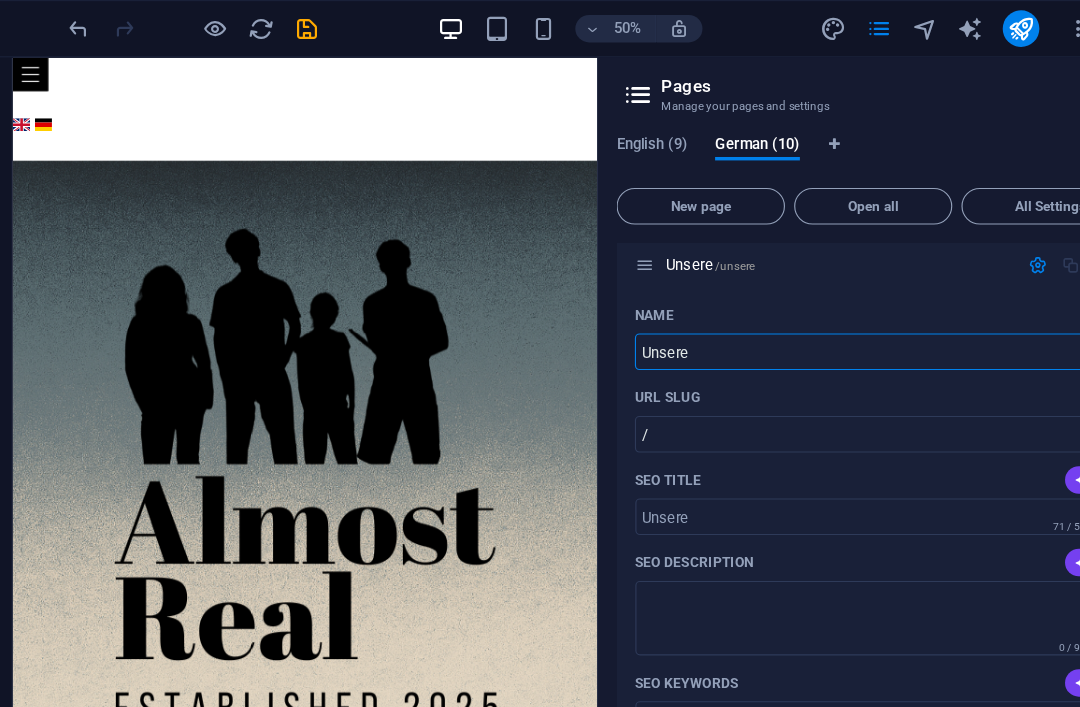 type on "Unsere R" 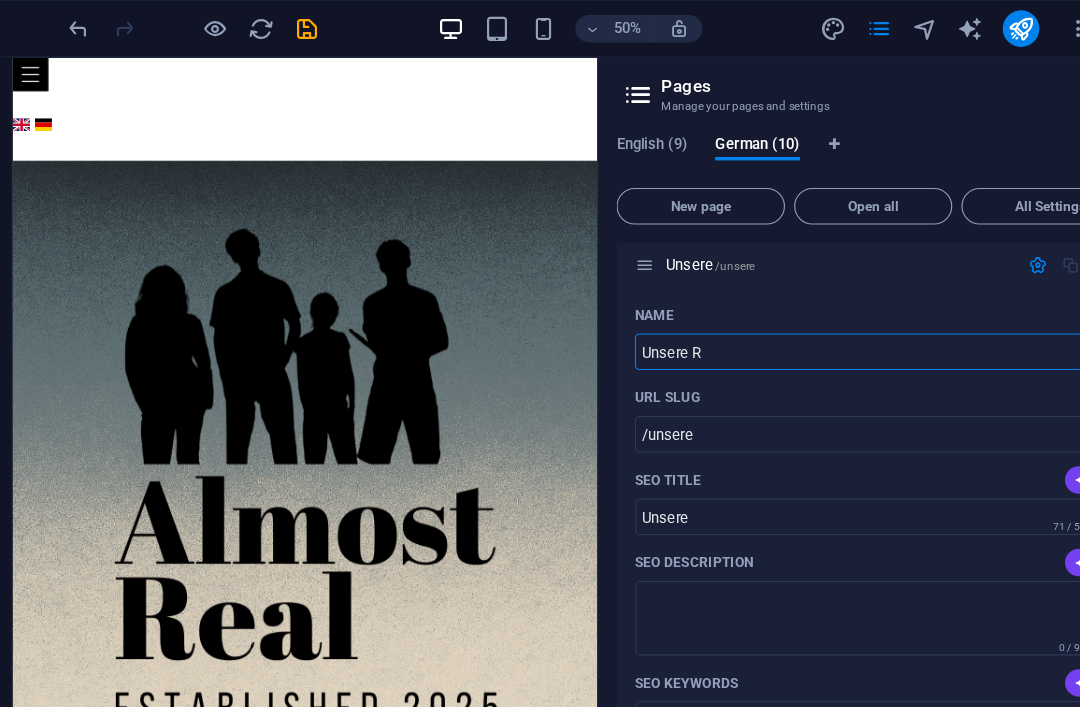 type on "Unsere R" 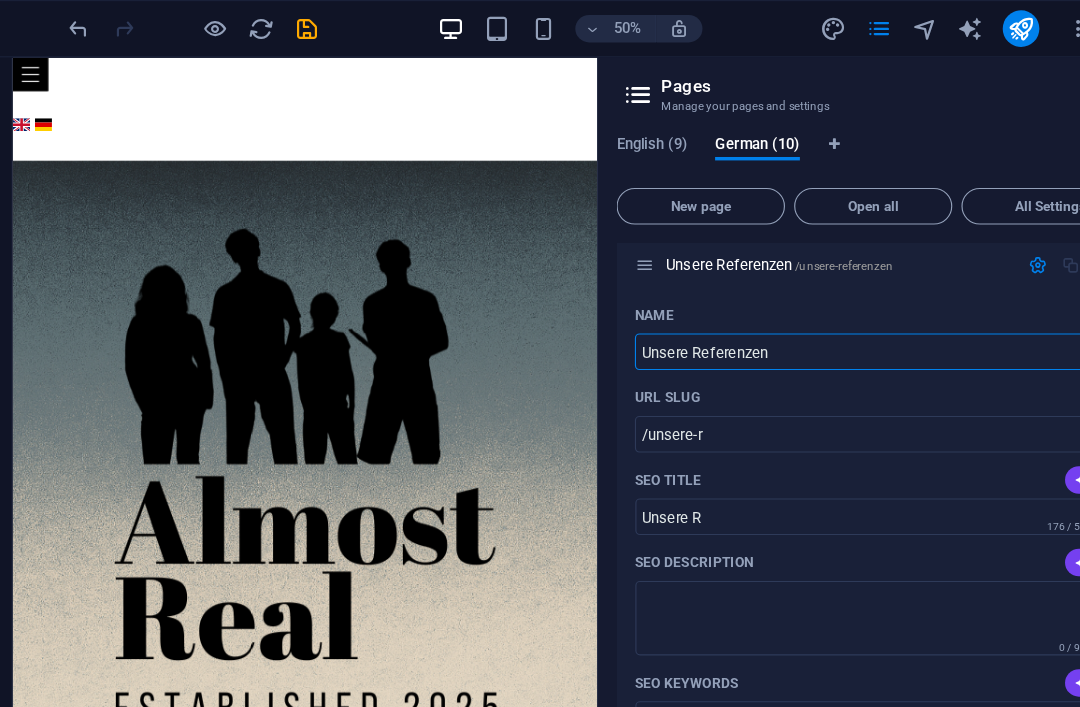 type on "Unsere Referenzen" 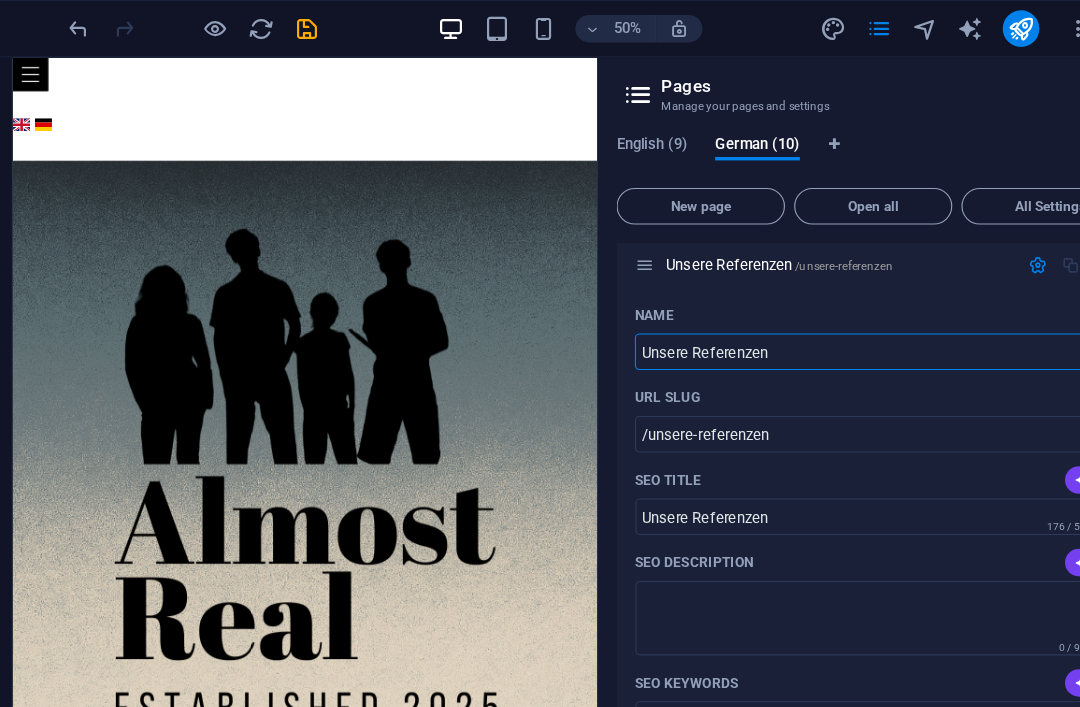 click on "/unsere-referenzen" at bounding box center (835, 379) 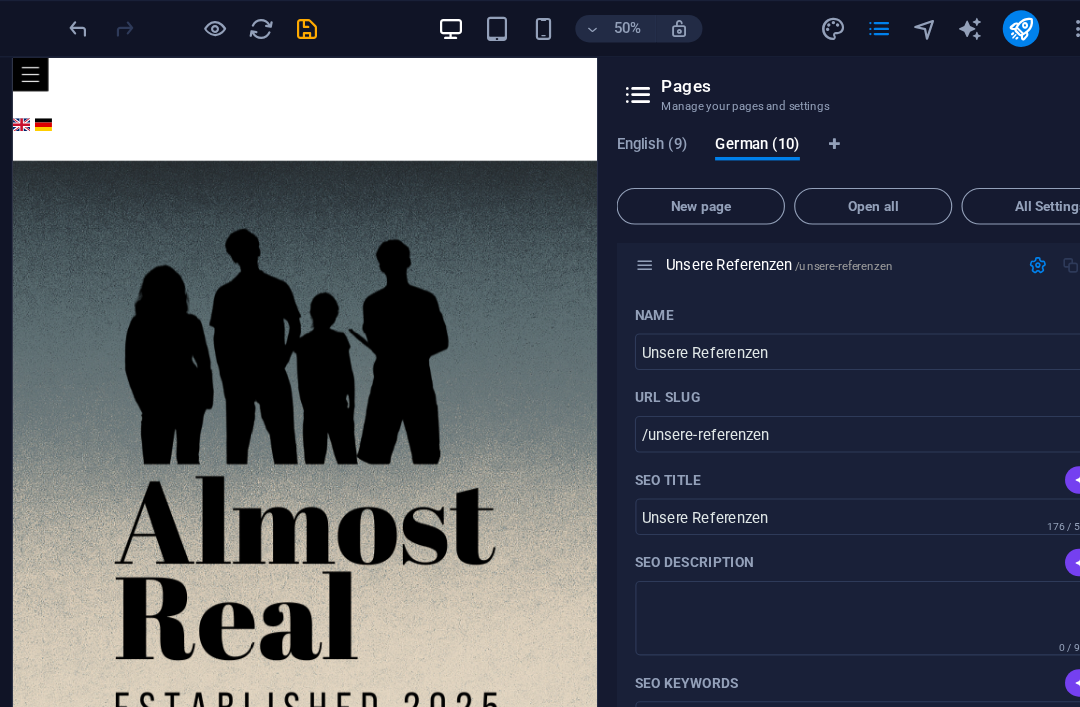 click on "/unsere-referenzen" at bounding box center [835, 379] 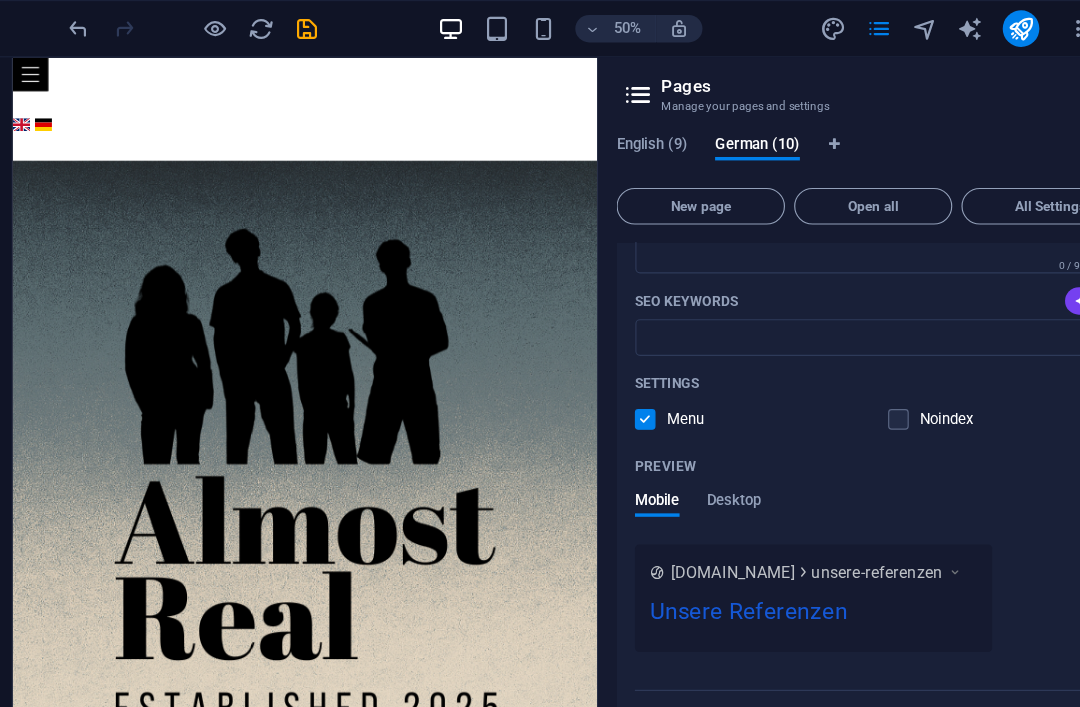 scroll, scrollTop: 908, scrollLeft: 0, axis: vertical 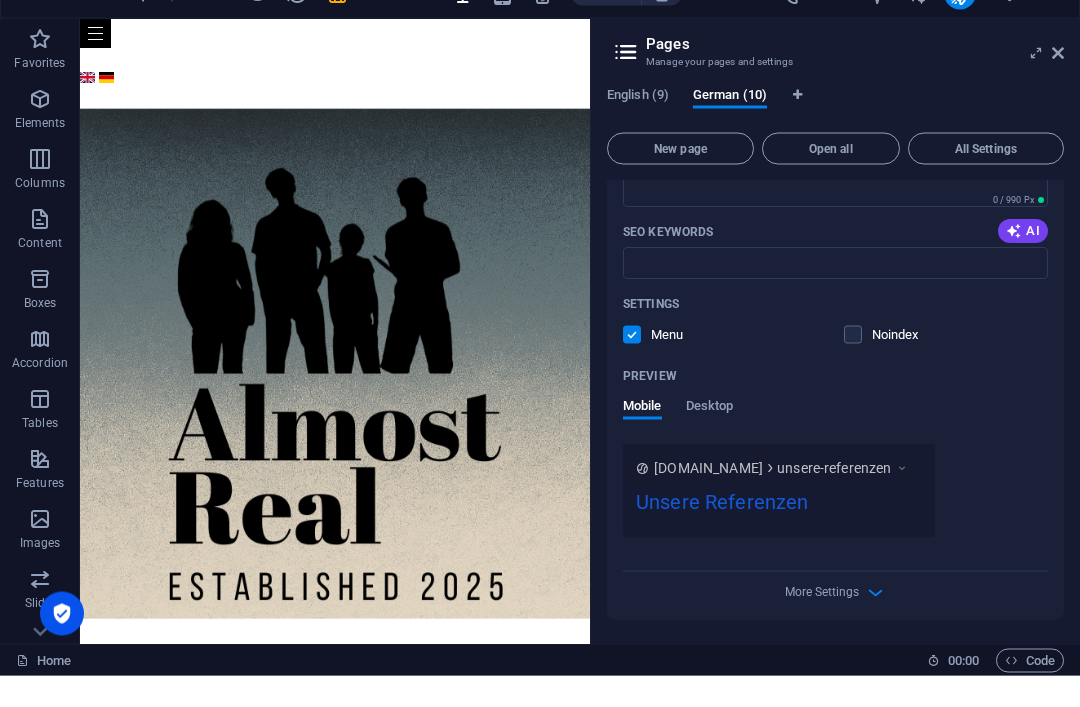 click at bounding box center (875, 623) 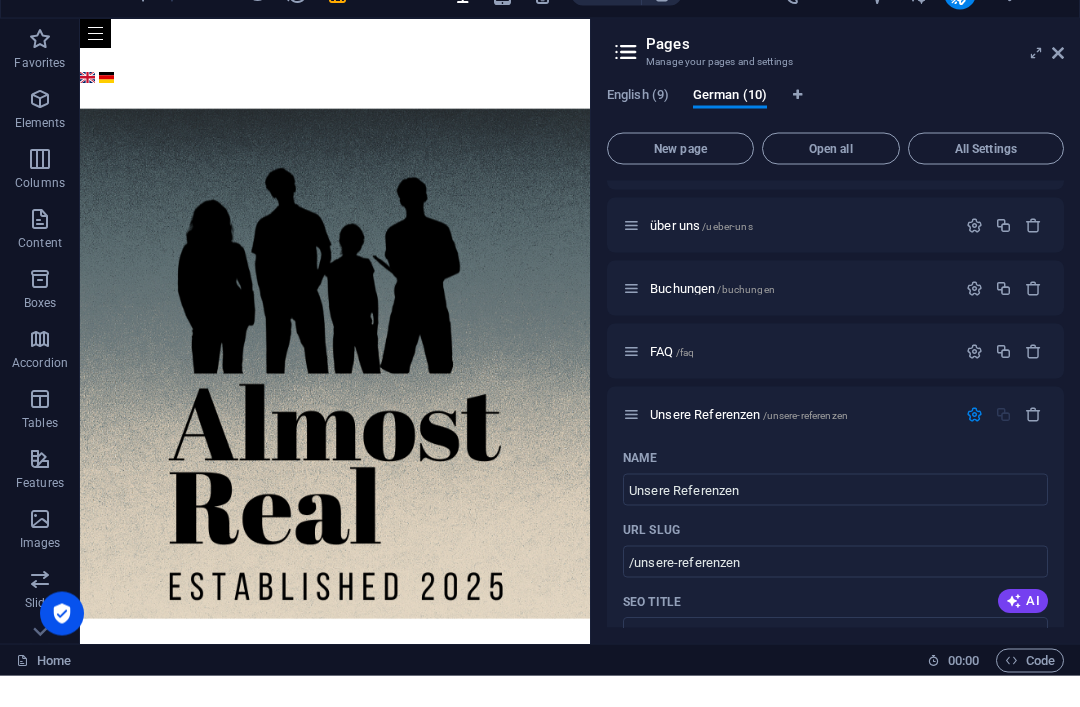 scroll, scrollTop: 360, scrollLeft: 0, axis: vertical 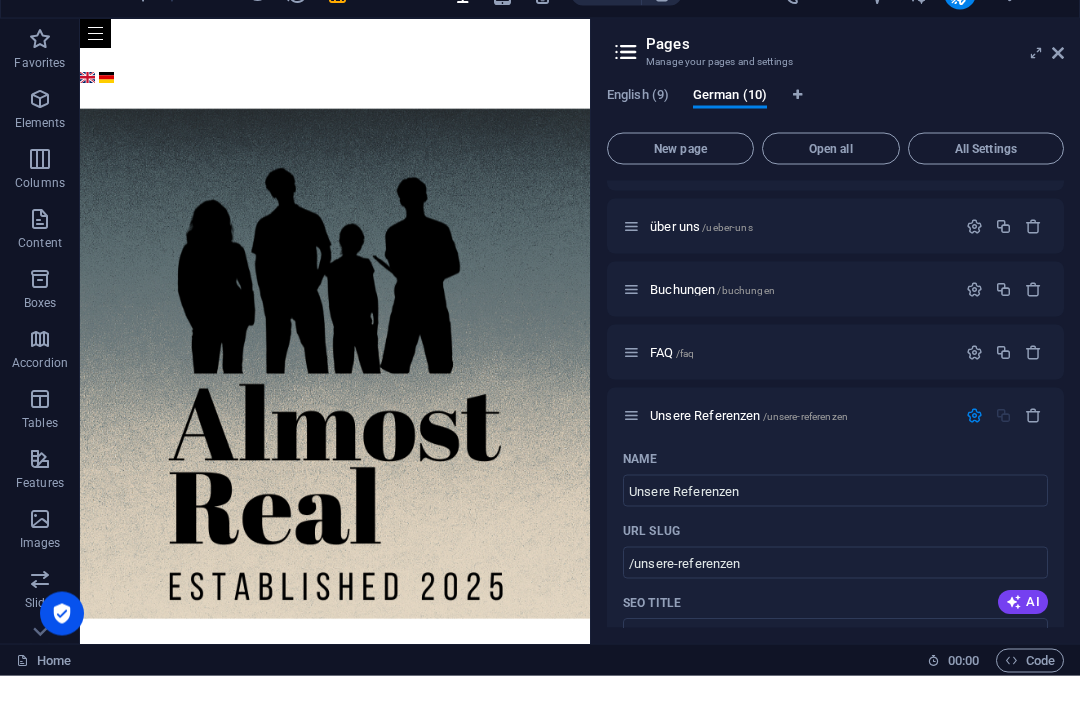 click at bounding box center [631, 446] 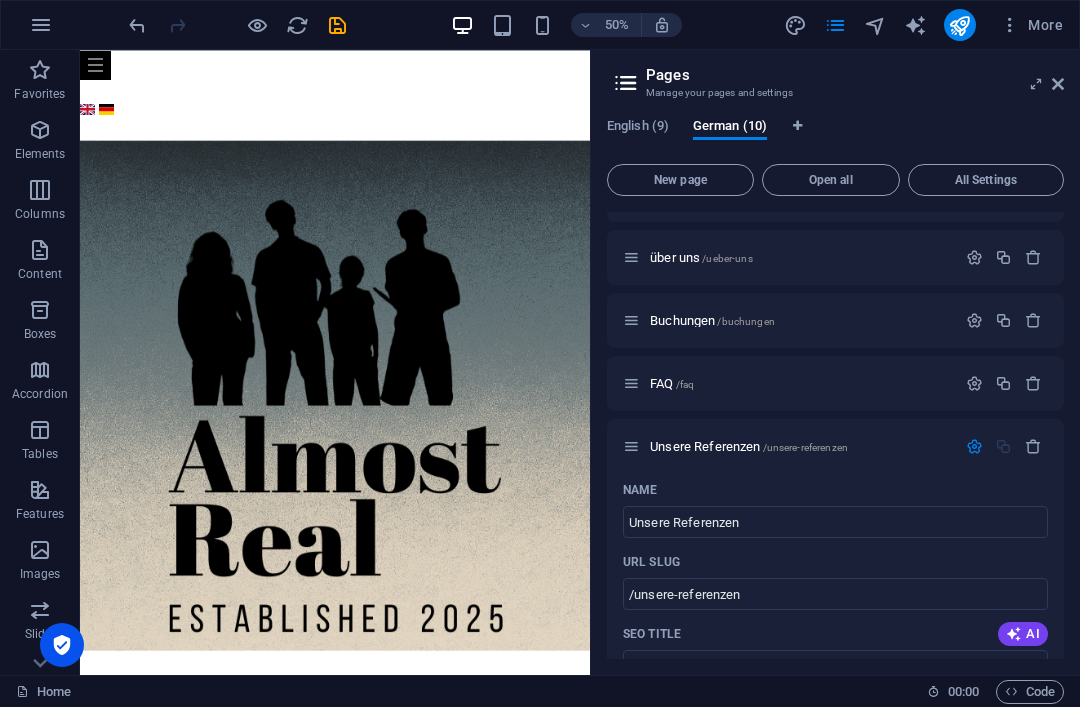 click at bounding box center (974, 446) 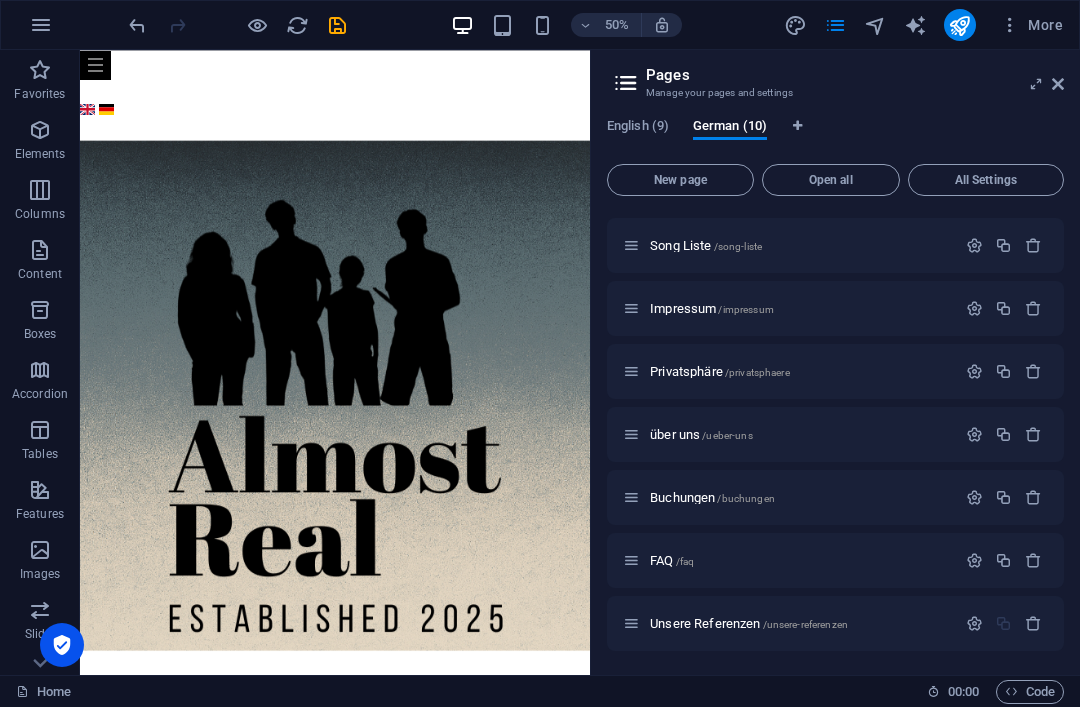 scroll, scrollTop: 183, scrollLeft: 0, axis: vertical 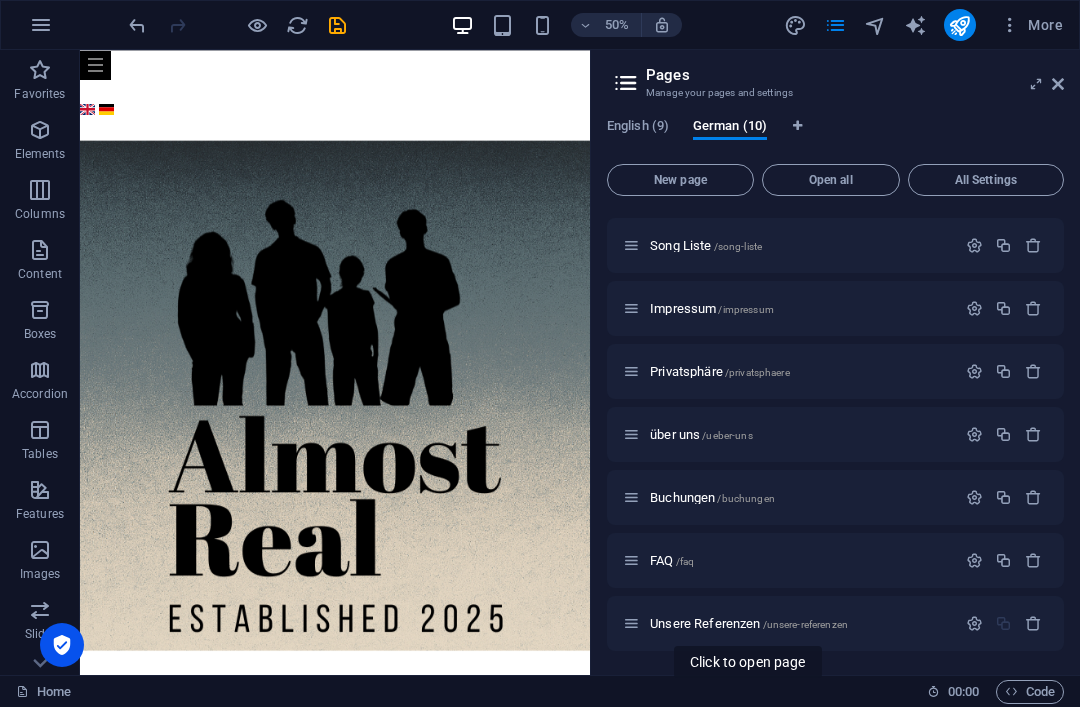 click on "Unsere Referenzen /unsere-referenzen" at bounding box center (749, 623) 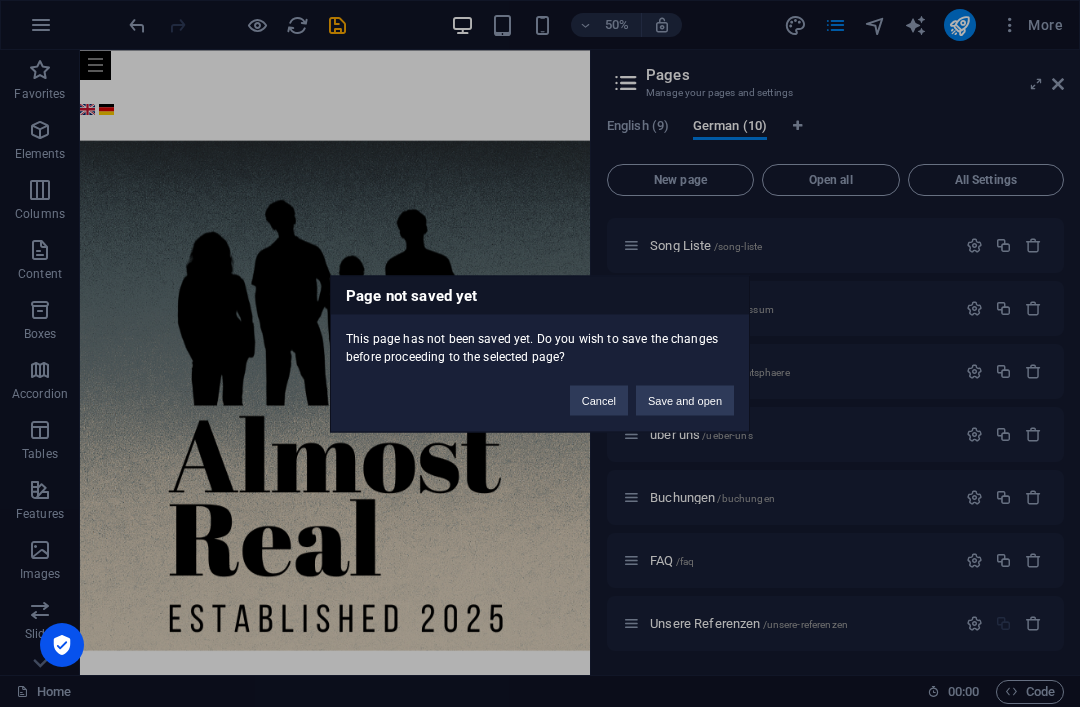 click on "Save and open" at bounding box center [685, 400] 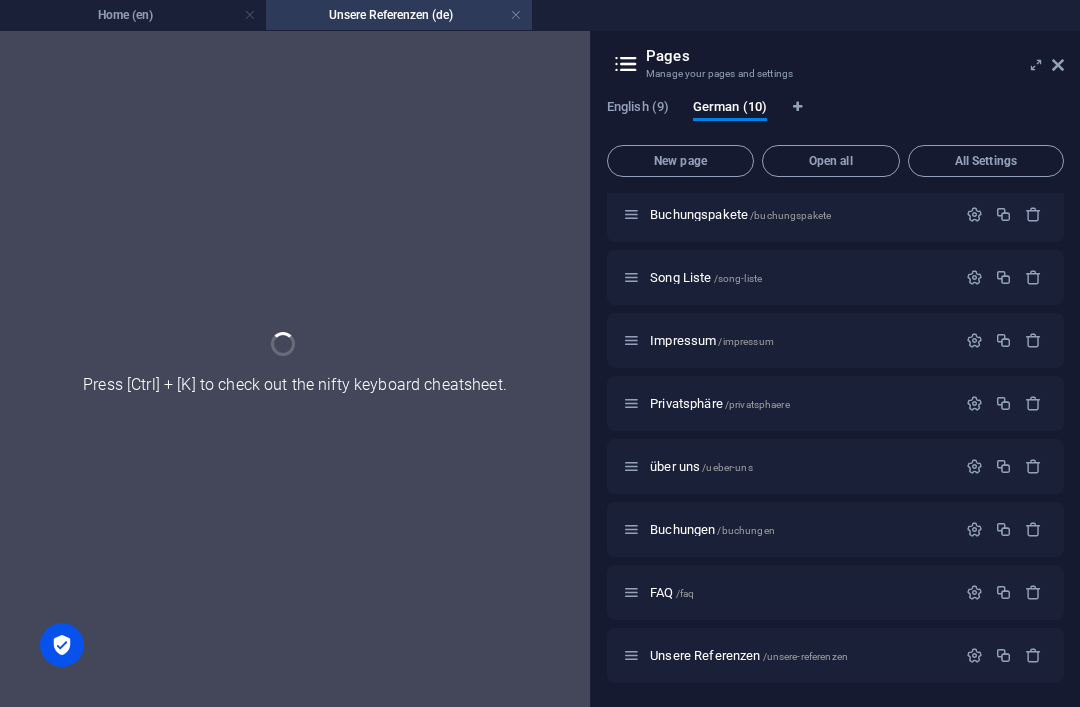 scroll, scrollTop: 132, scrollLeft: 0, axis: vertical 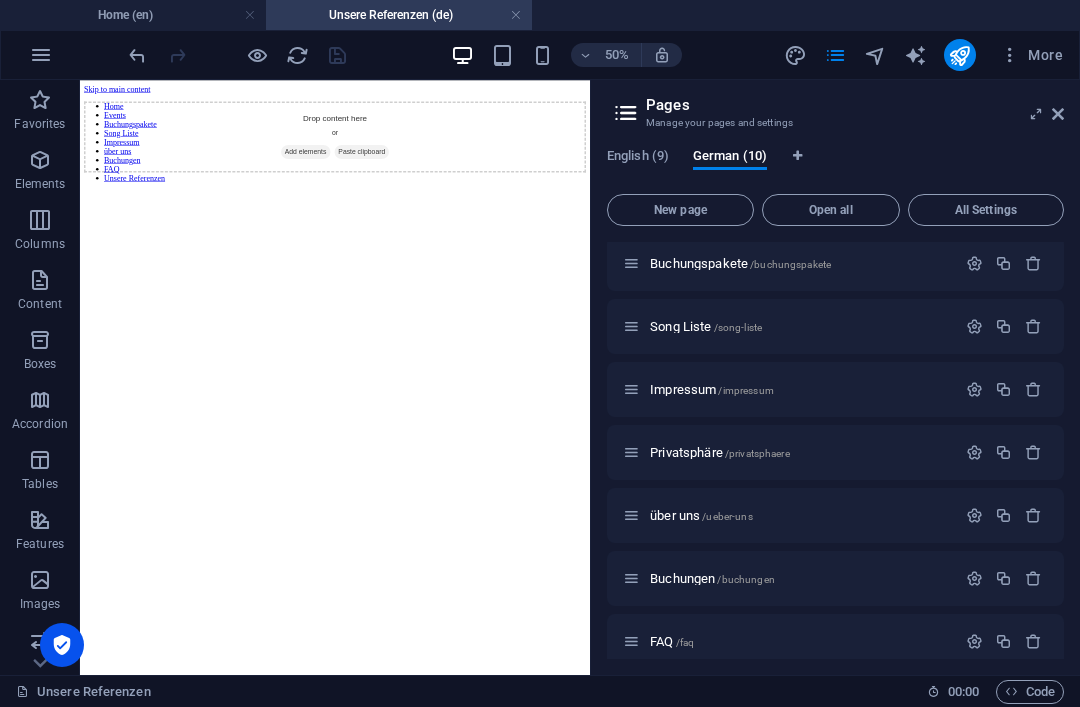 click on "English (9)" at bounding box center [638, 158] 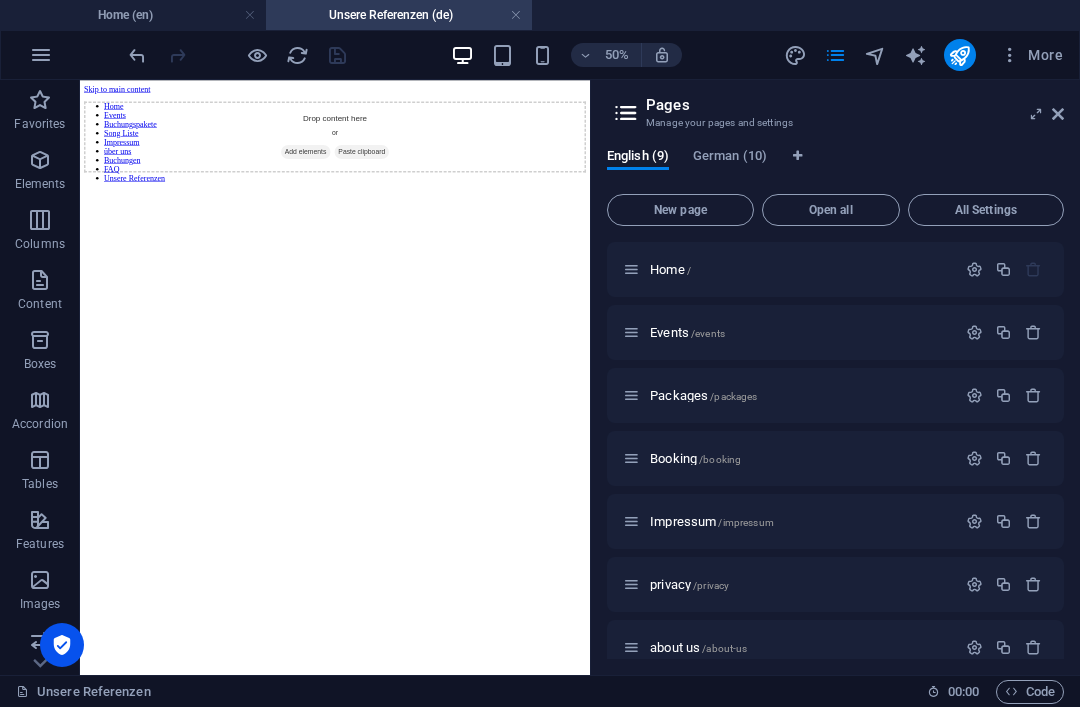 click on "German (10)" at bounding box center (730, 158) 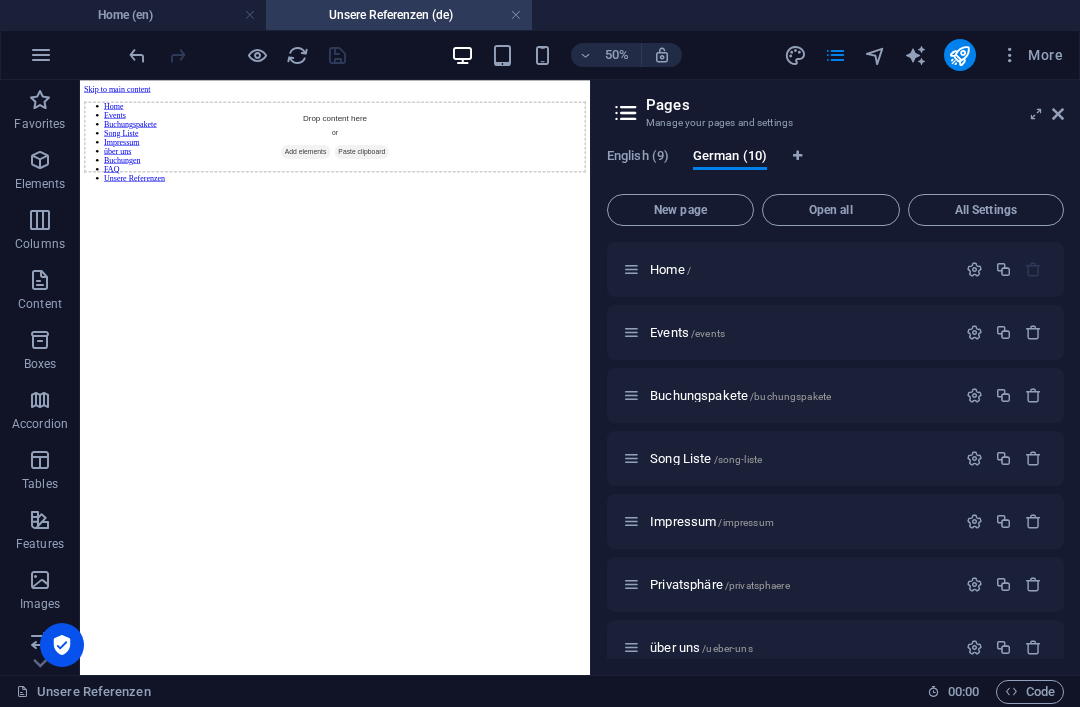 click on "Home / Events /events Buchungspakete /buchungspakete Song Liste /song-liste Impressum /impressum Privatsphäre /privatsphaere über uns /ueber-uns Buchungen /buchungen FAQ /faq Unsere Referenzen /unsere-referenzen" at bounding box center [835, 553] 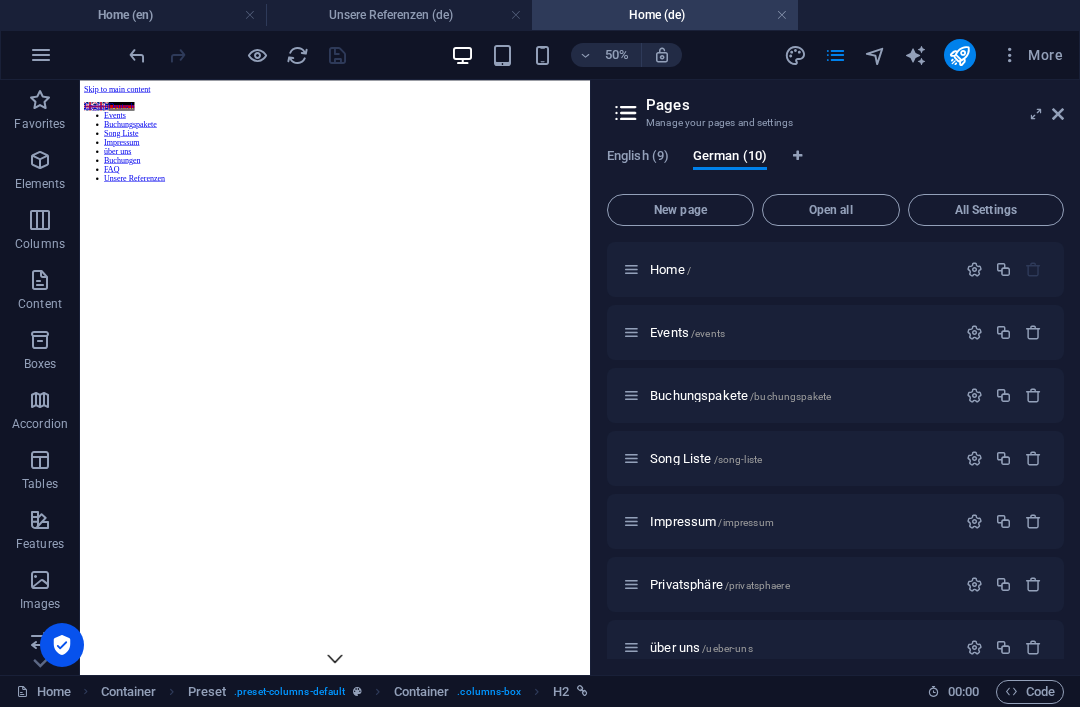 scroll, scrollTop: 0, scrollLeft: 0, axis: both 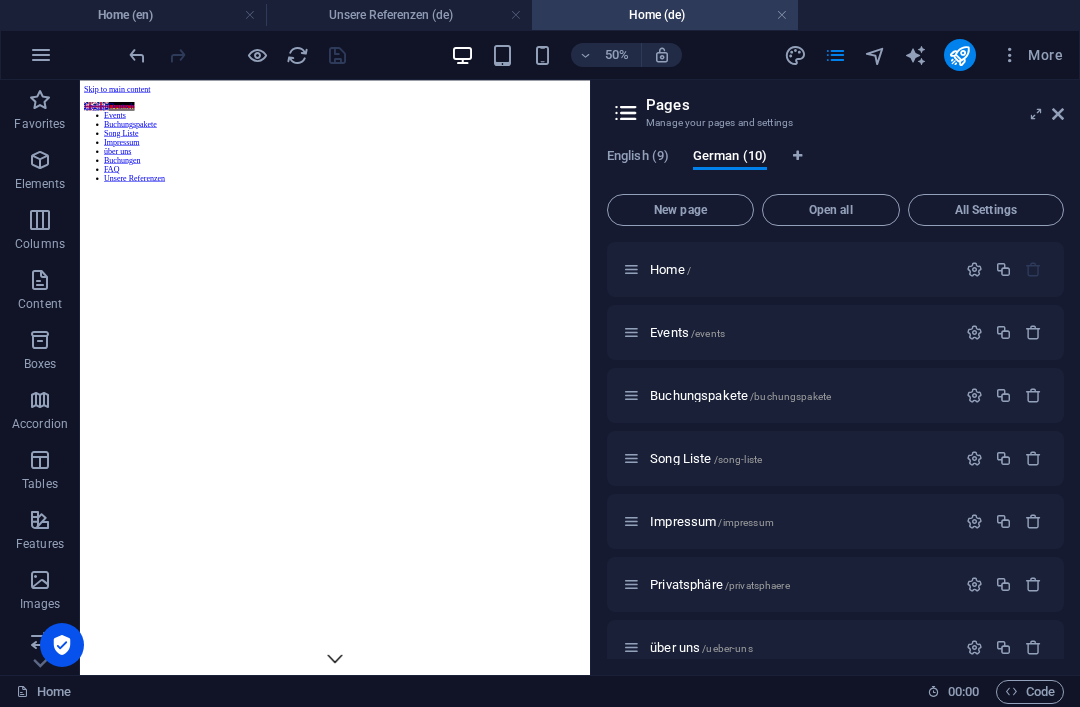 click at bounding box center [875, 55] 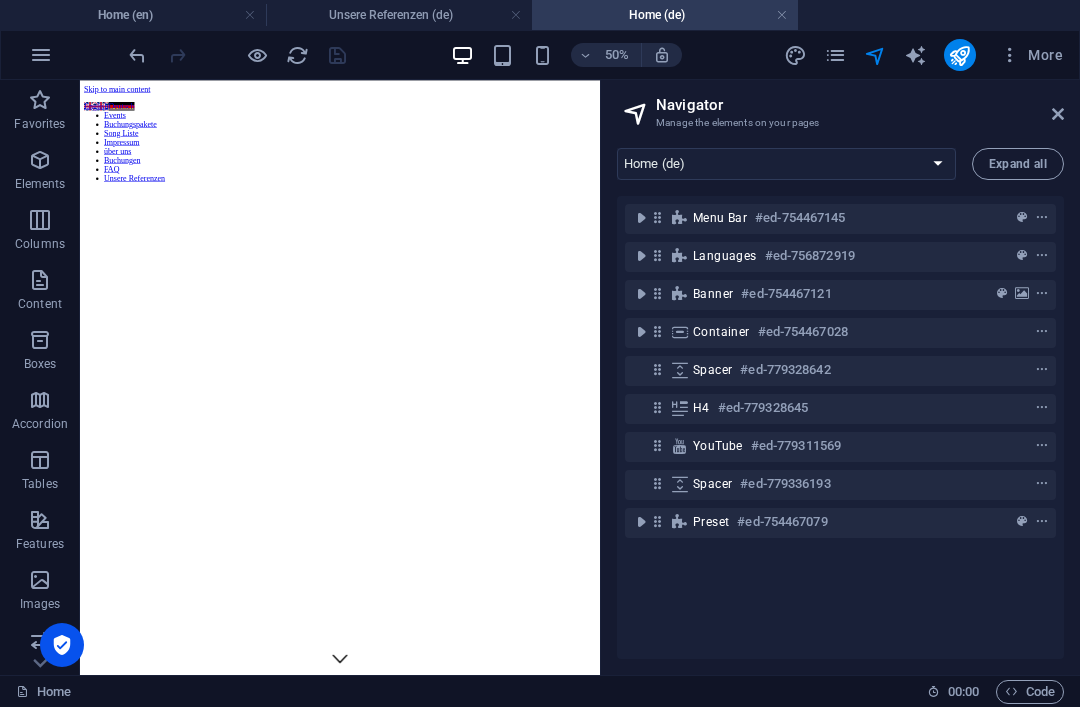 click on "Unsere Referenzen (de)" at bounding box center [399, 15] 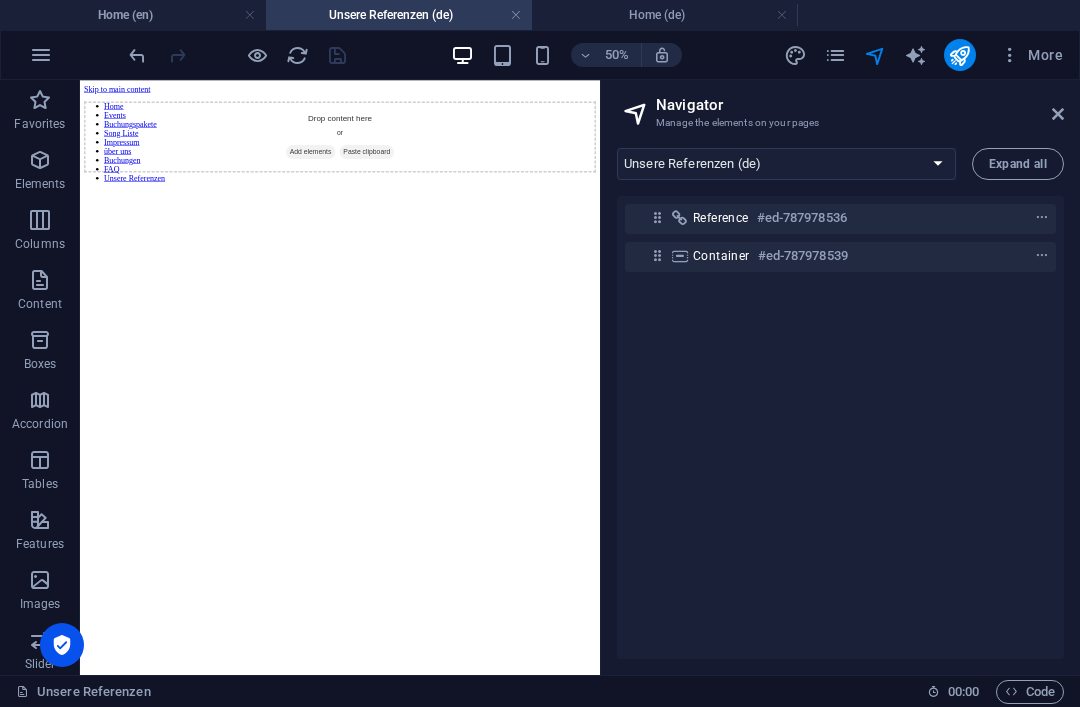 click at bounding box center [835, 55] 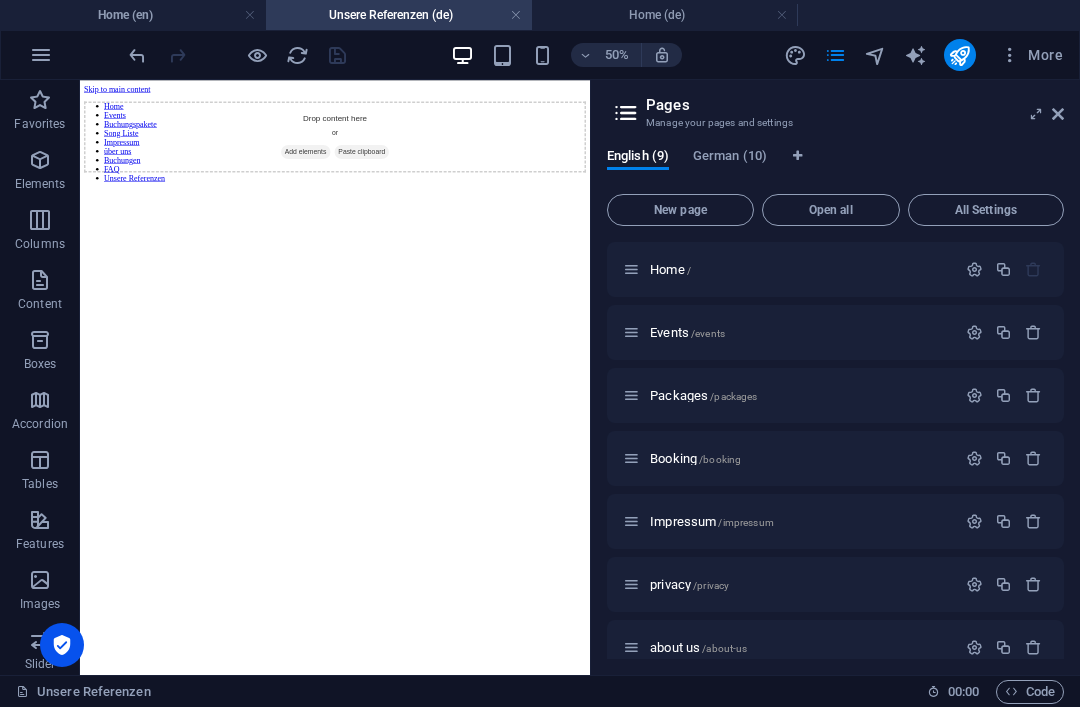 click at bounding box center (835, 55) 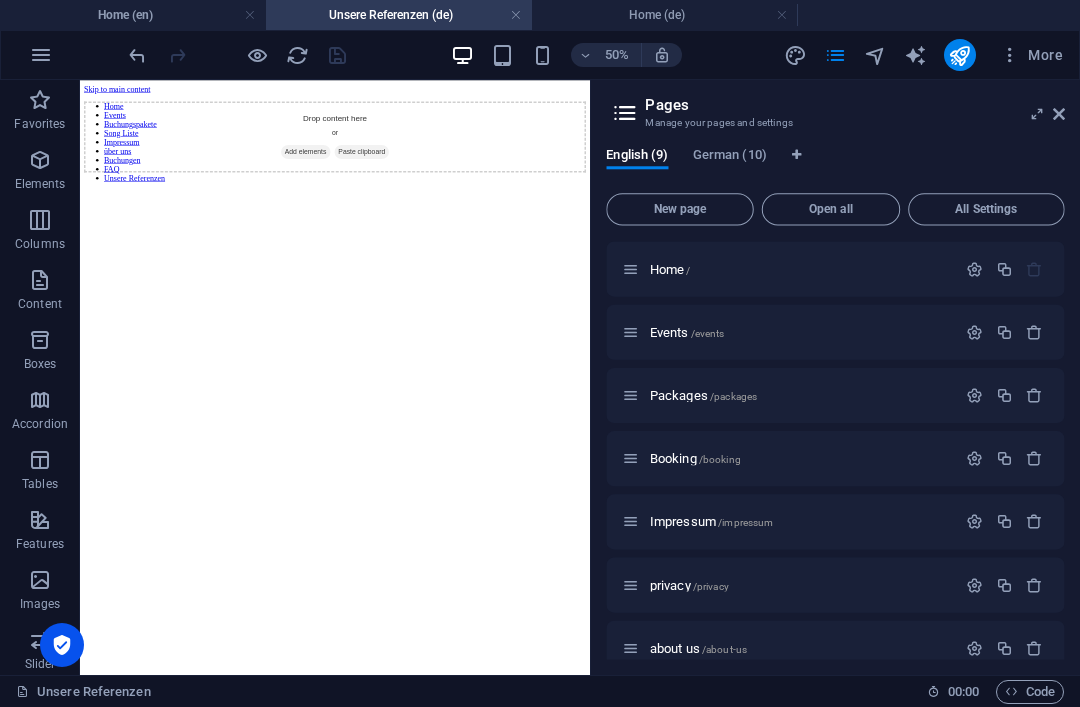 click at bounding box center (875, 55) 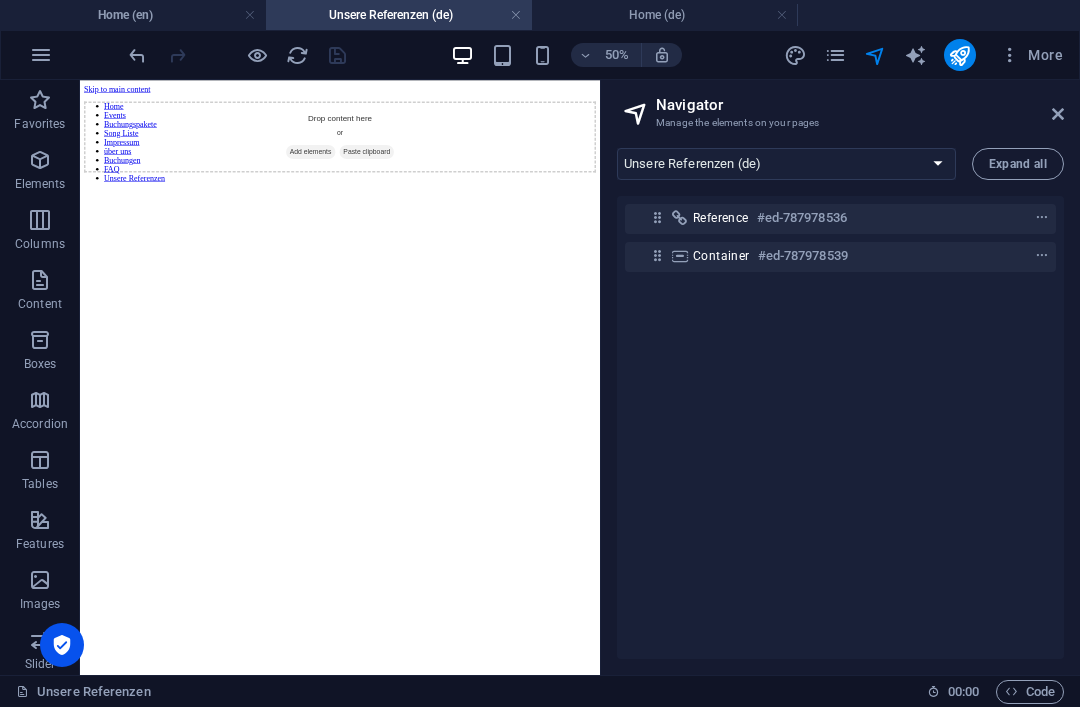 click at bounding box center (835, 55) 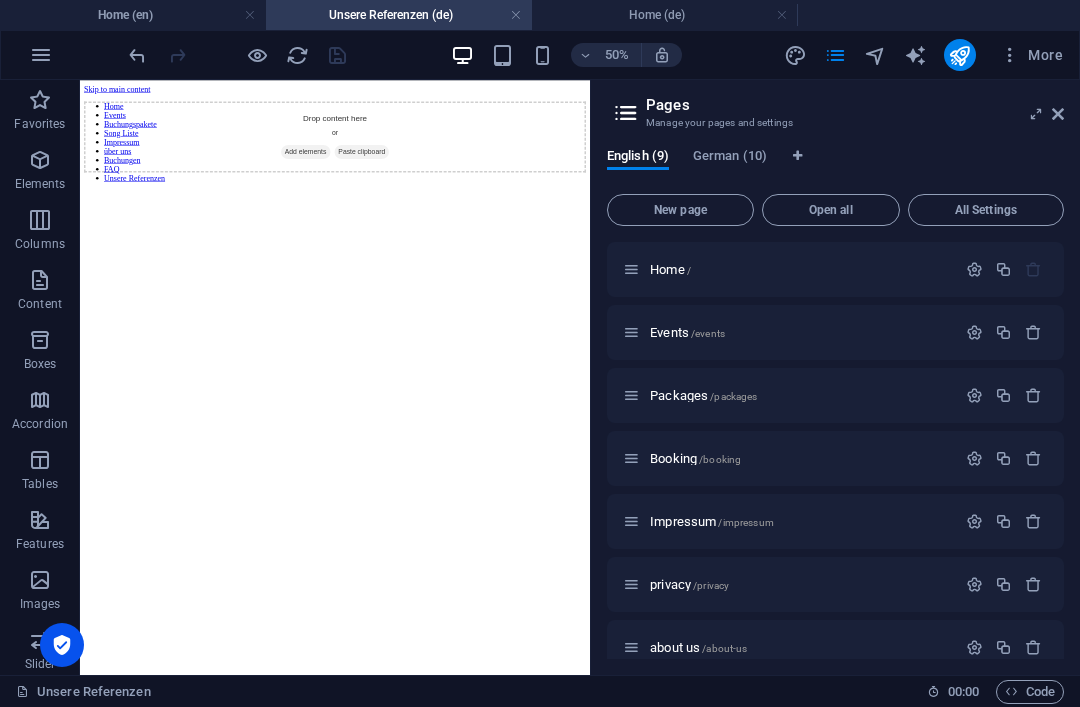 click at bounding box center (1058, 114) 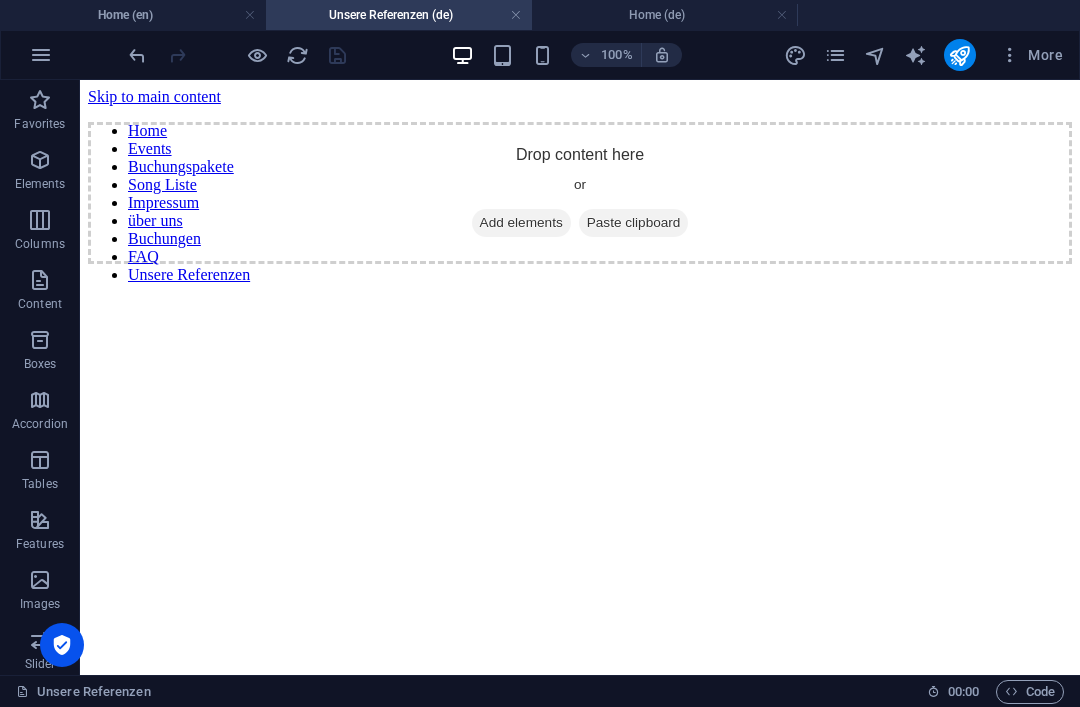 click at bounding box center [835, 55] 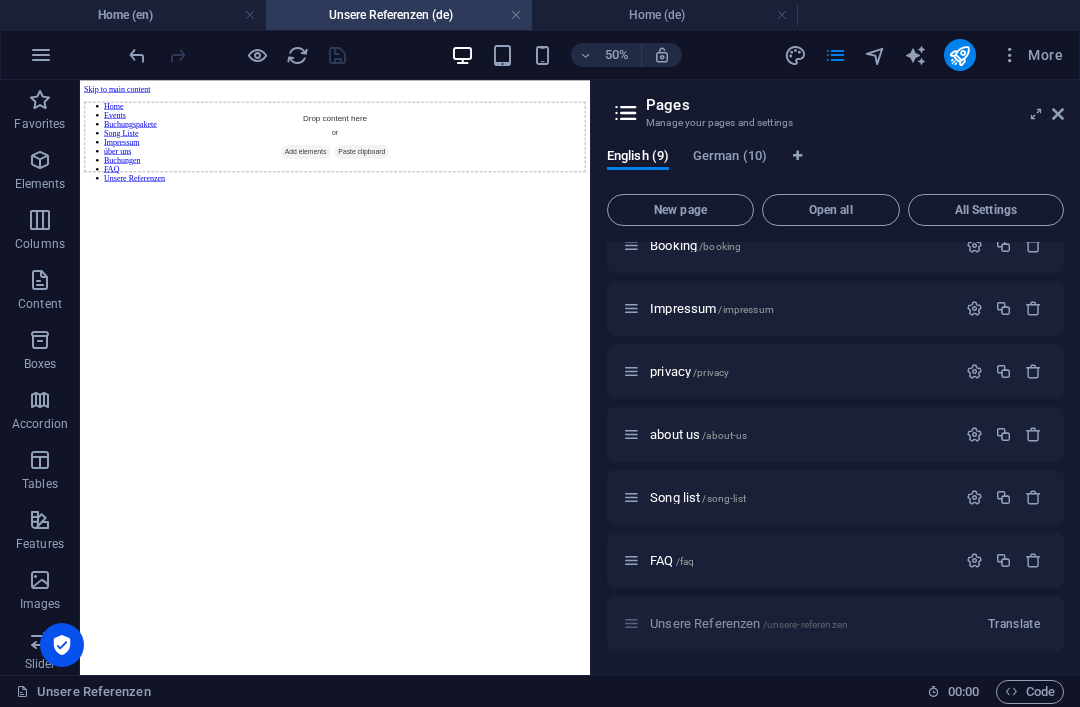 scroll, scrollTop: 213, scrollLeft: 0, axis: vertical 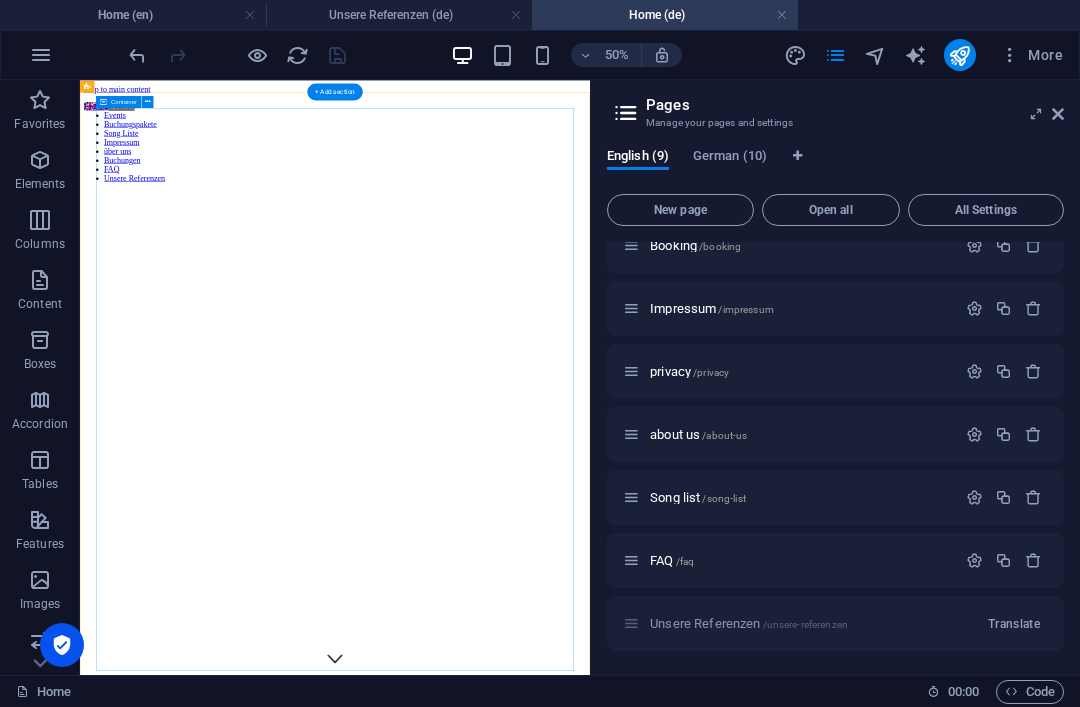 click at bounding box center (590, 1378) 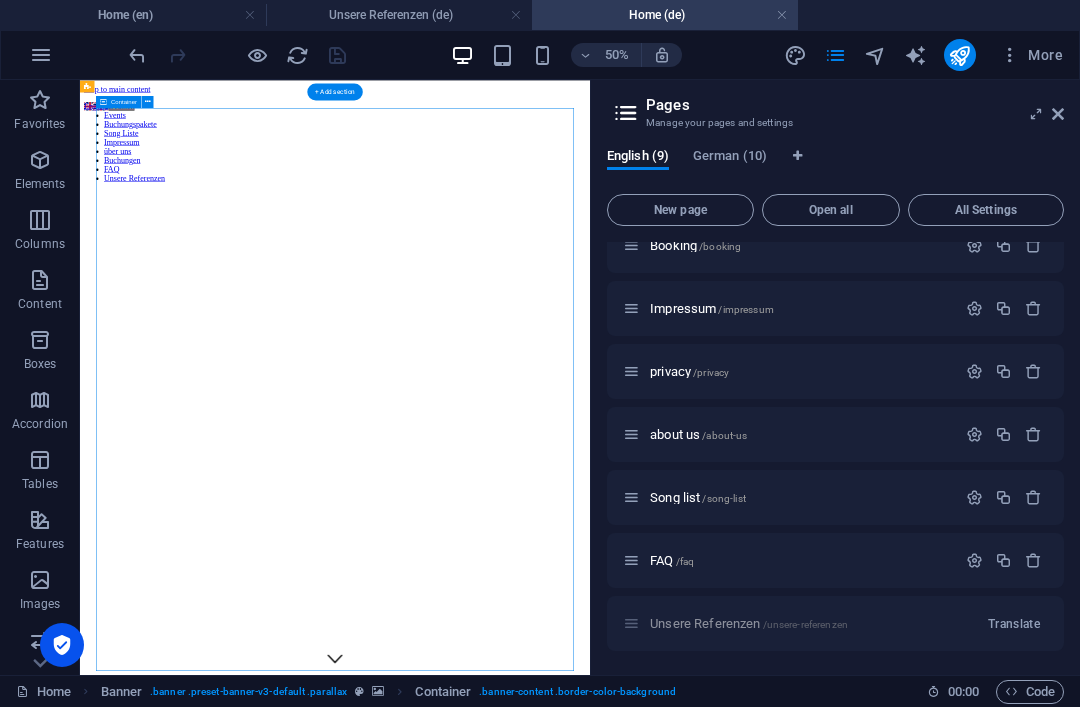 click at bounding box center [590, 1378] 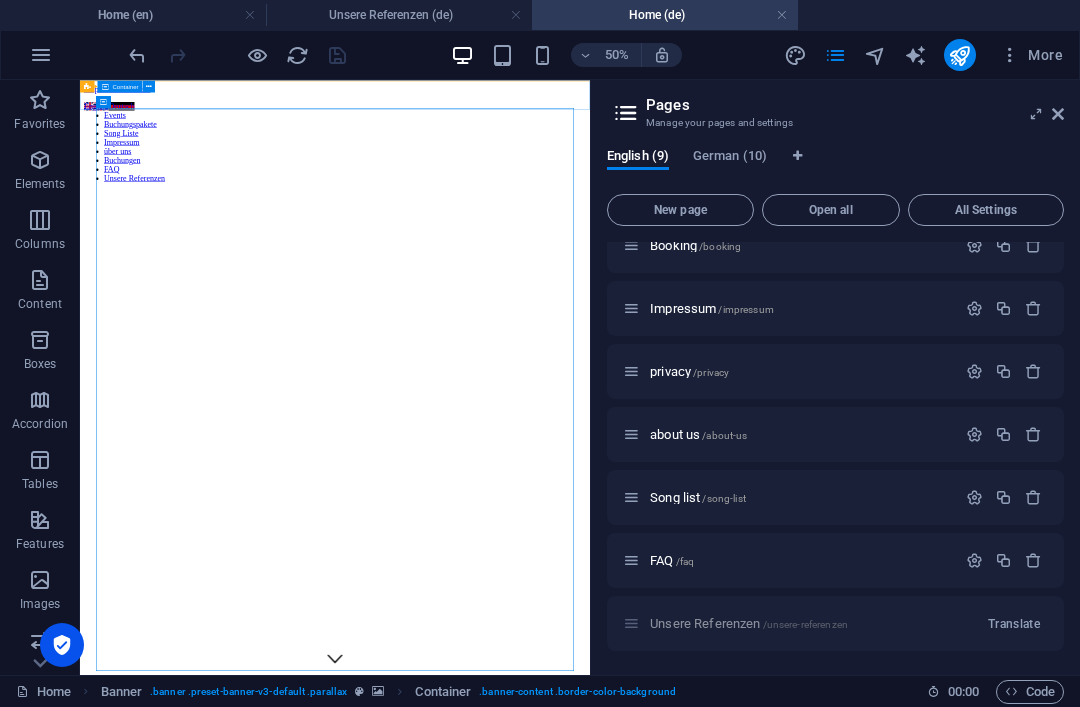 click at bounding box center (590, 300) 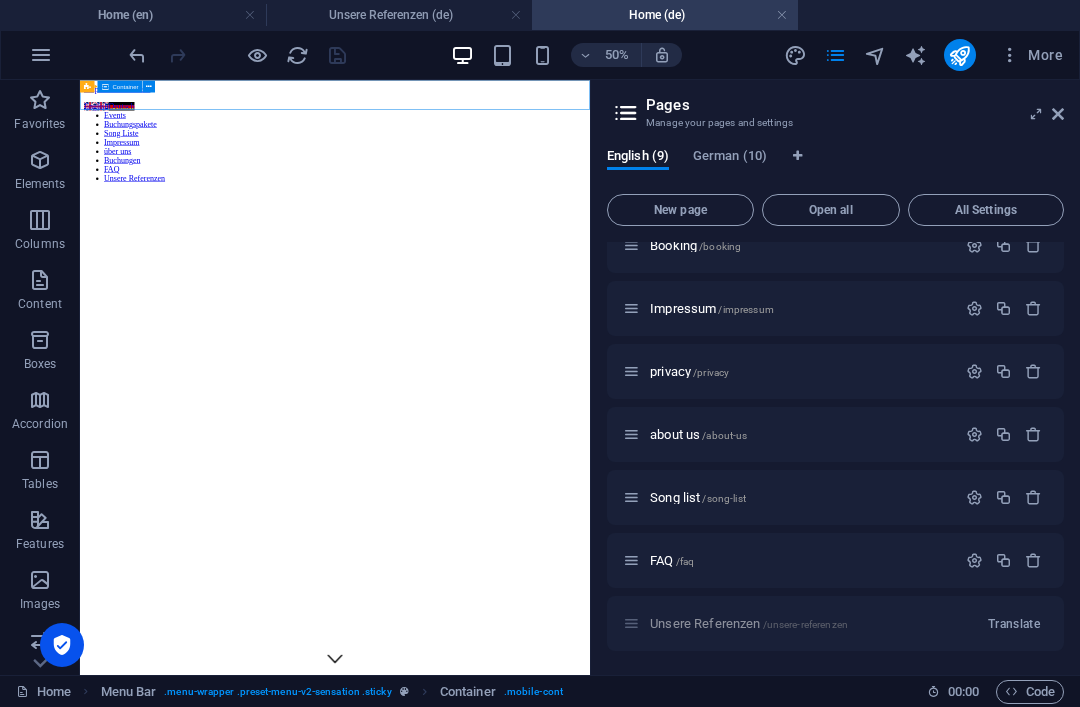 scroll, scrollTop: 0, scrollLeft: 0, axis: both 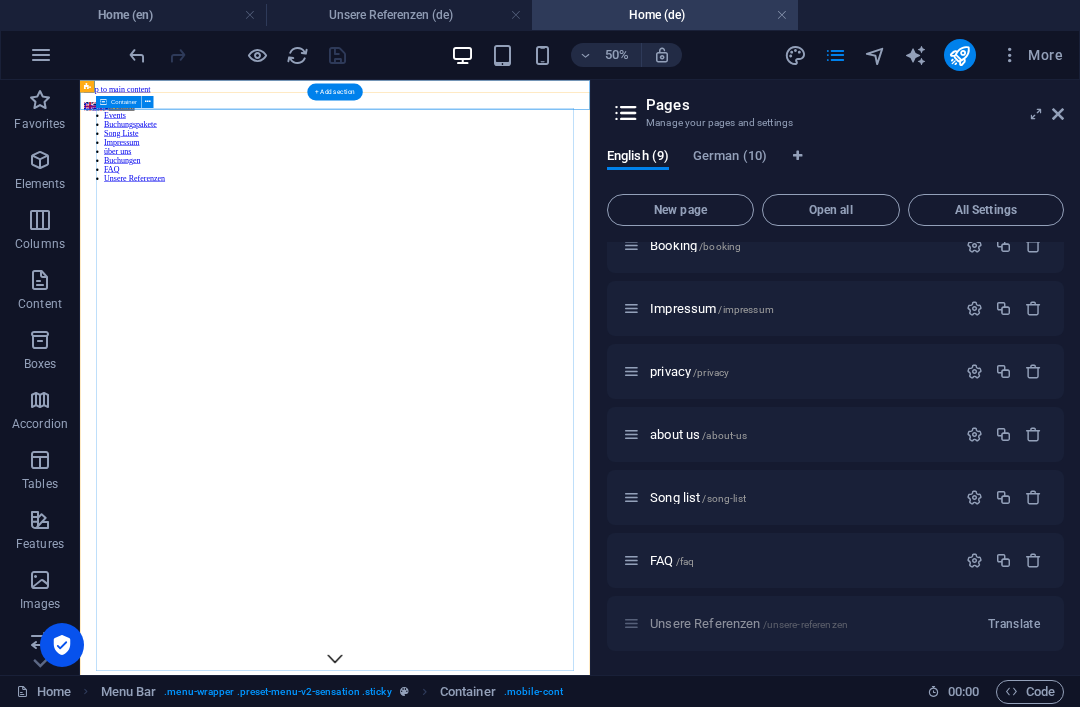 click at bounding box center [590, 1378] 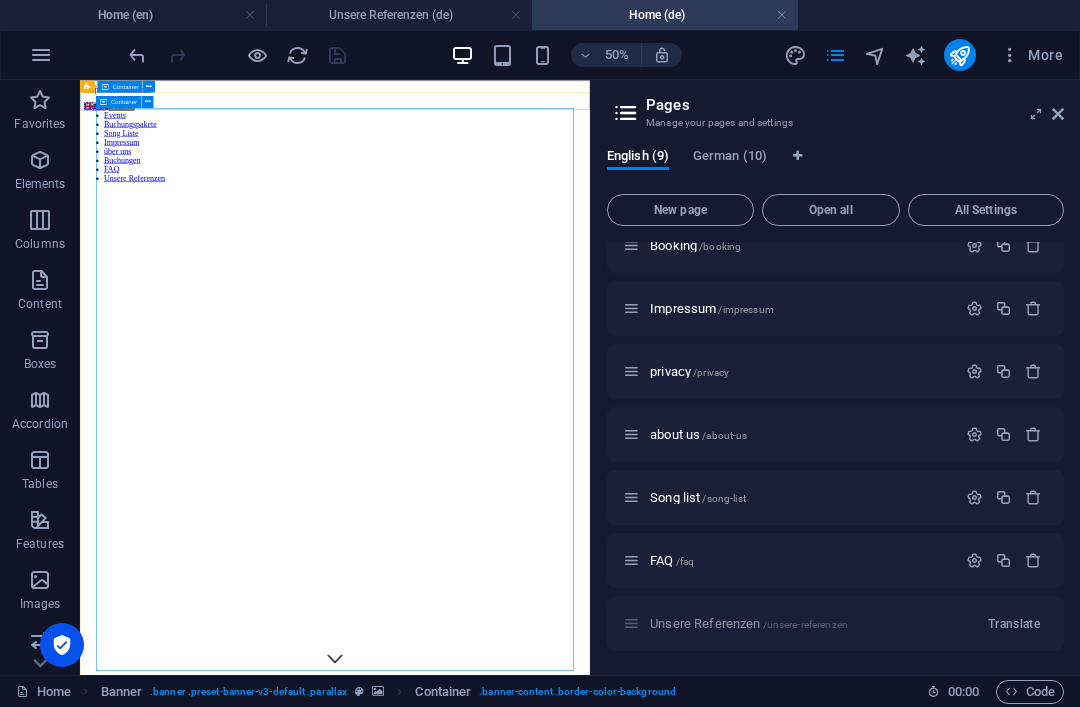 click at bounding box center [149, 86] 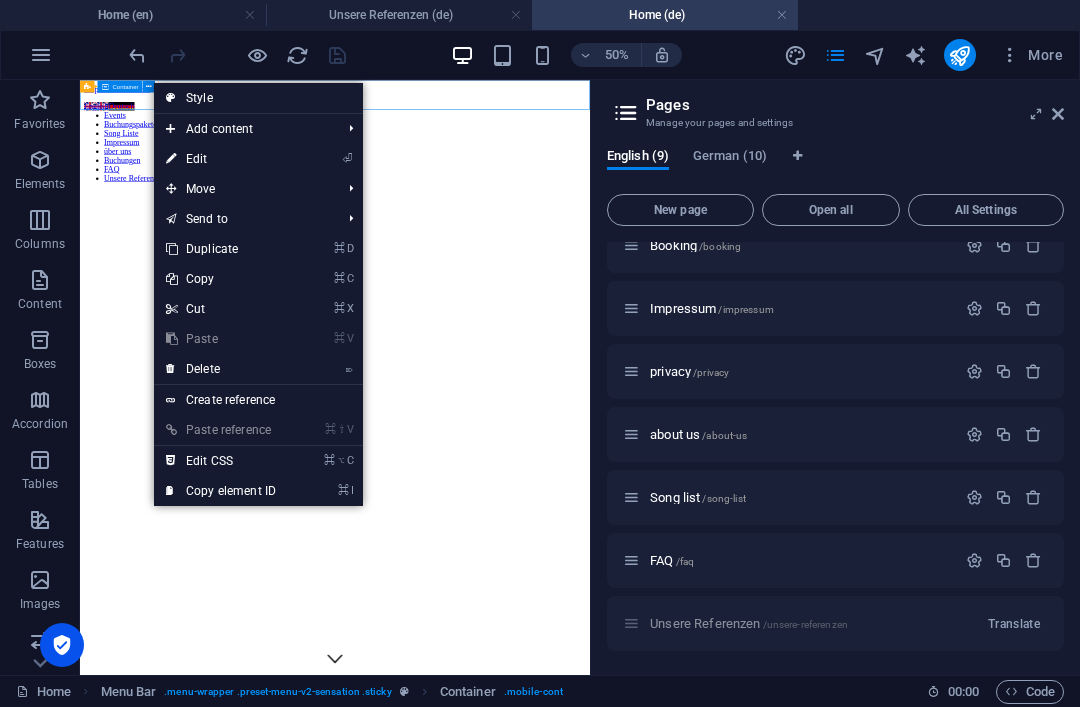 click on "⌘ C  Copy" at bounding box center (221, 279) 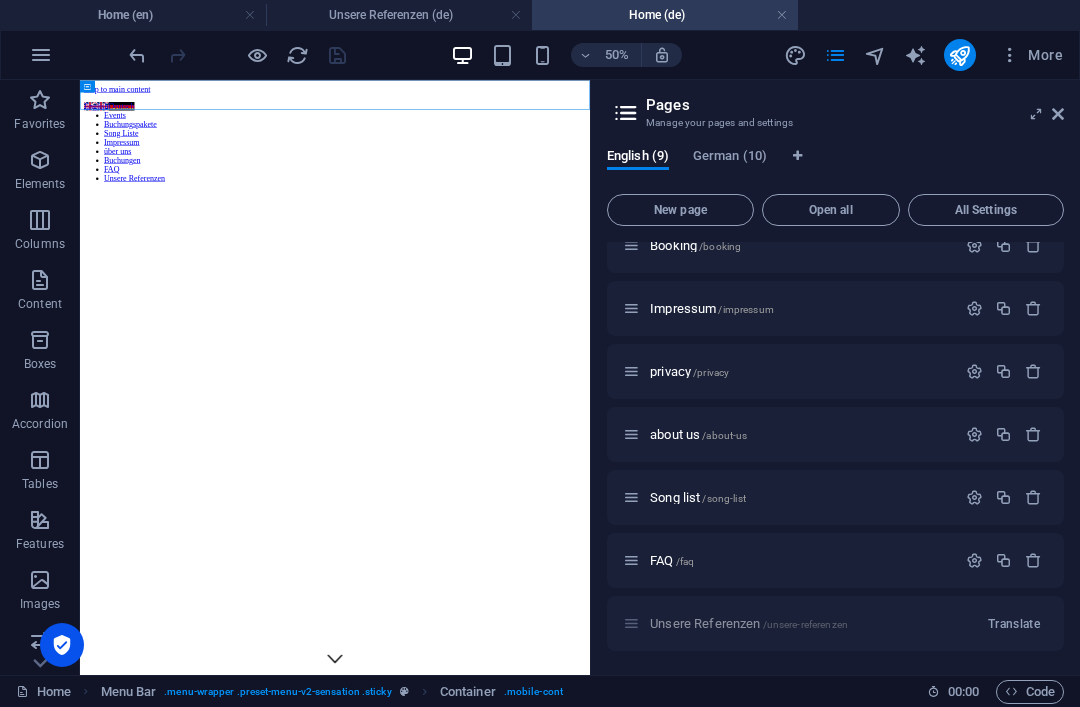 click on "Unsere Referenzen (de)" at bounding box center (399, 15) 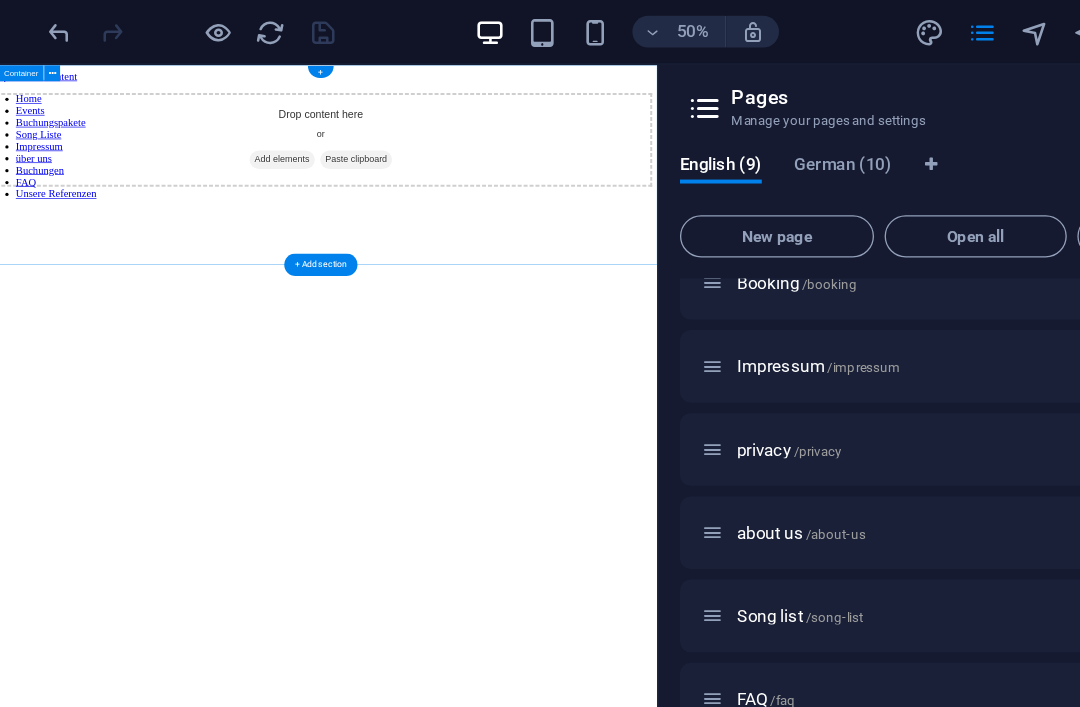 click on "Paste clipboard" at bounding box center (549, 207) 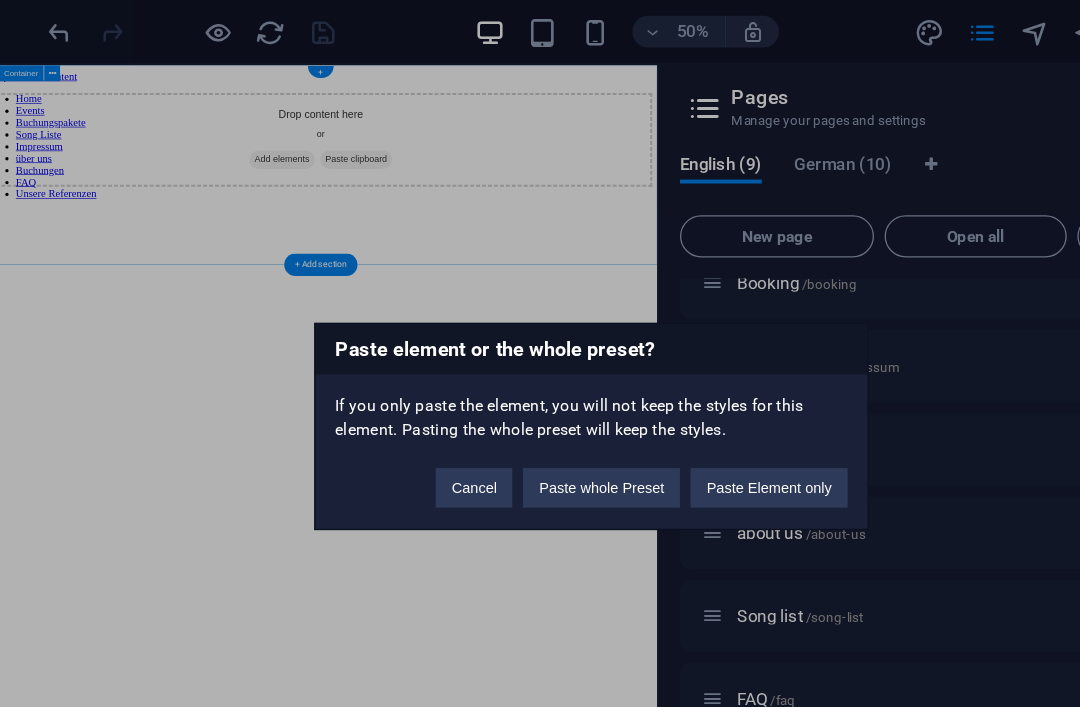 click on "Paste whole Preset" at bounding box center [547, 400] 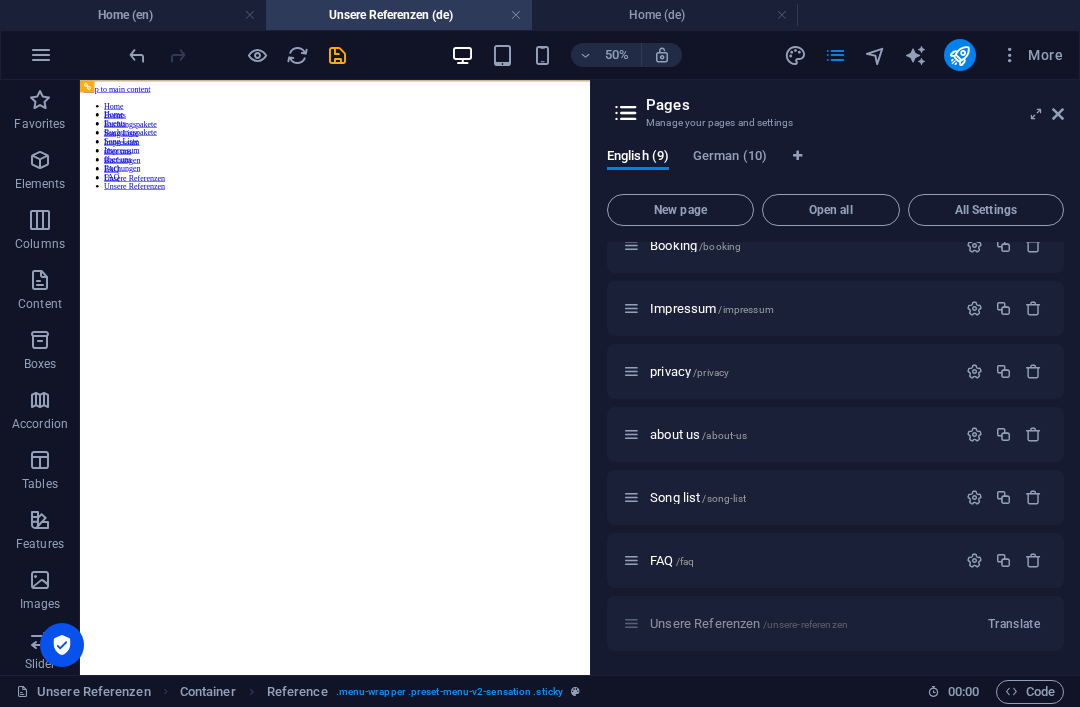 click at bounding box center [590, 316] 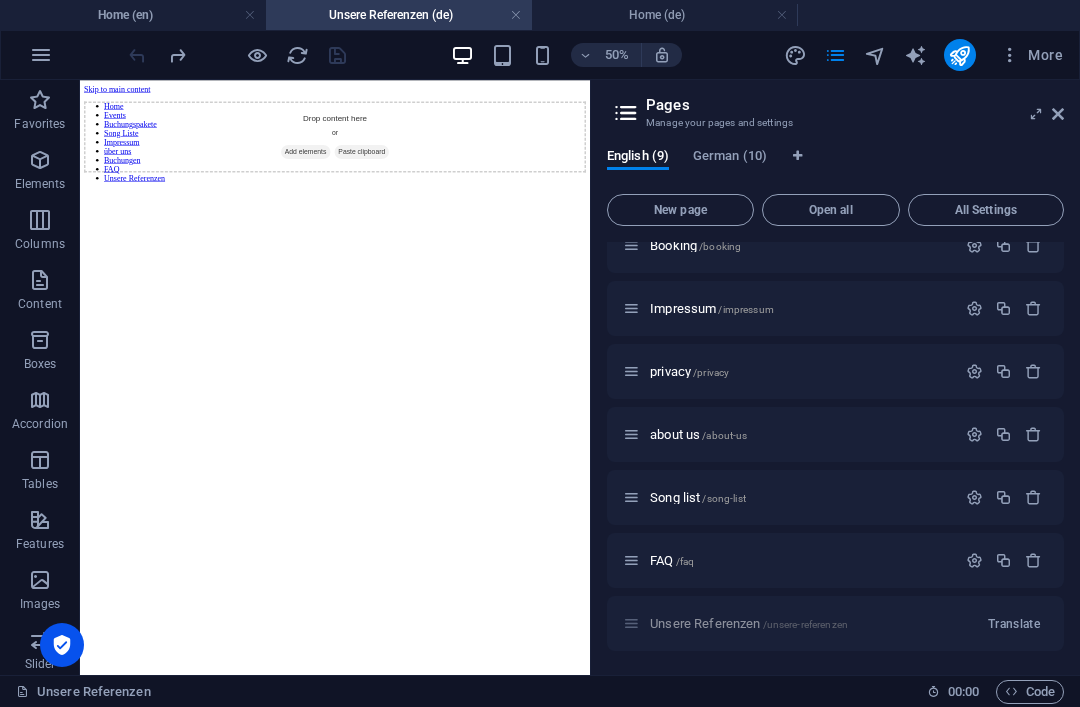 click on "Home (de)" at bounding box center [665, 15] 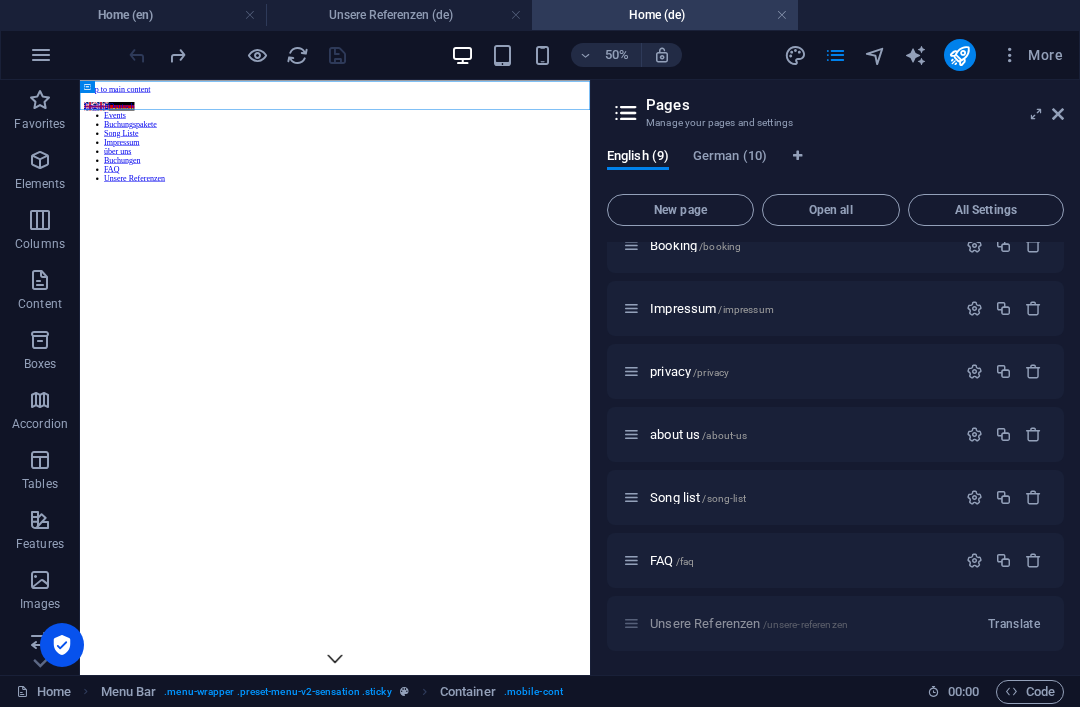 scroll, scrollTop: 0, scrollLeft: 0, axis: both 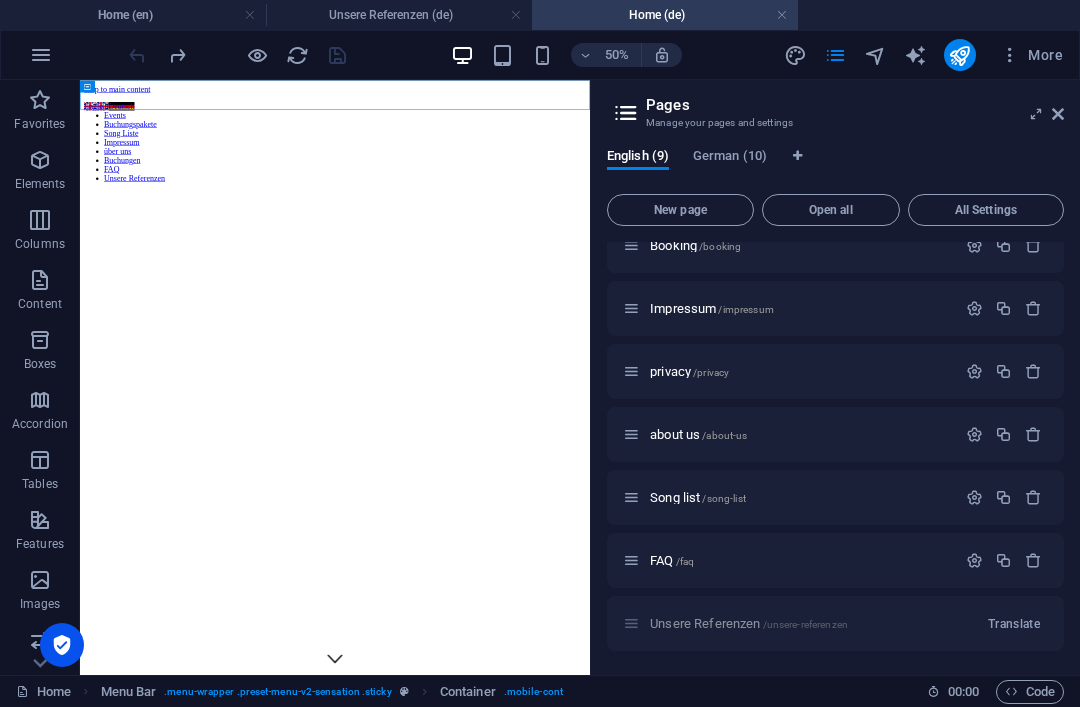 click at bounding box center (590, 129) 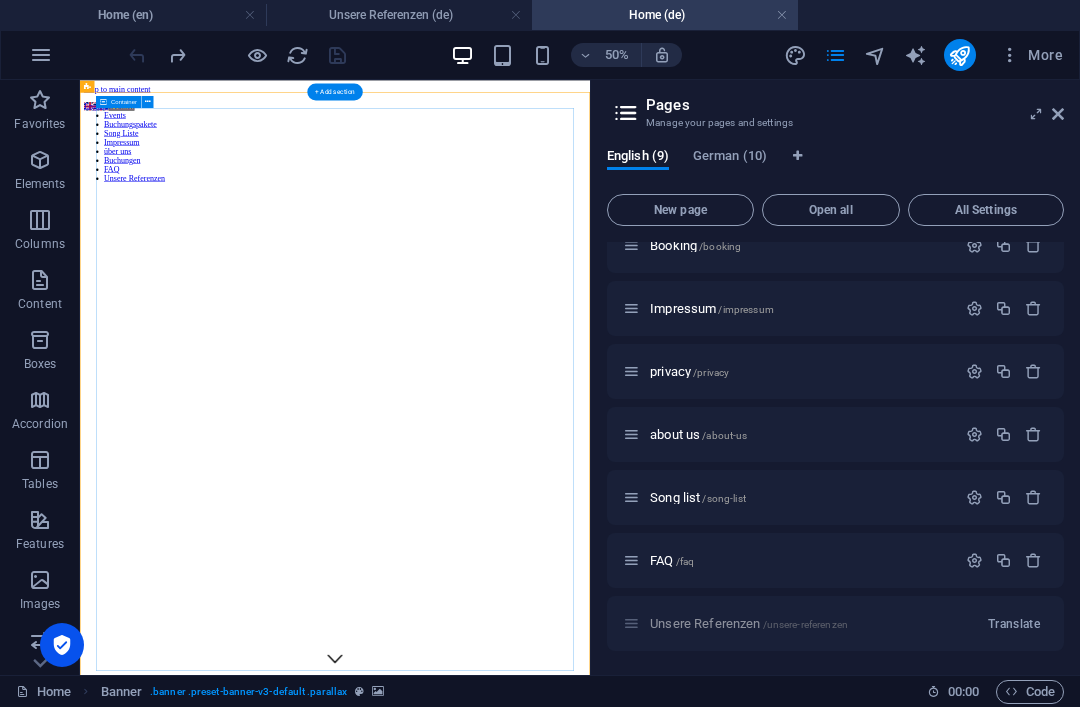 click at bounding box center (590, 1378) 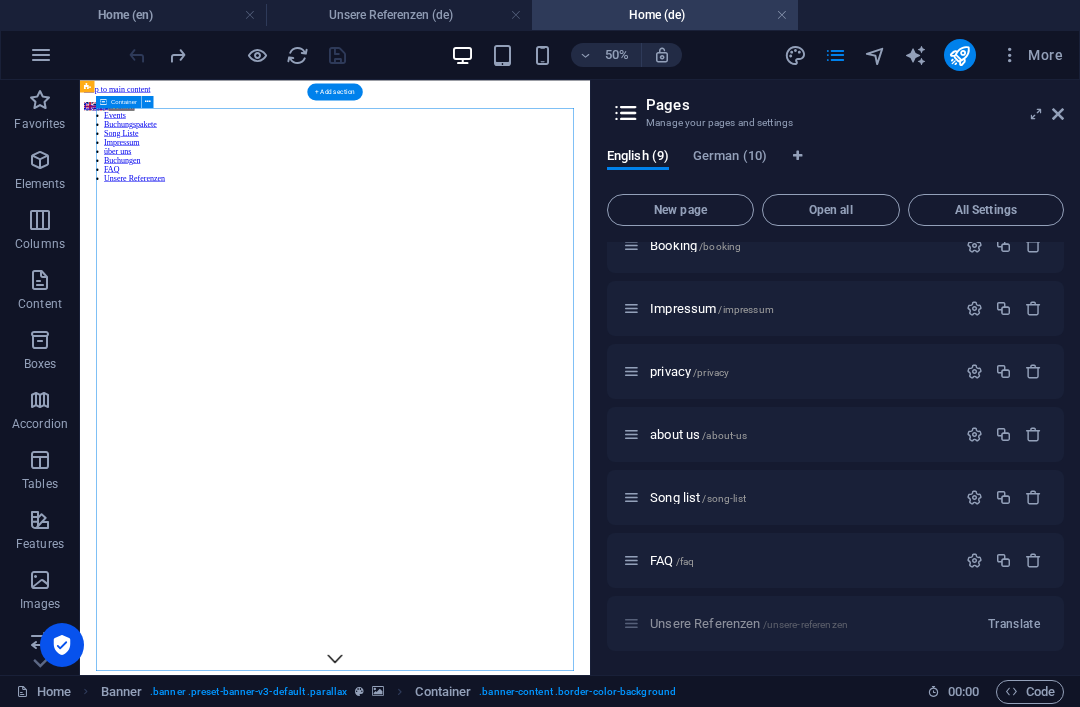 click at bounding box center [590, 1378] 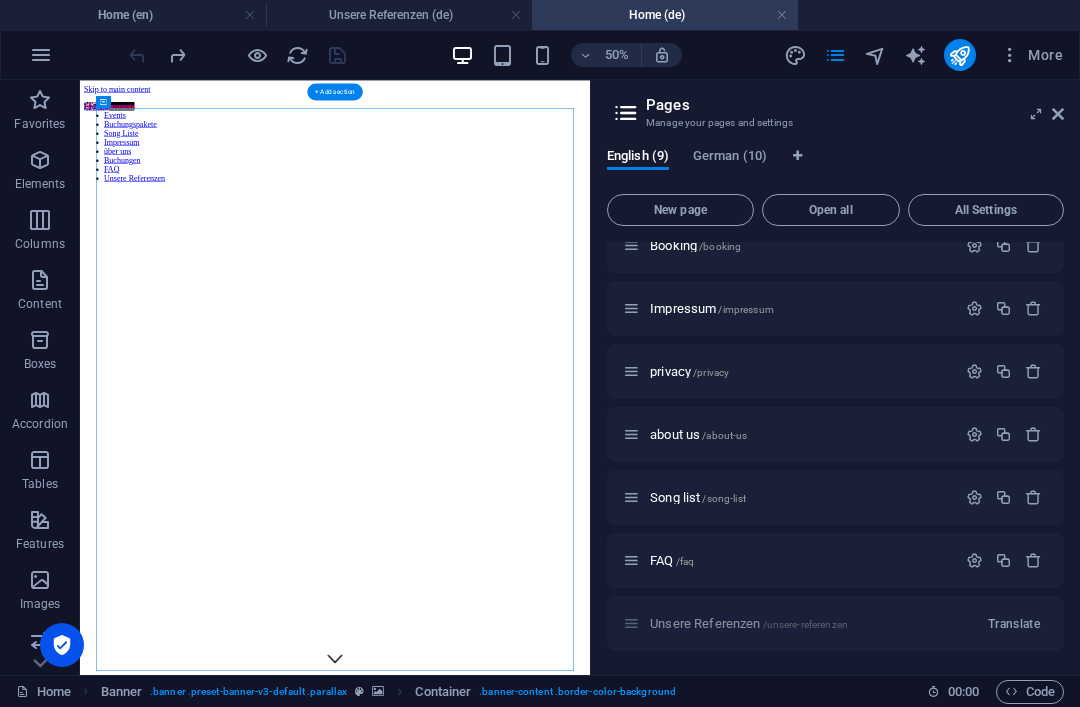 click at bounding box center [590, 129] 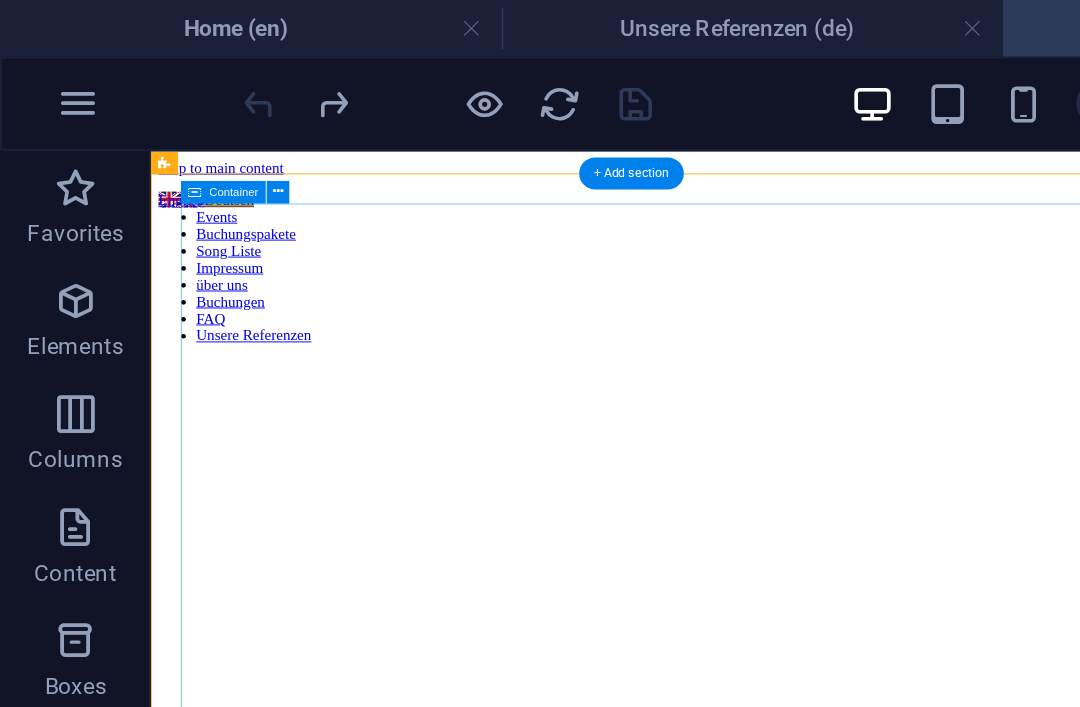 click at bounding box center (660, 1448) 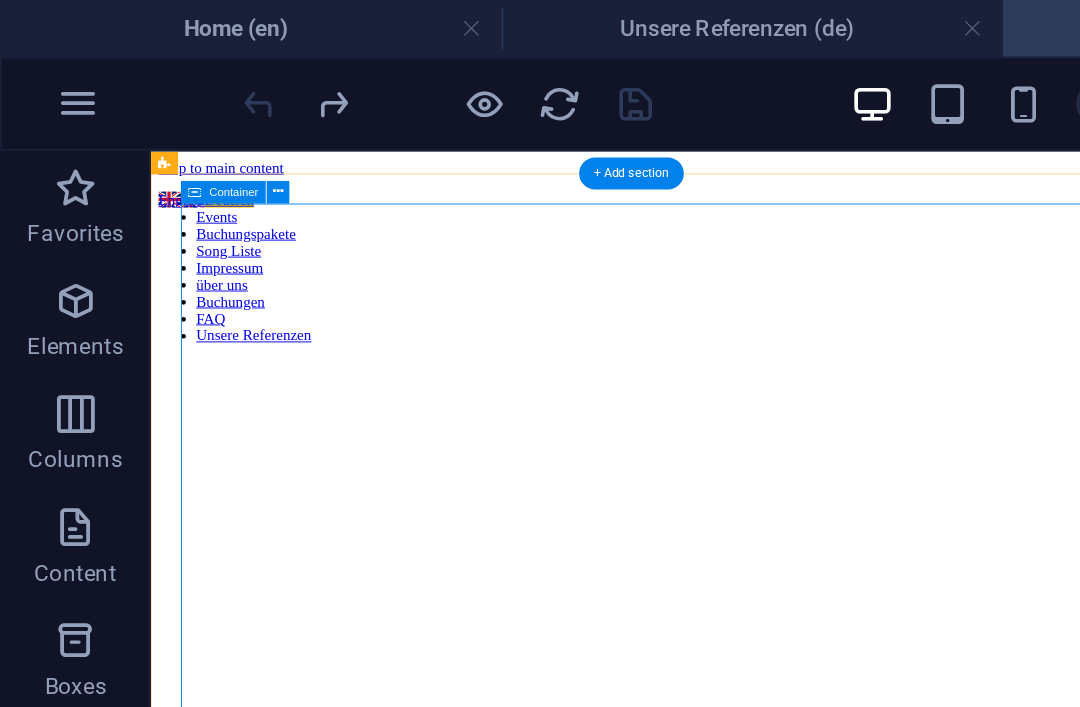 click at bounding box center [660, 1448] 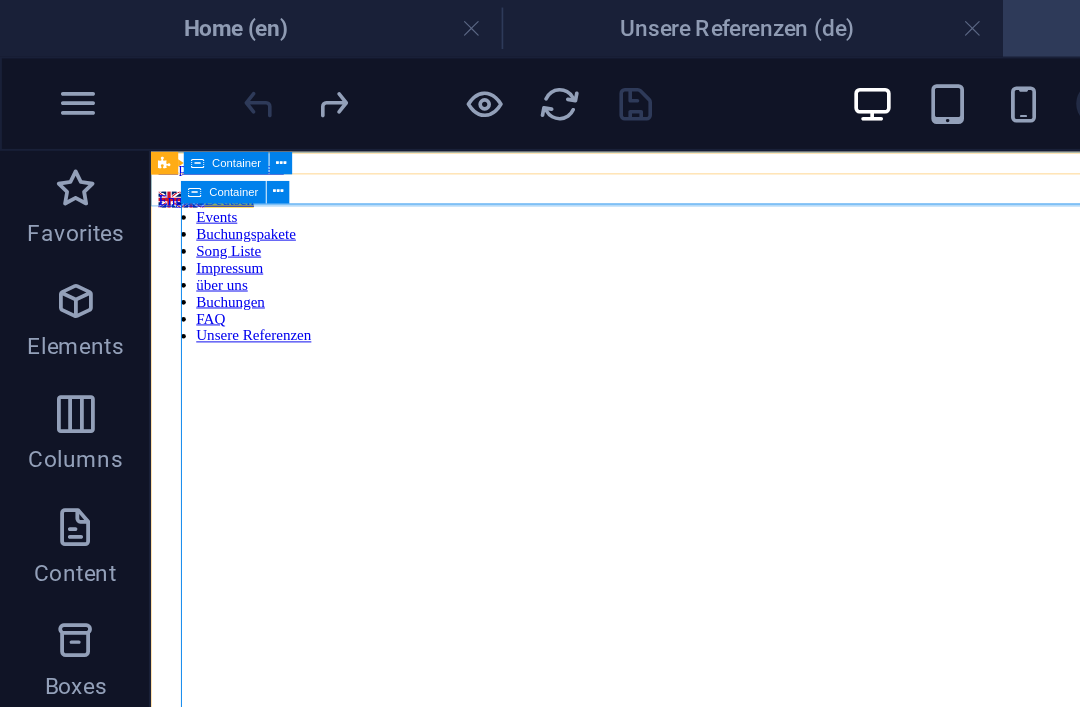 click at bounding box center (148, 101) 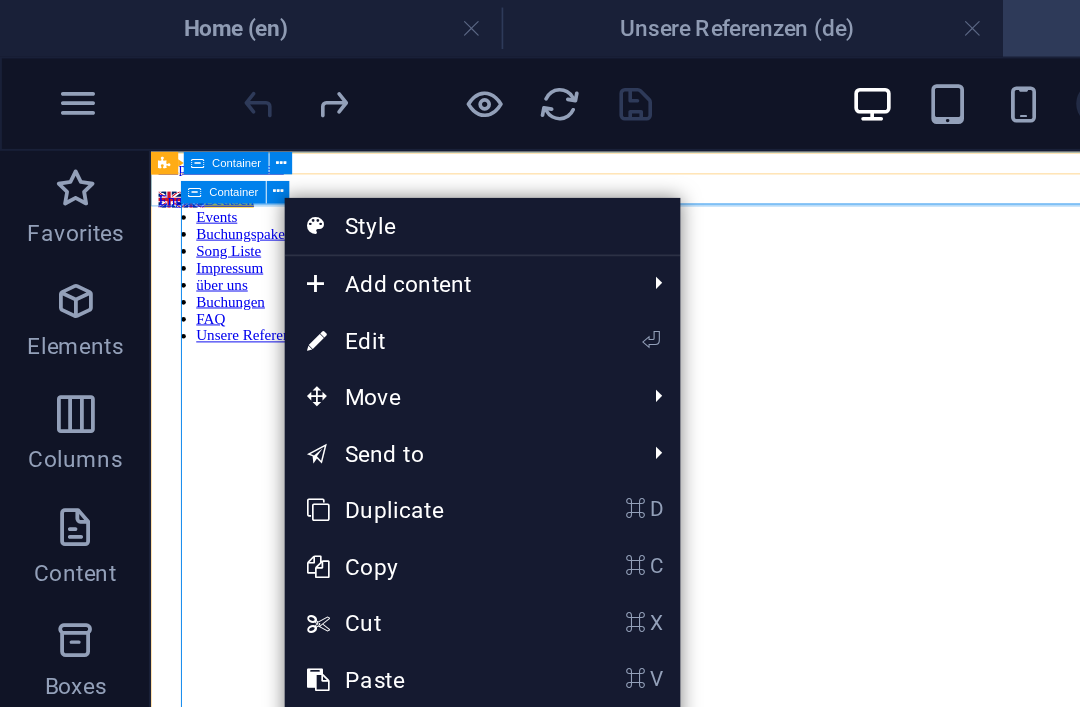 click on "⌘ C  Copy" at bounding box center [218, 301] 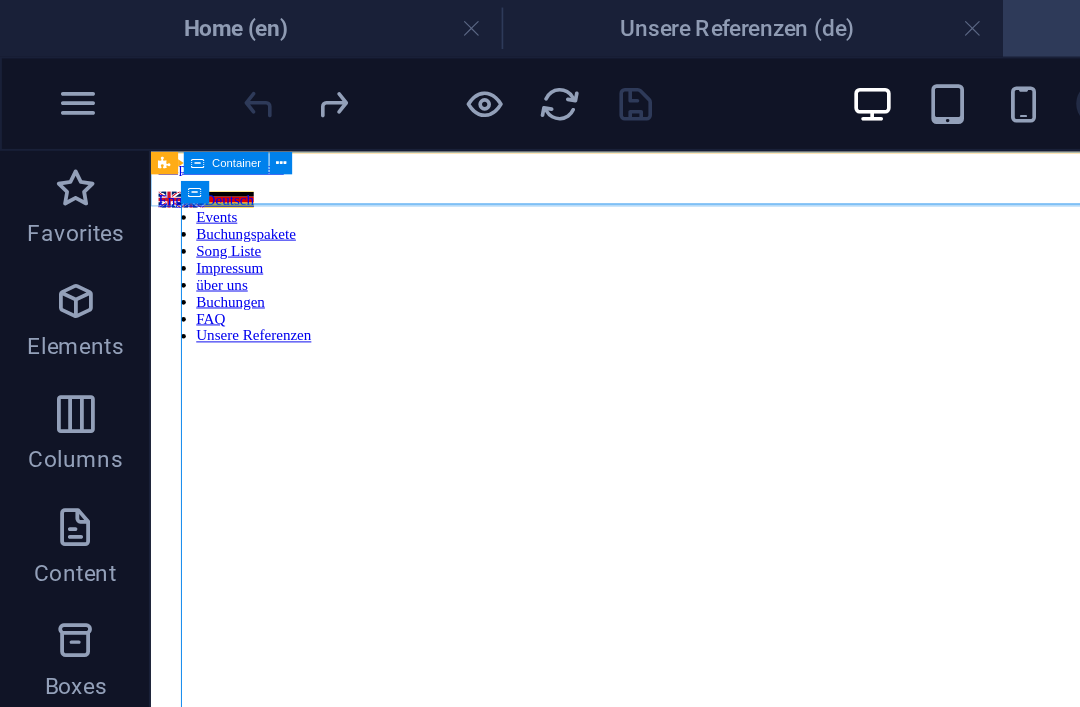 click on "Unsere Referenzen (de)" at bounding box center [399, 15] 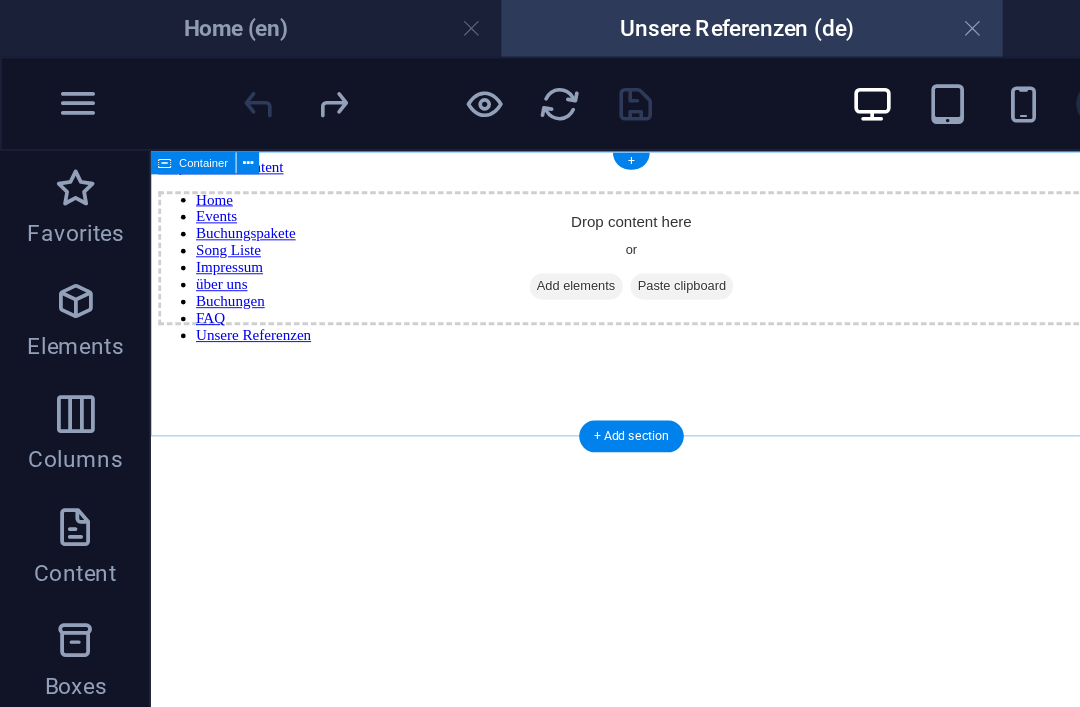 click on "Paste clipboard" at bounding box center [714, 293] 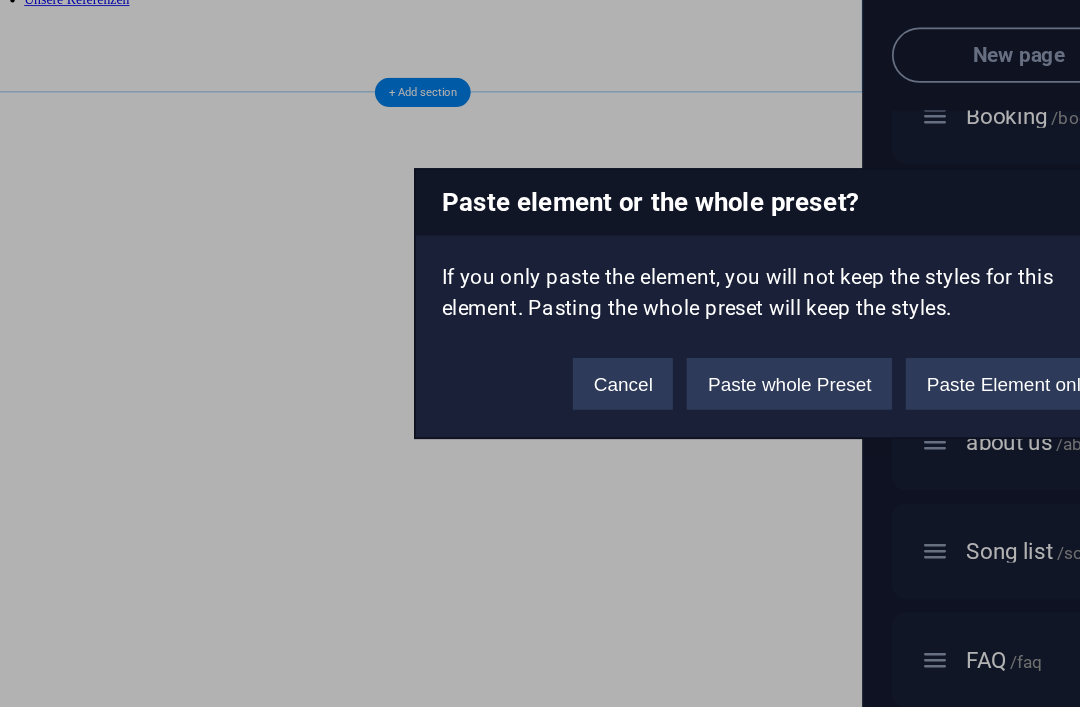 click on "Paste whole Preset" at bounding box center [547, 400] 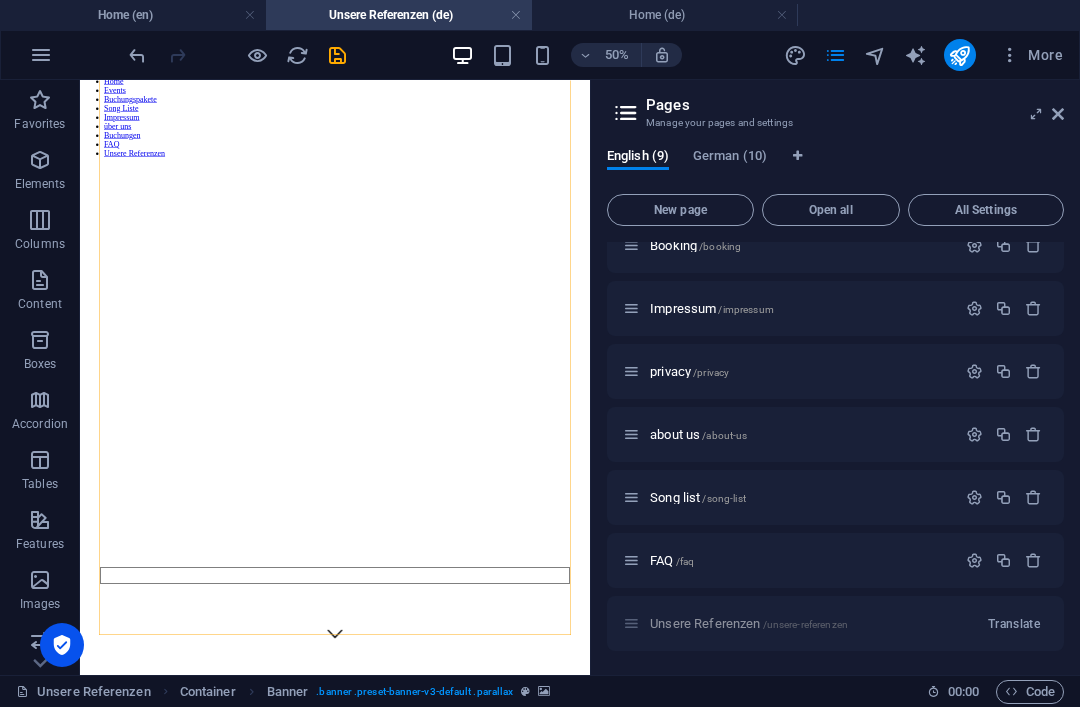 scroll, scrollTop: 41, scrollLeft: 0, axis: vertical 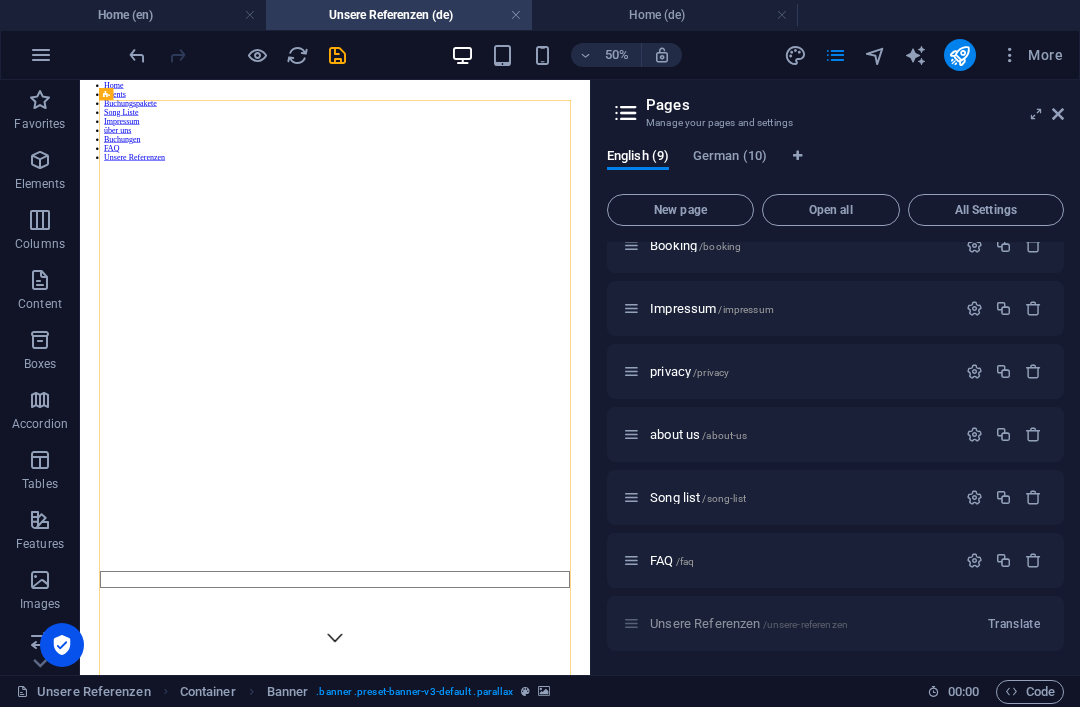 click at bounding box center (590, 1078) 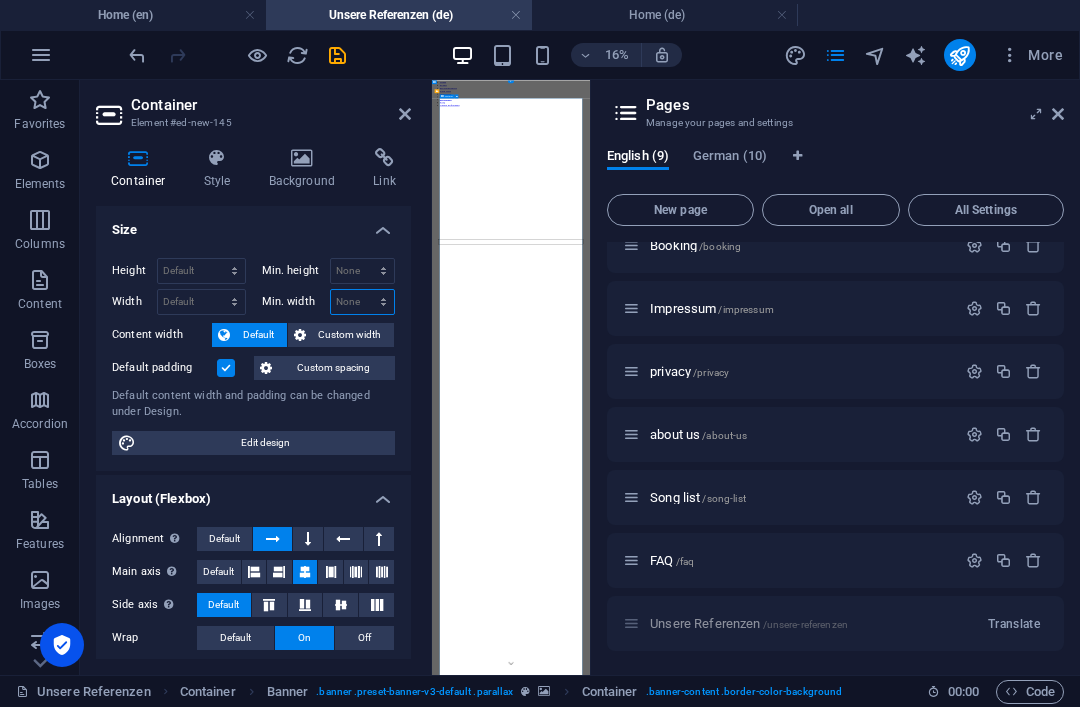 click on "None px rem % vh vw" at bounding box center (363, 302) 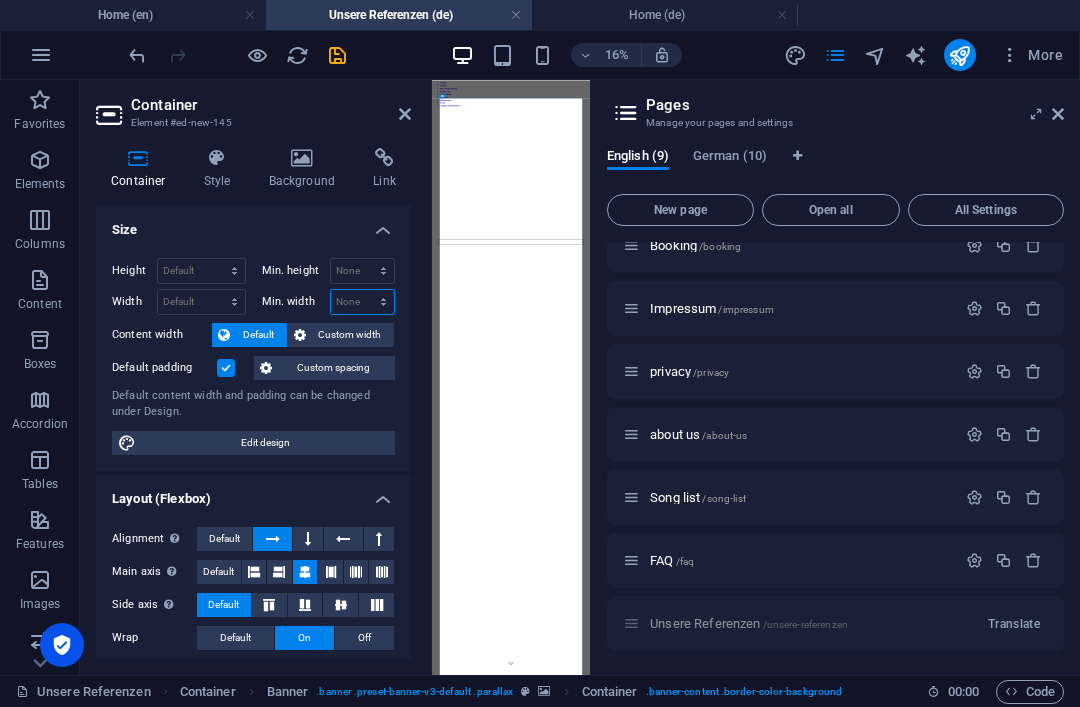 click on "None px rem % vh vw" at bounding box center [363, 302] 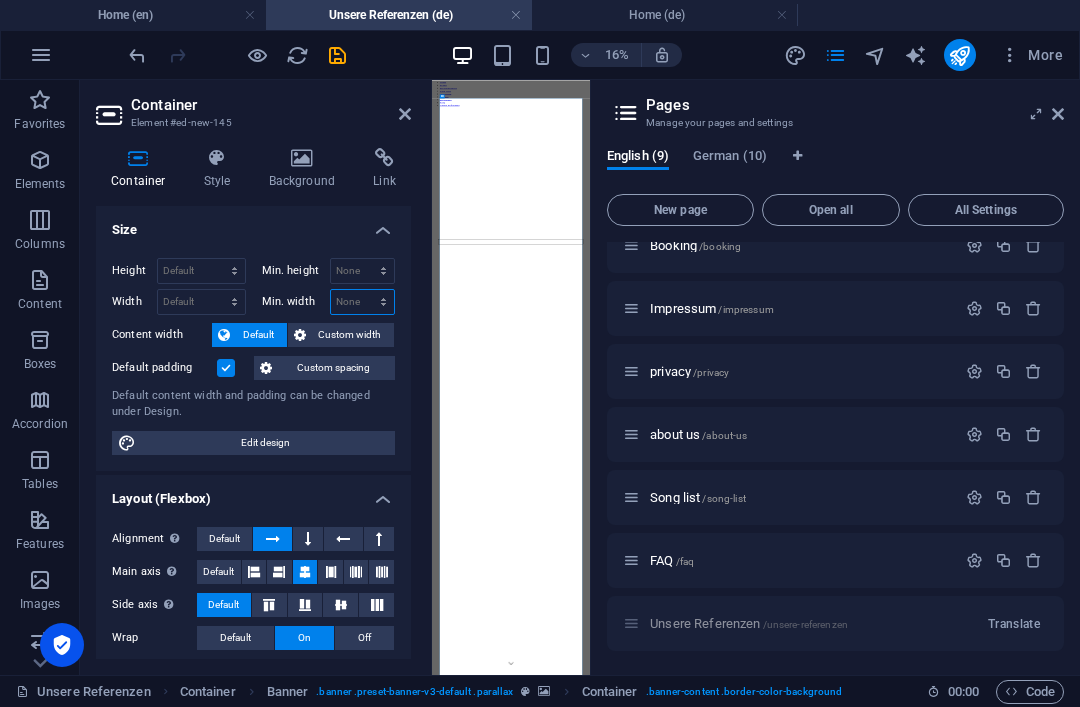 scroll, scrollTop: 0, scrollLeft: 0, axis: both 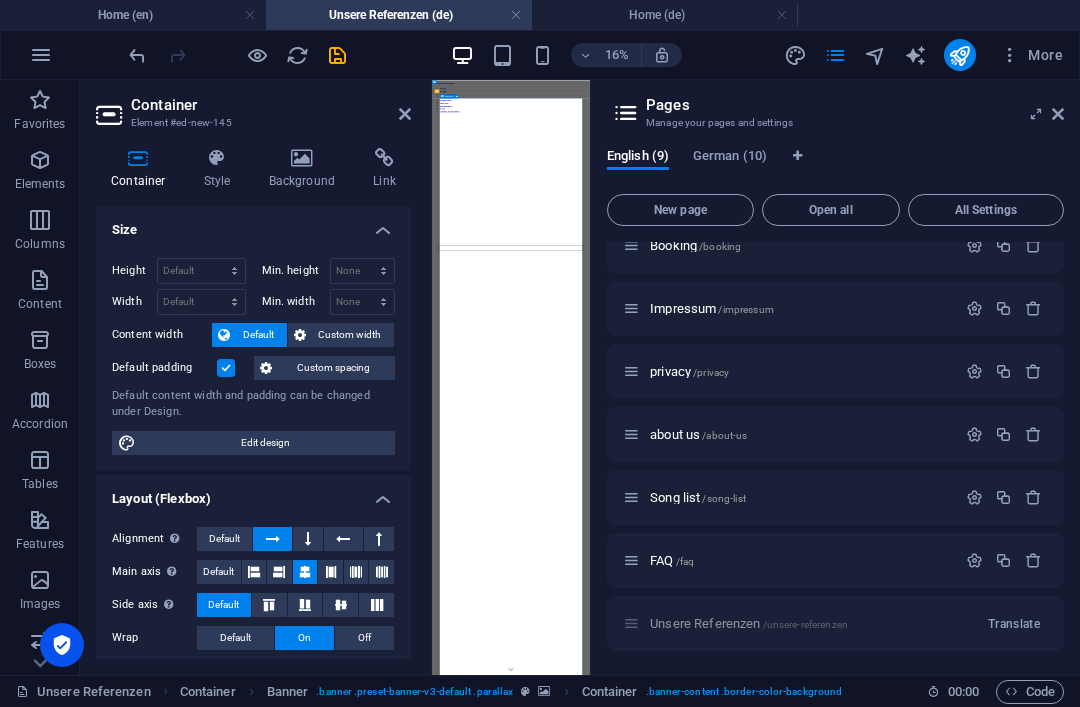 click at bounding box center [920, 1119] 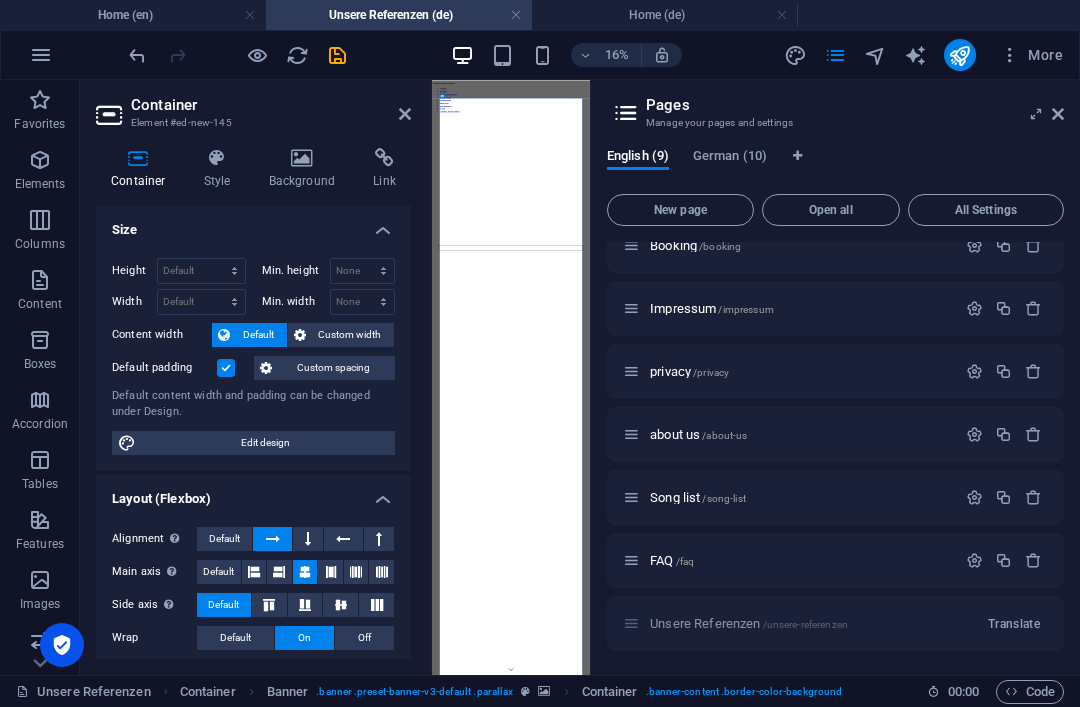 click at bounding box center (405, 114) 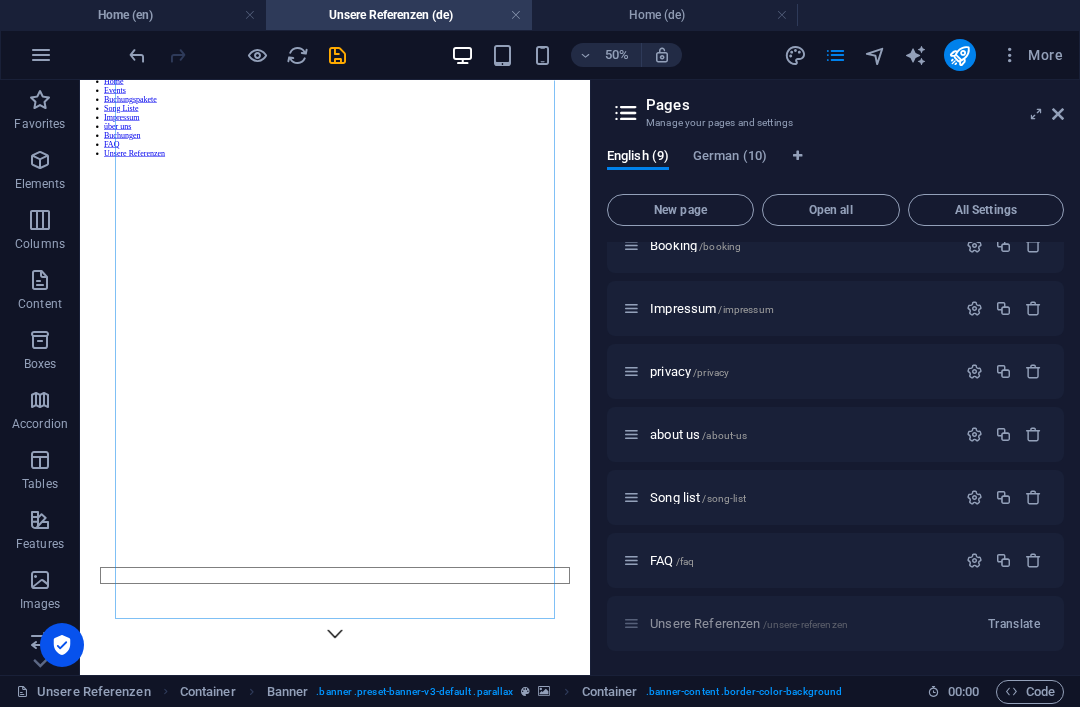scroll, scrollTop: 160, scrollLeft: 0, axis: vertical 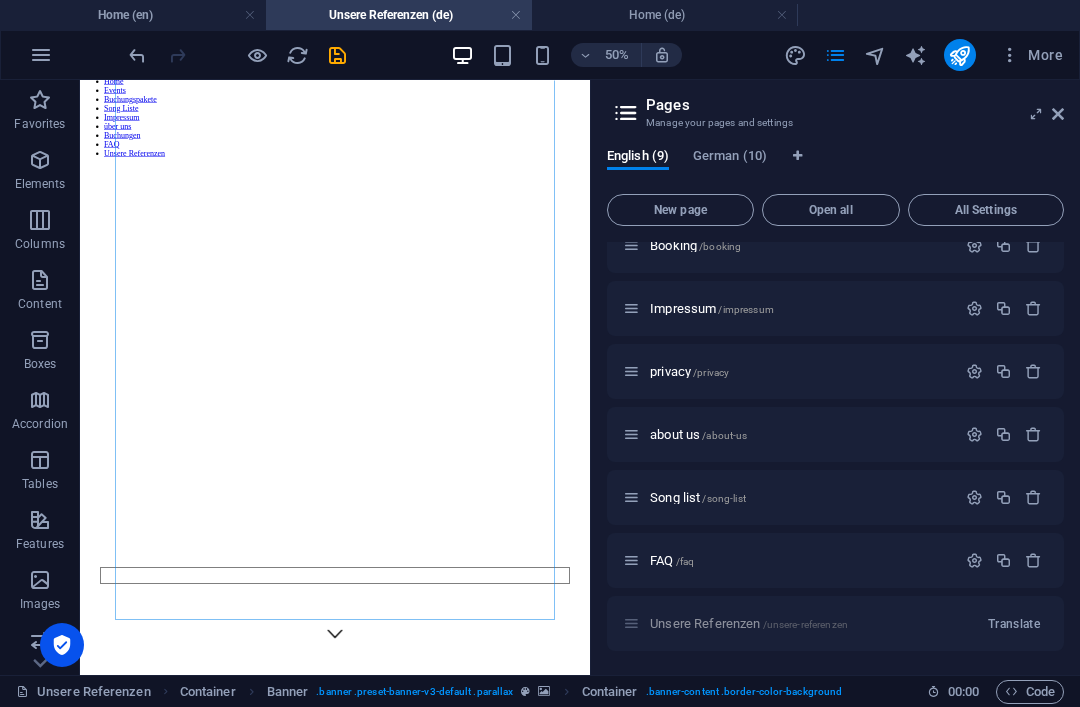 click on "Home (de)" at bounding box center [665, 15] 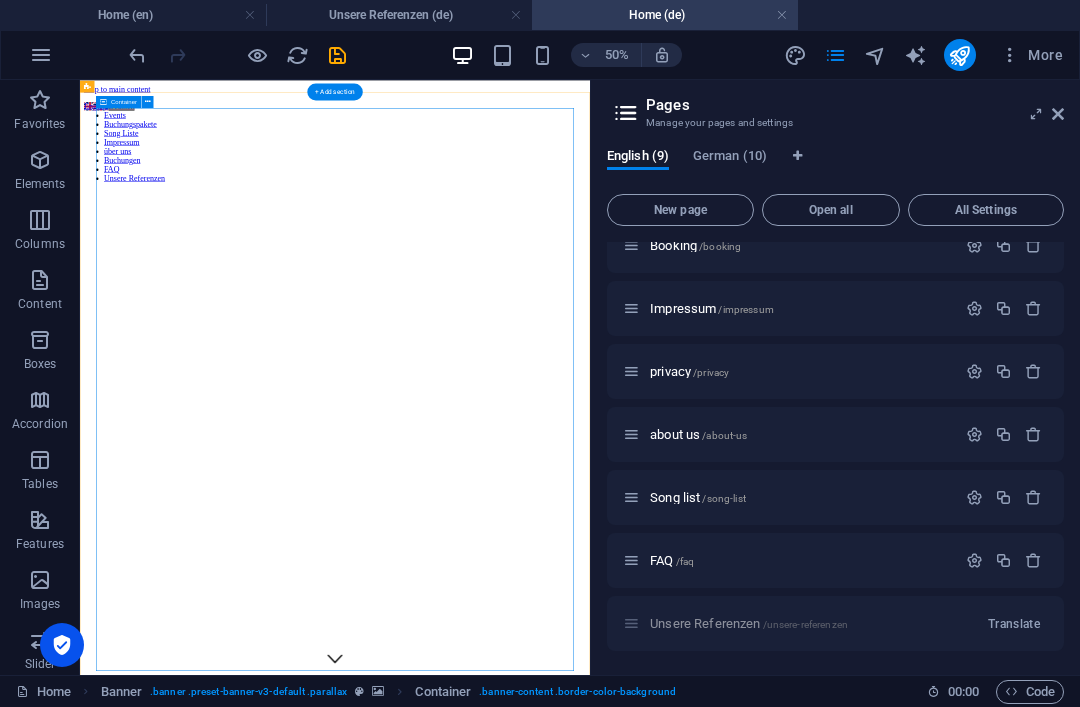 click at bounding box center (590, 1378) 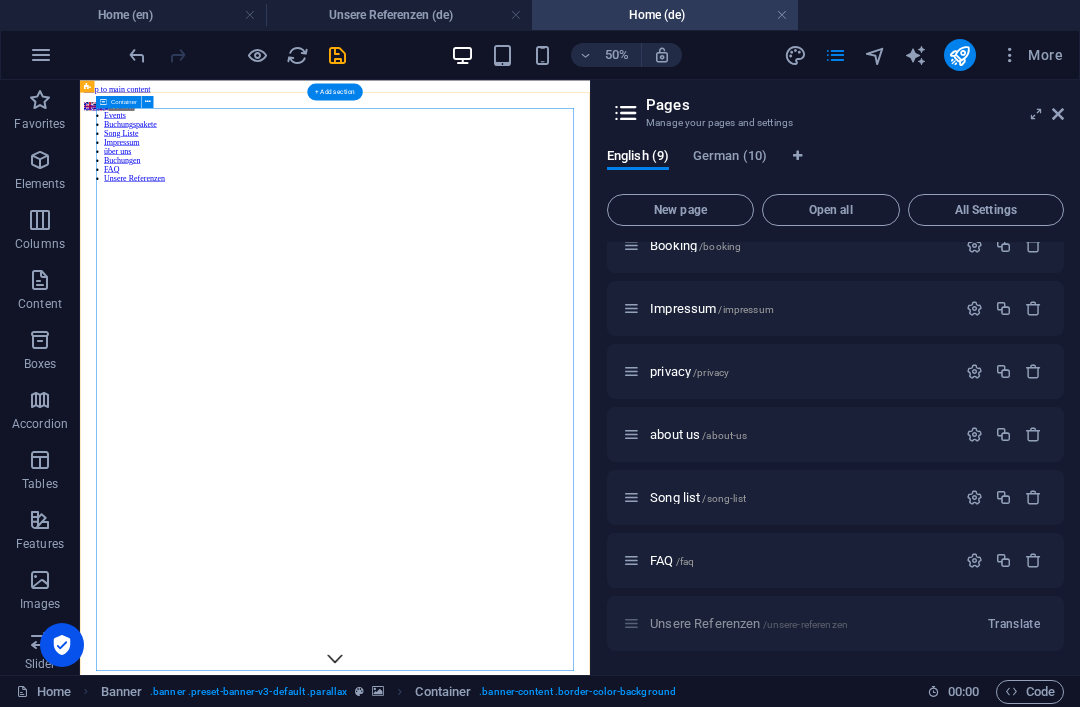 click at bounding box center (137, 55) 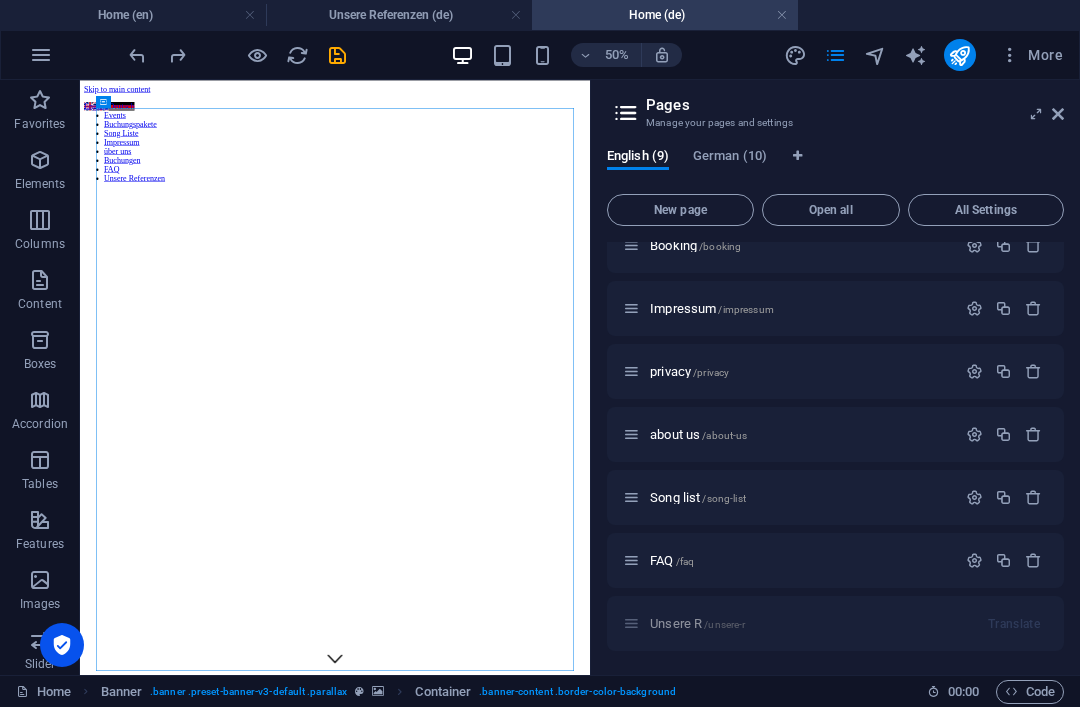 click at bounding box center [137, 55] 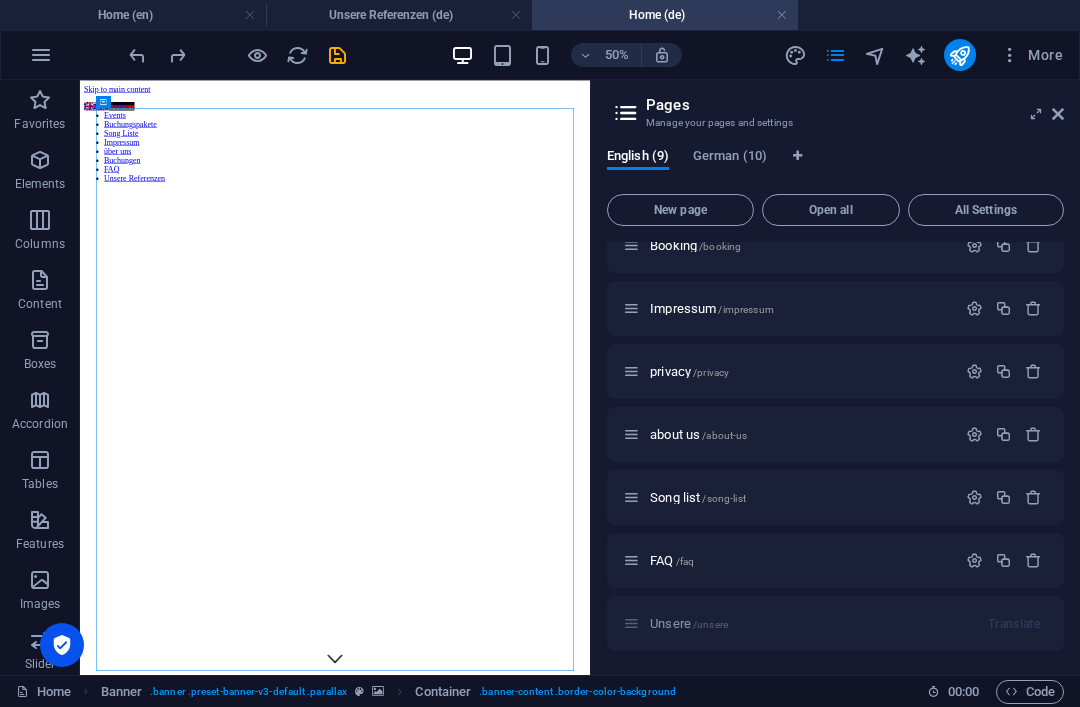 click on "Unsere Referenzen (de)" at bounding box center [399, 15] 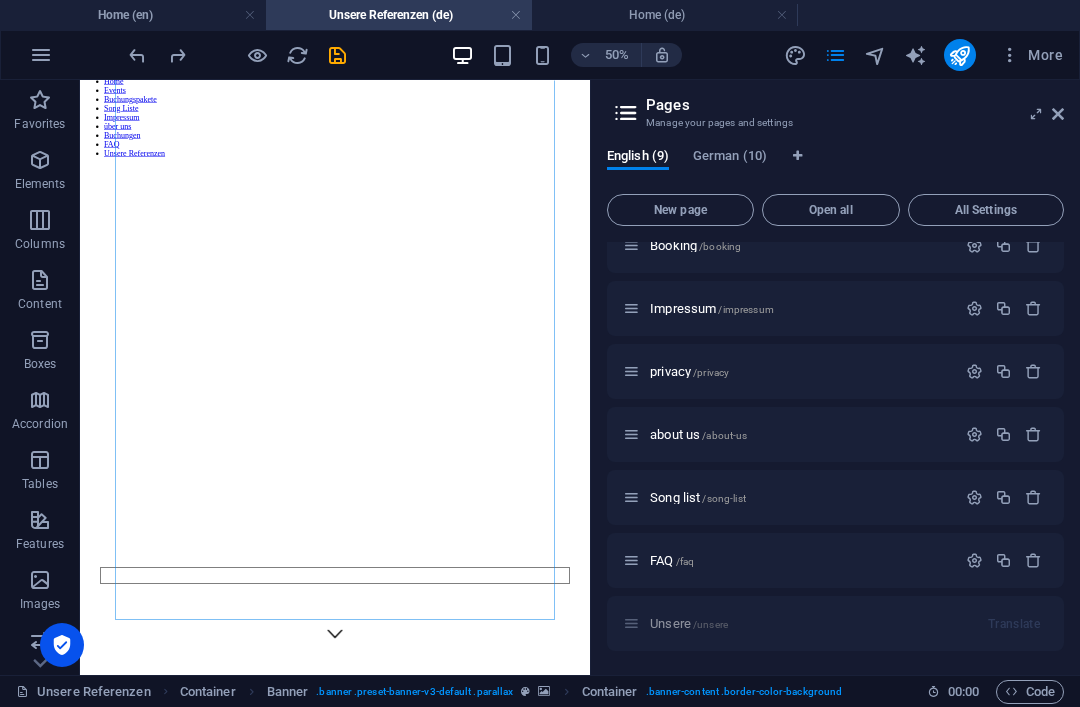 click at bounding box center [137, 55] 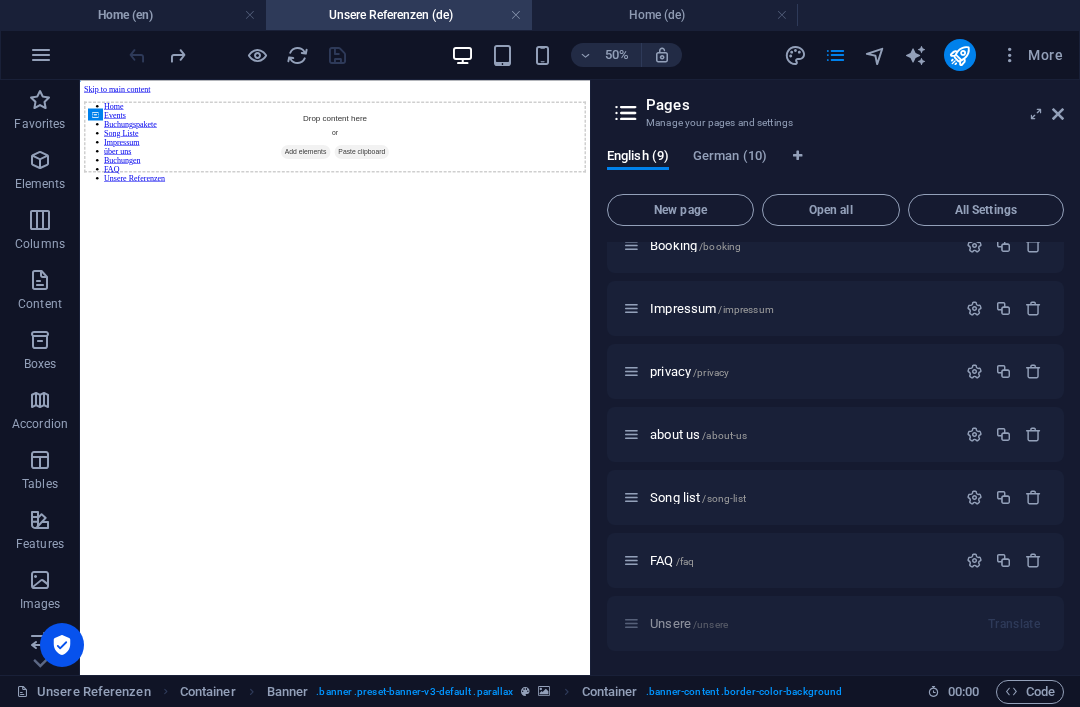 scroll, scrollTop: 0, scrollLeft: 0, axis: both 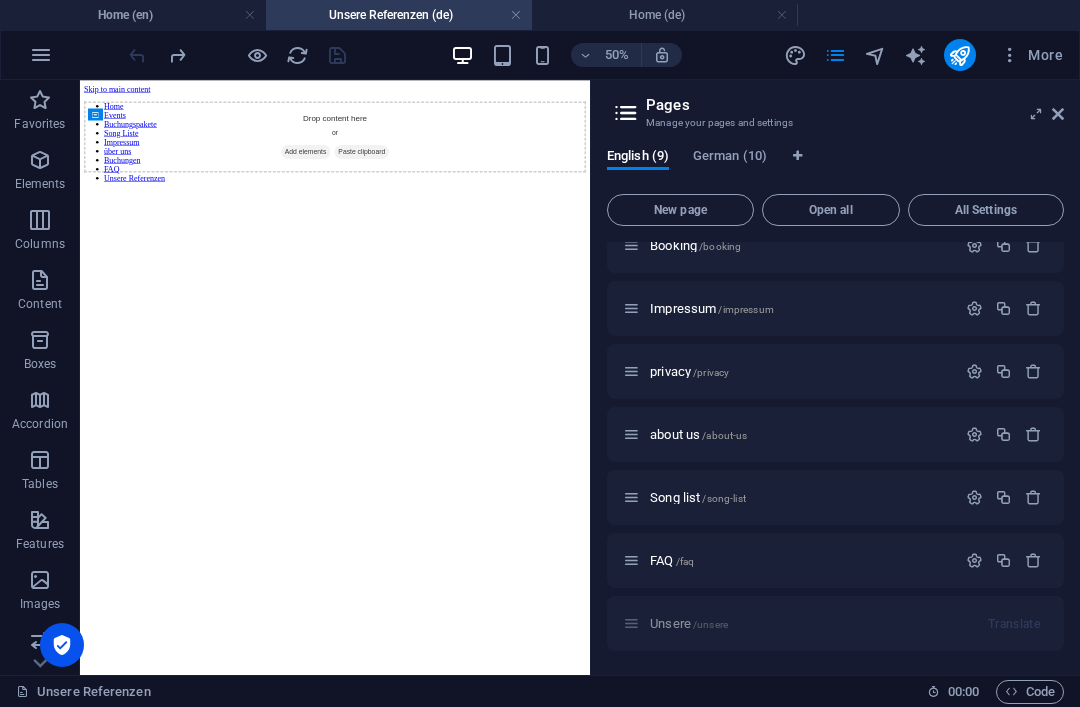 click on "FAQ /faq" at bounding box center [672, 560] 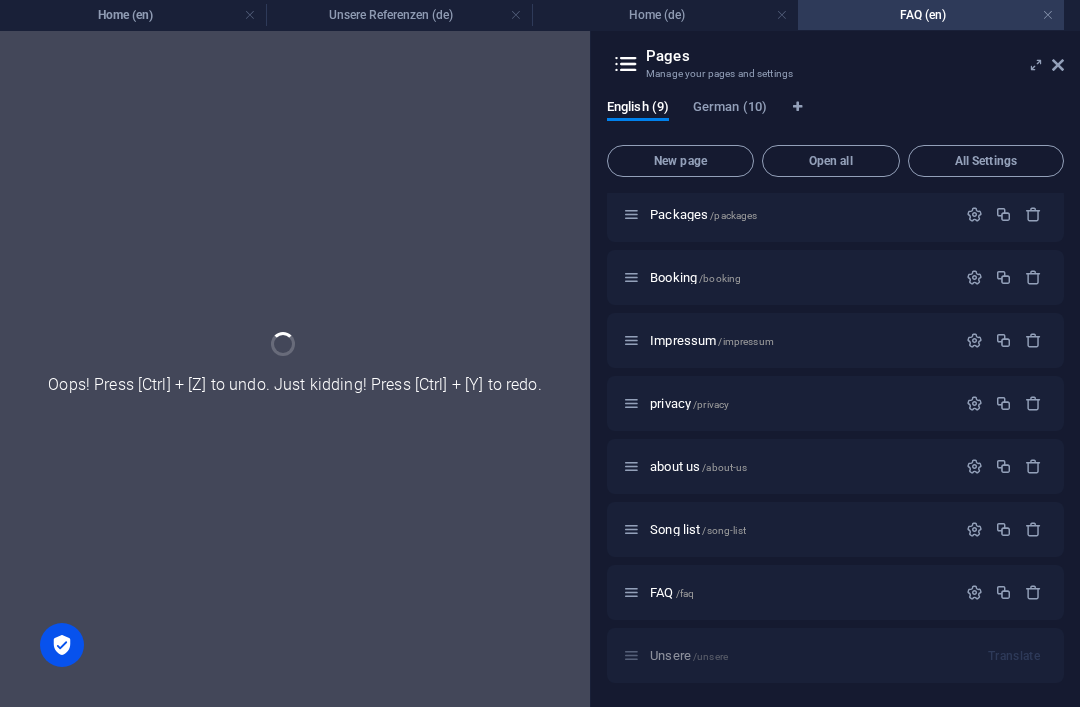 scroll, scrollTop: 132, scrollLeft: 0, axis: vertical 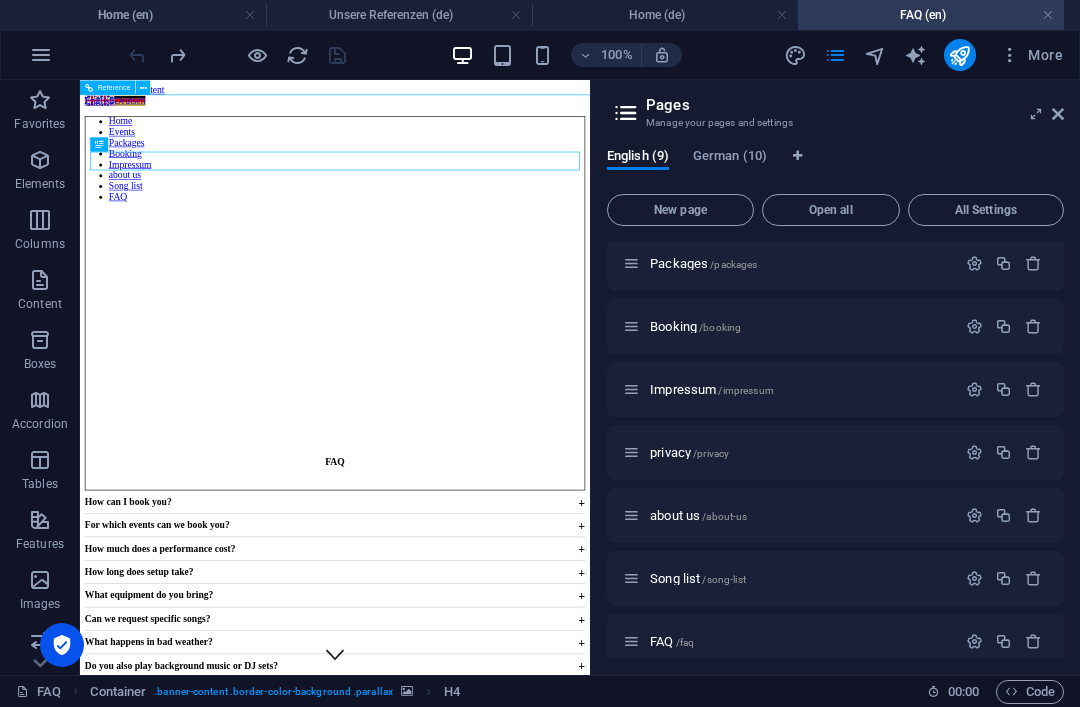 click at bounding box center [505, 300] 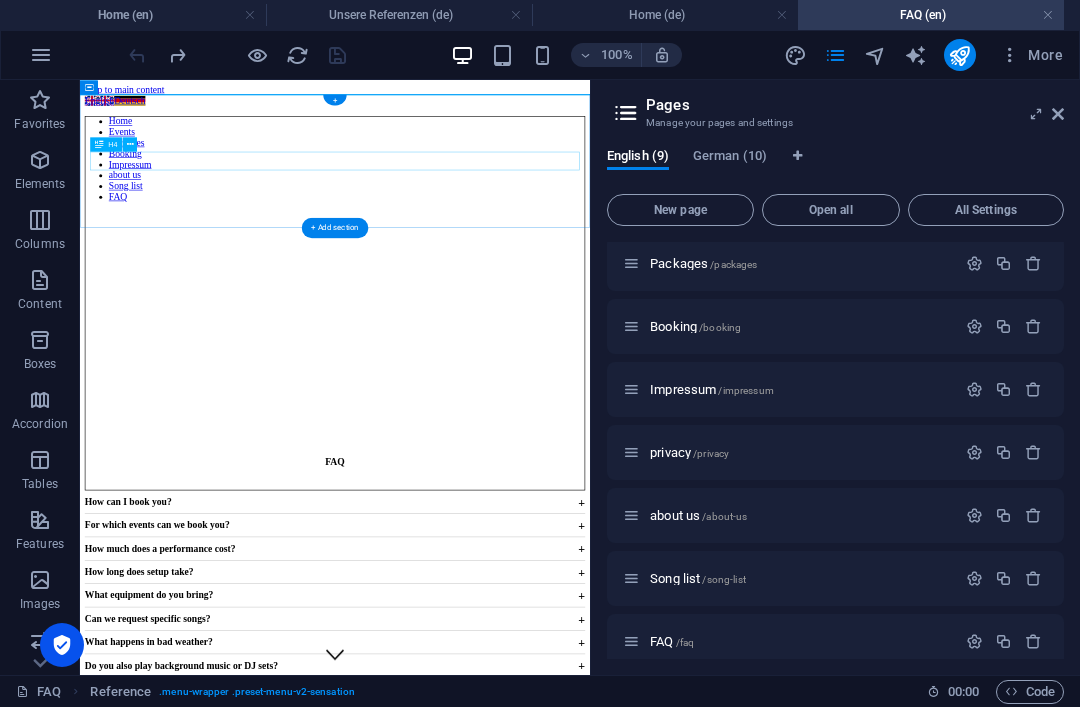 click on "FAQ" at bounding box center [505, 717] 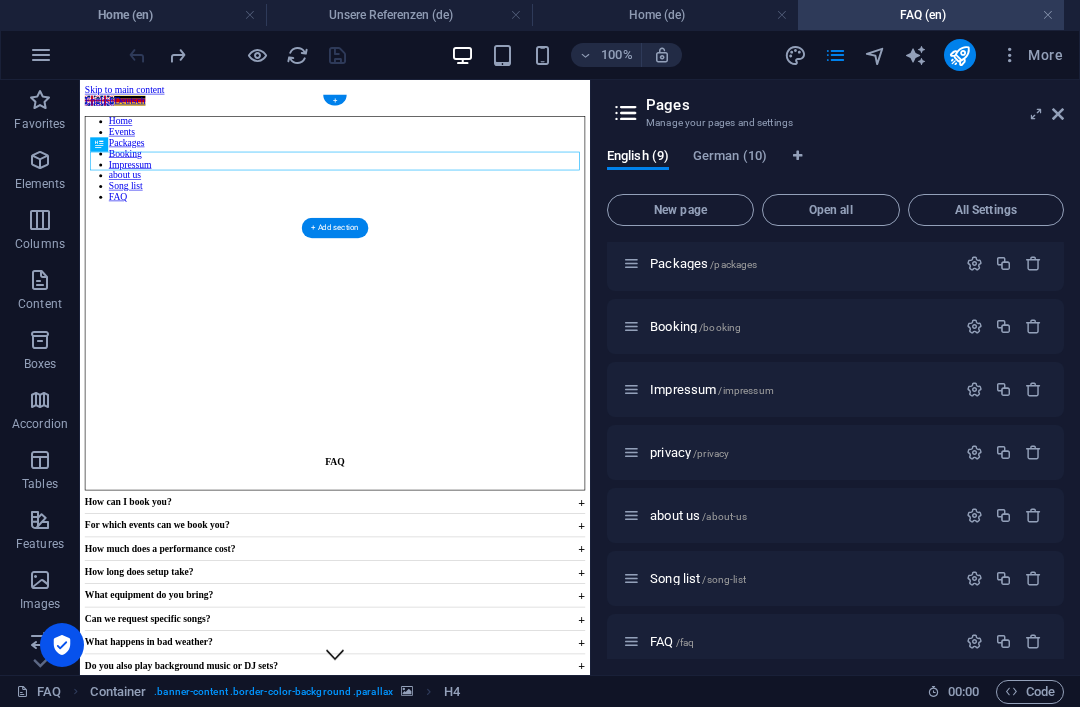 click at bounding box center (505, 132) 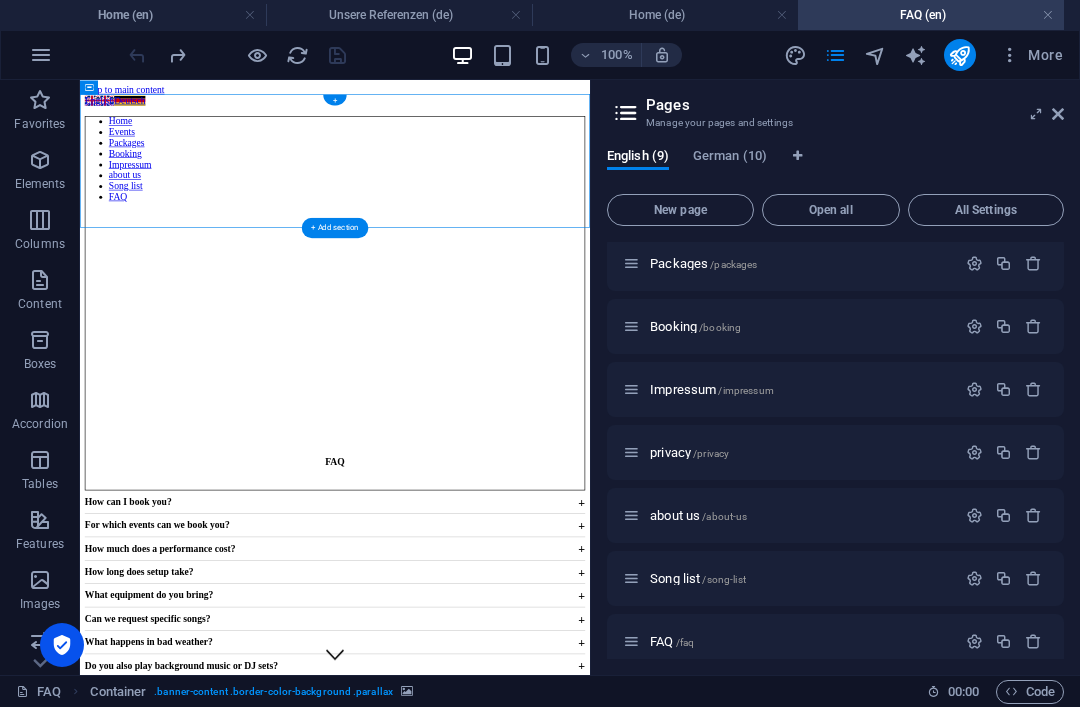 click at bounding box center [505, 132] 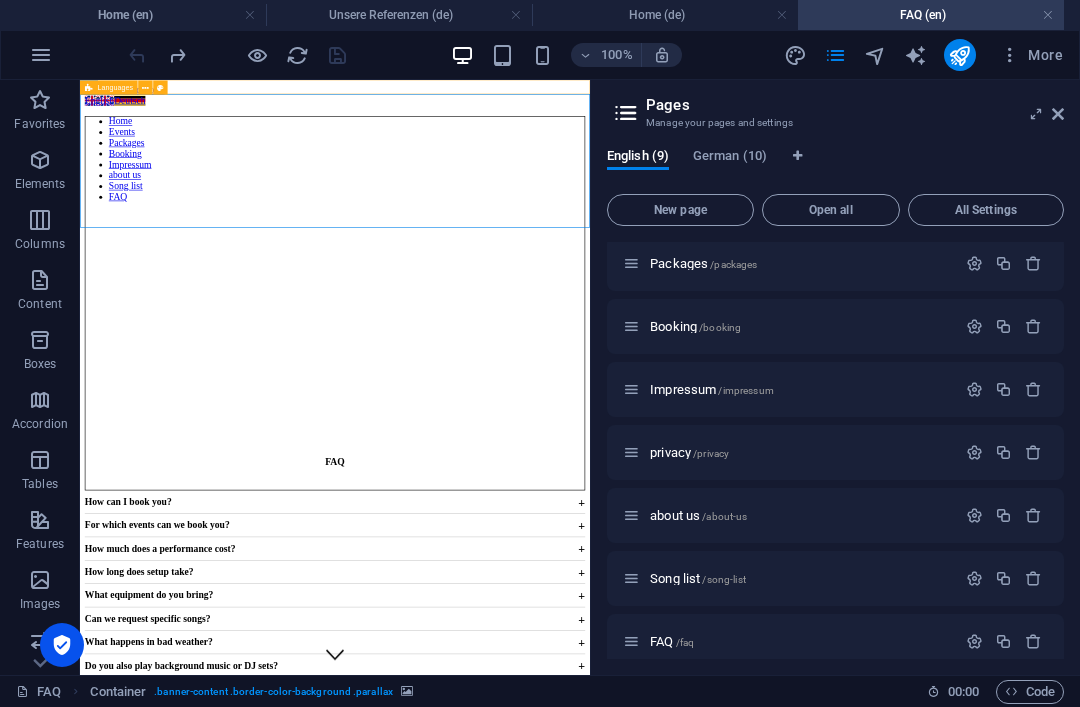 click at bounding box center (505, 132) 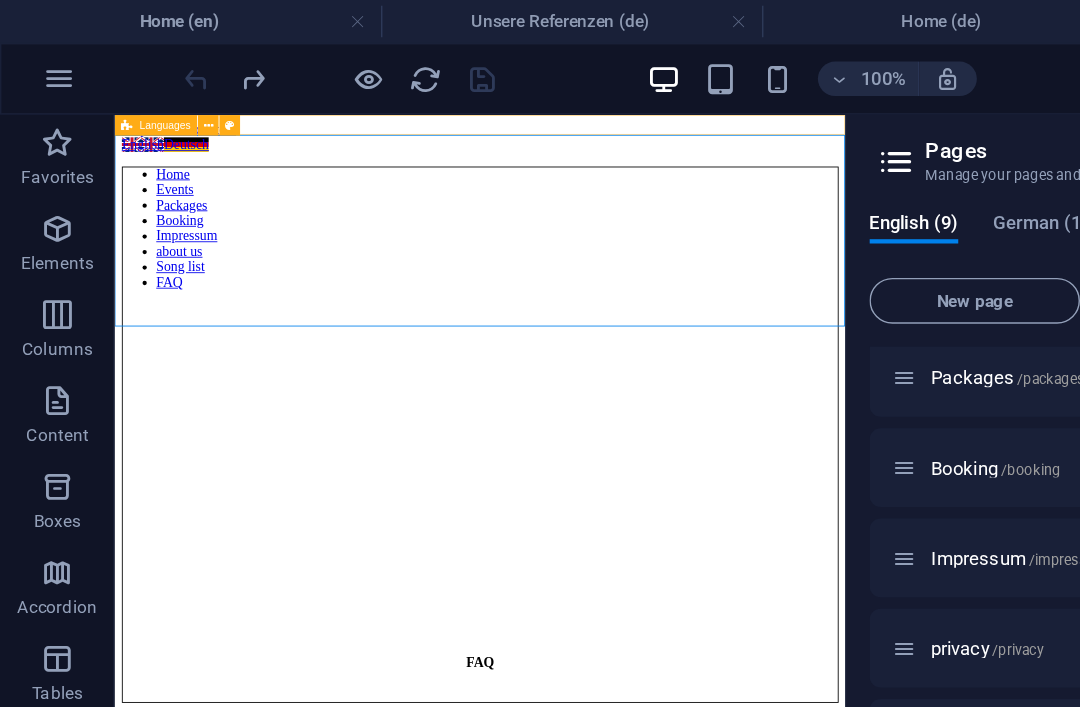 click on "FAQ" at bounding box center [539, 751] 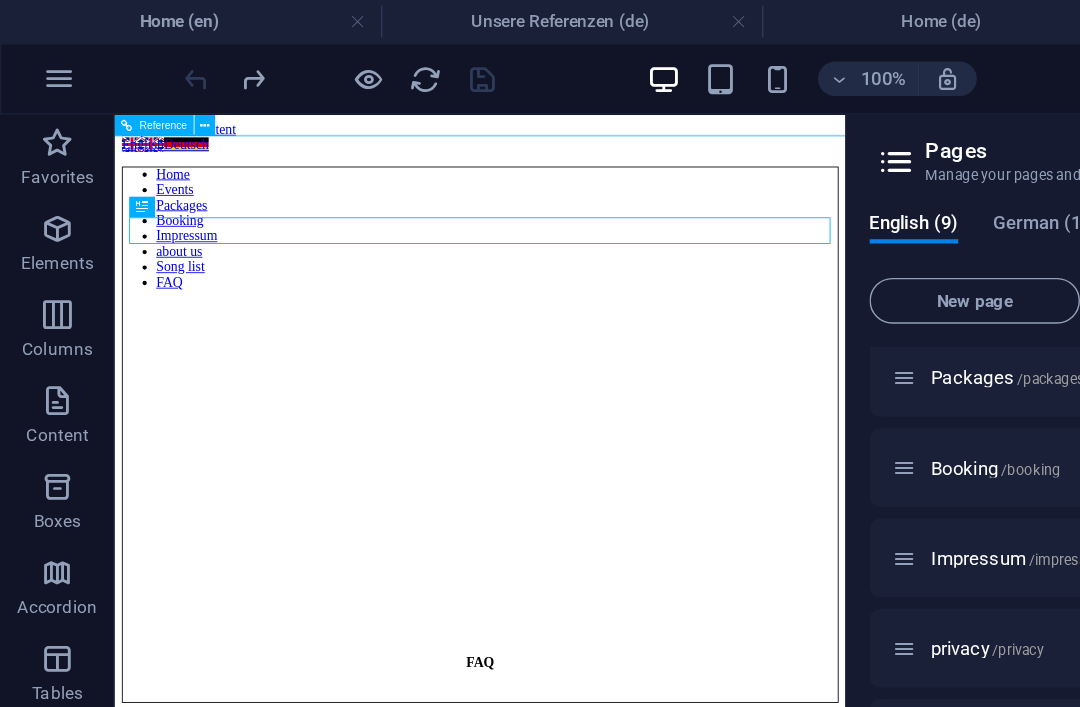 click at bounding box center [539, 334] 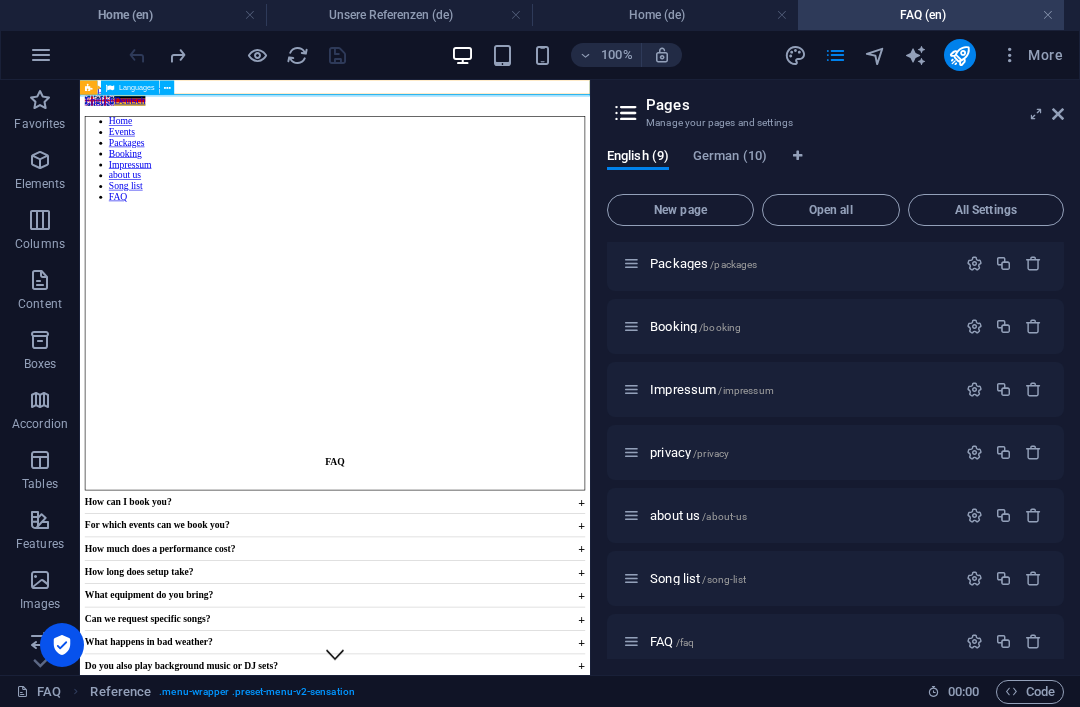 click at bounding box center (876, 55) 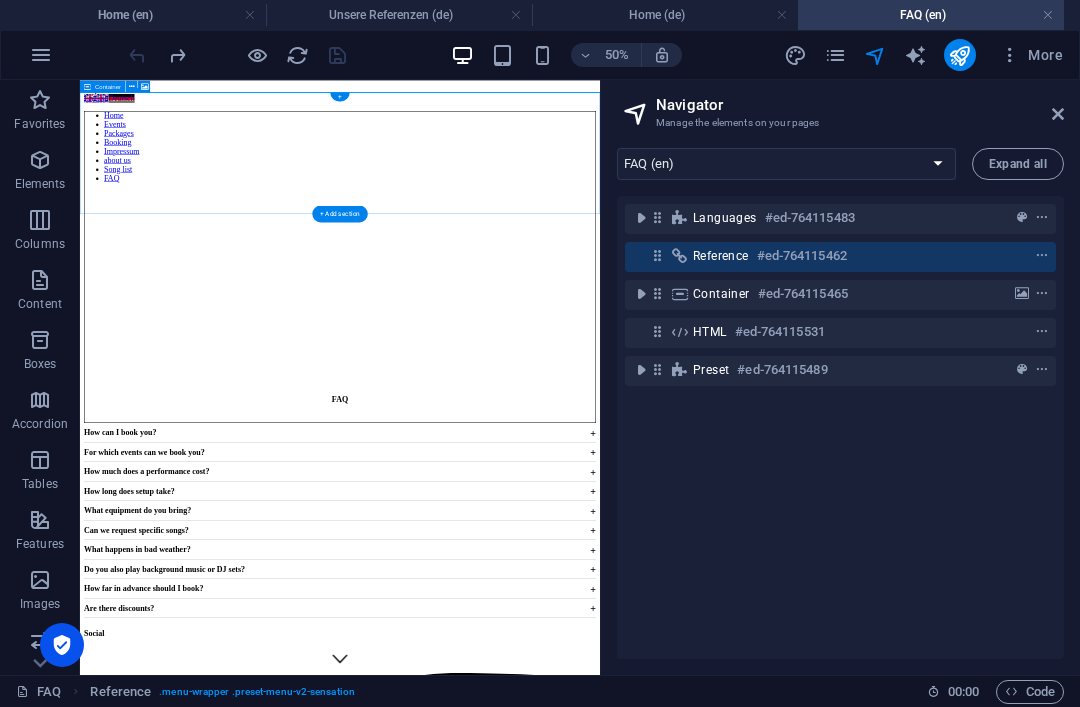 click at bounding box center [1042, 294] 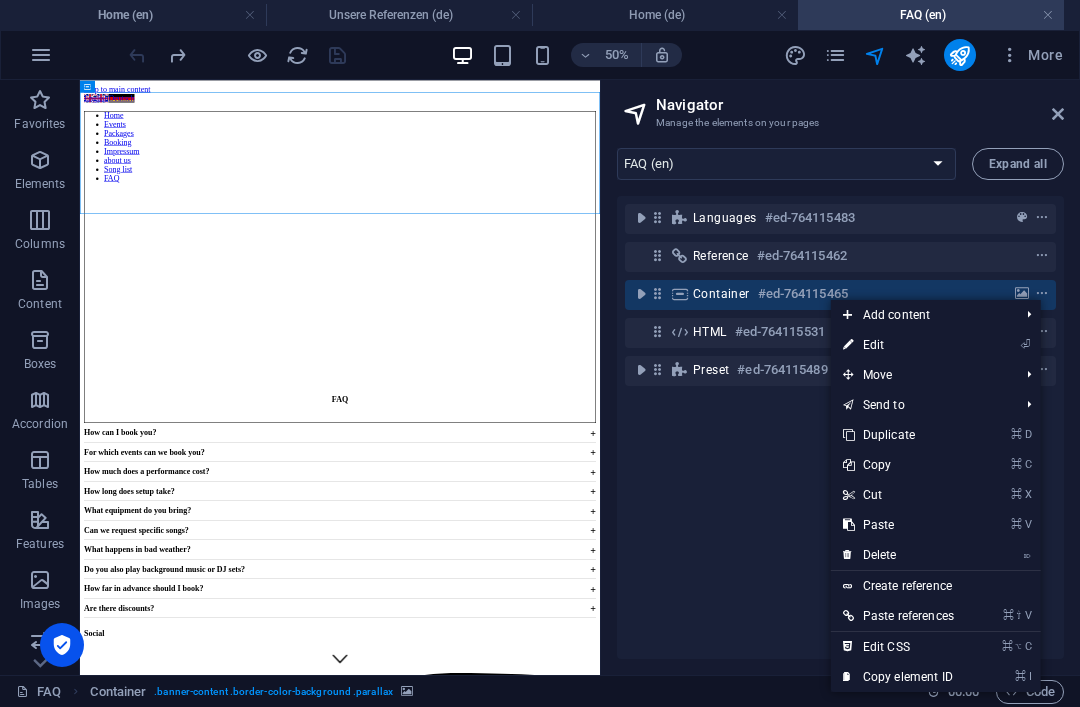 click on "⌘ C  Copy" at bounding box center [898, 465] 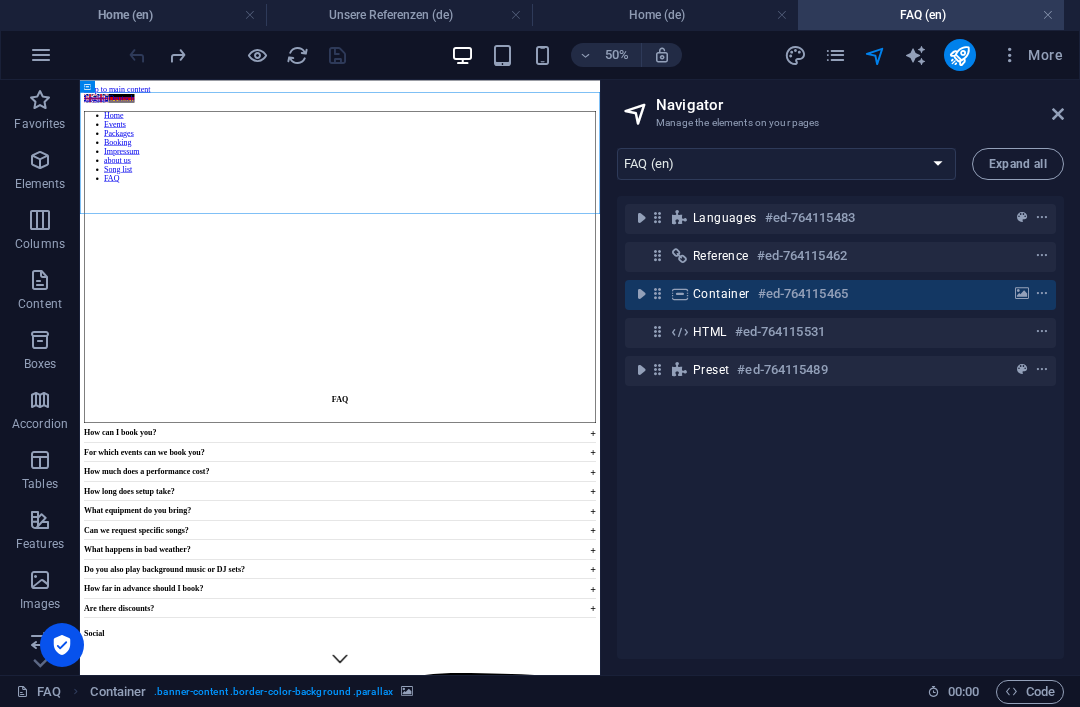 click on "Home (de)" at bounding box center (665, 15) 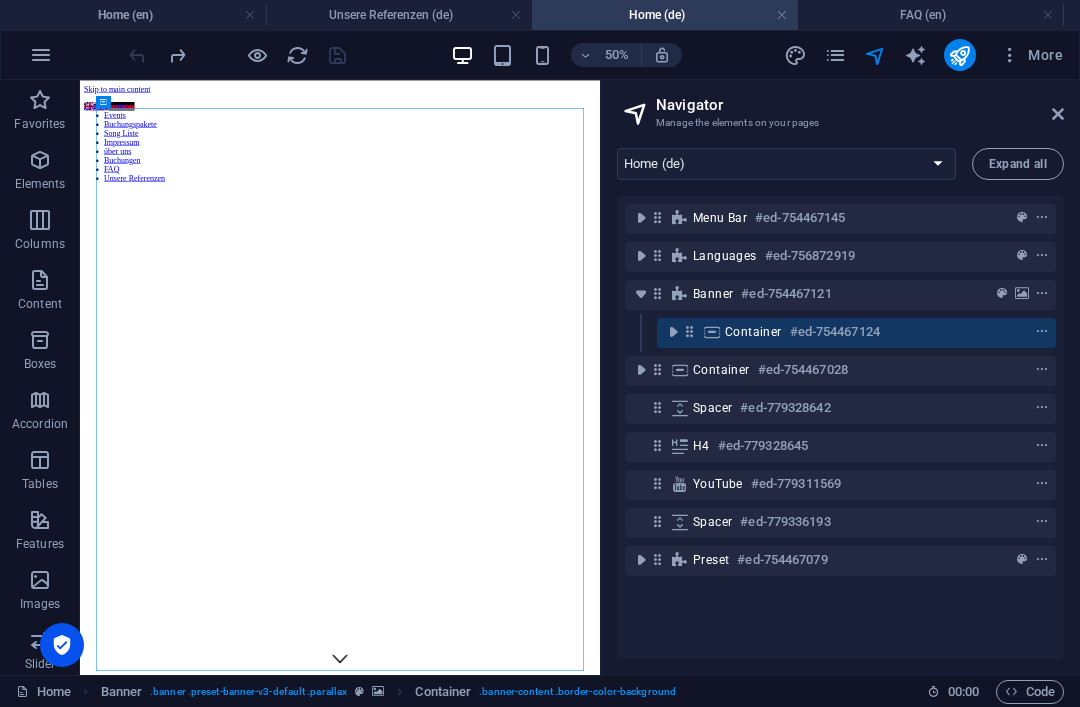 click on "Unsere Referenzen (de)" at bounding box center [399, 15] 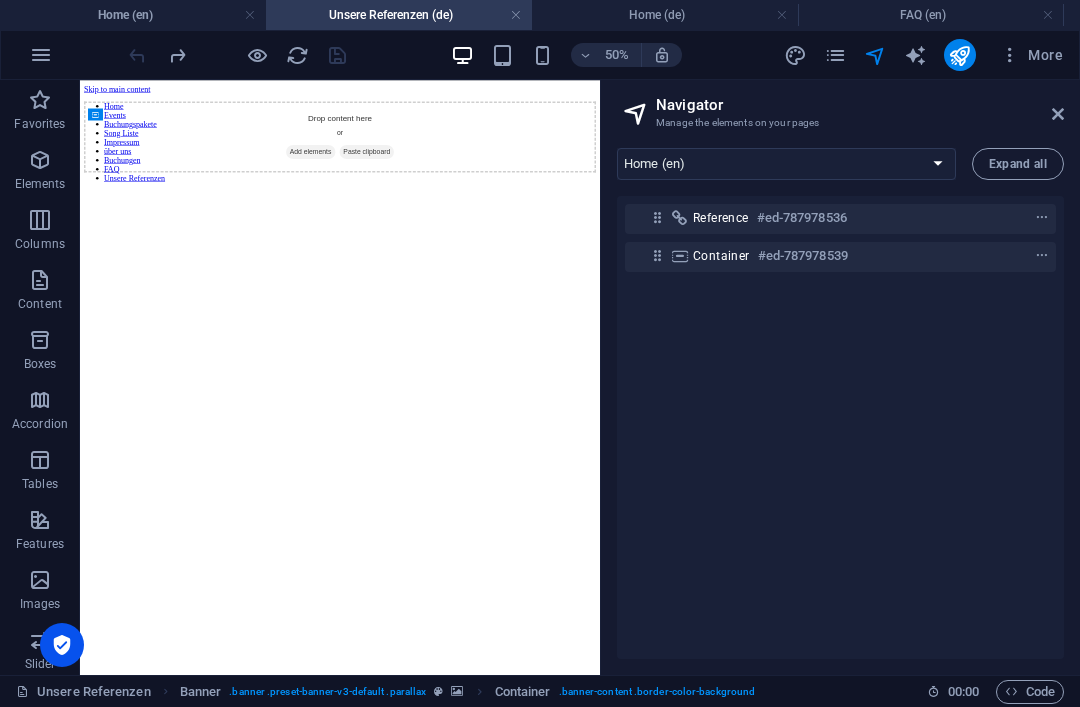 click on "Paste clipboard" at bounding box center (654, 223) 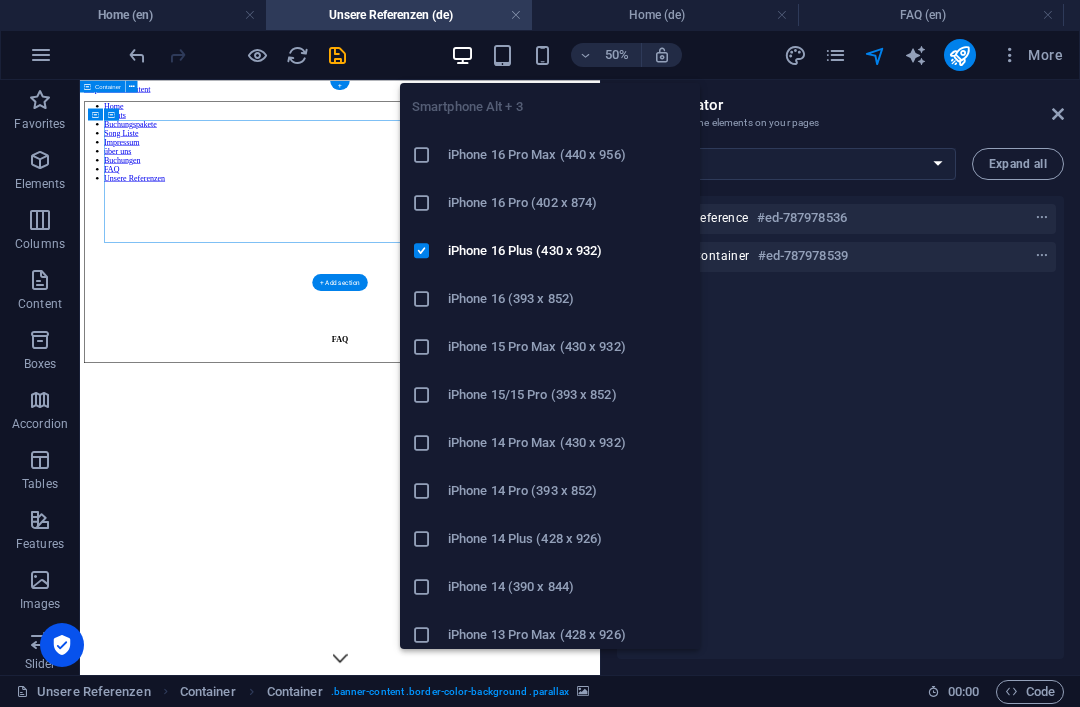 click at bounding box center (430, 251) 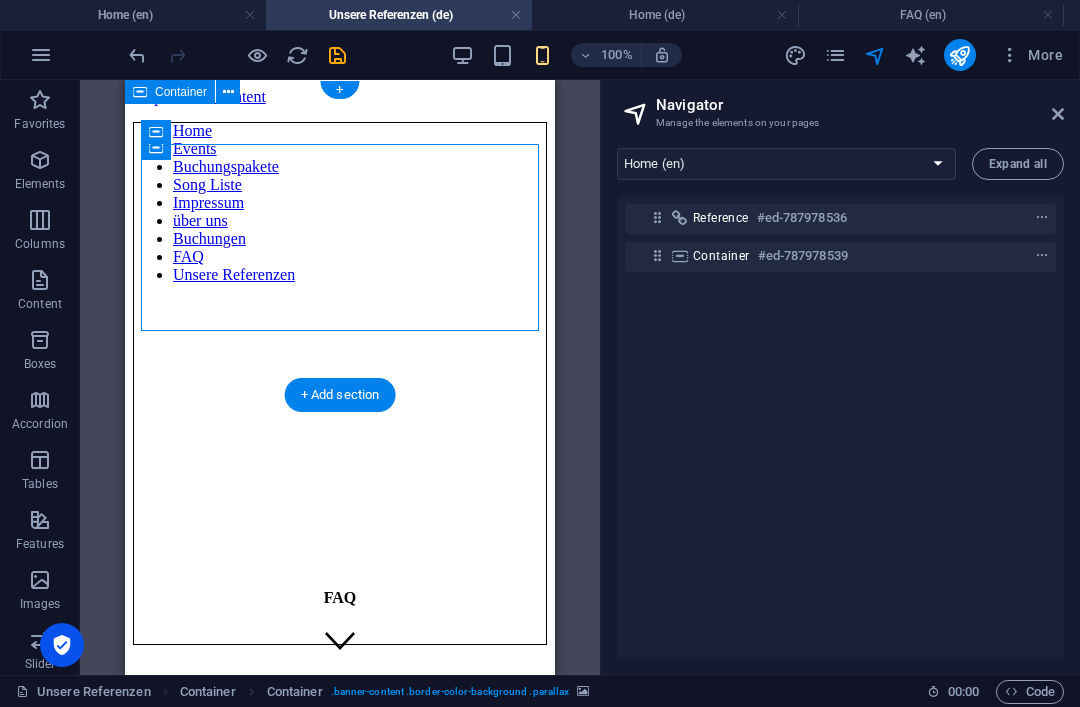 click at bounding box center (657, 255) 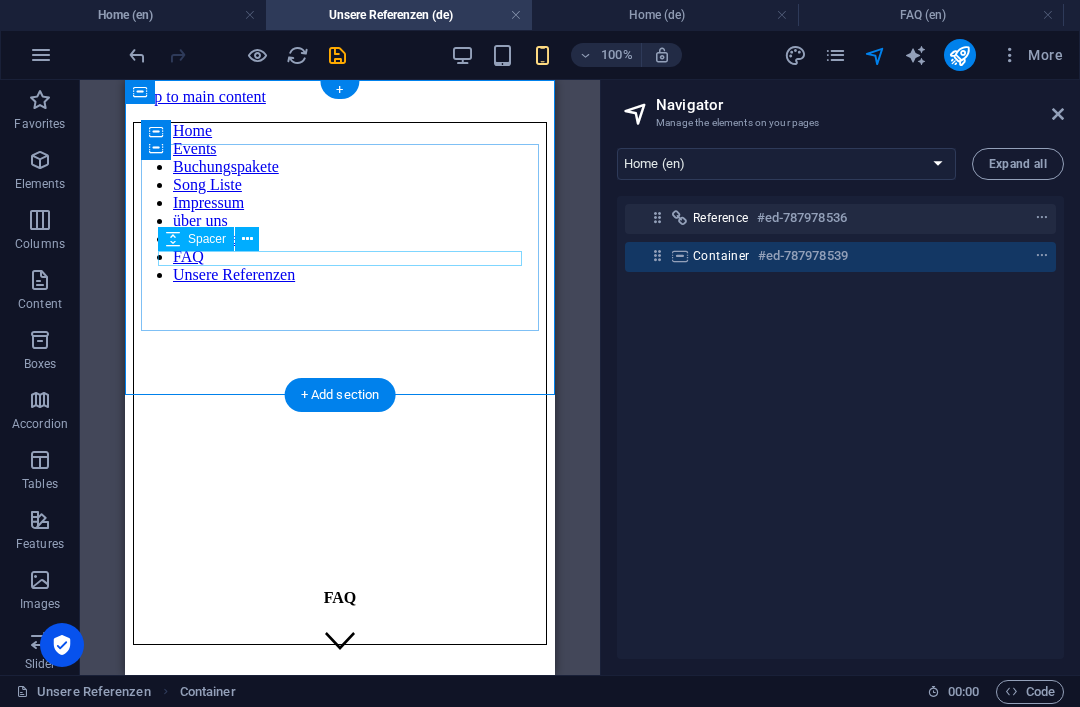 click at bounding box center (340, 636) 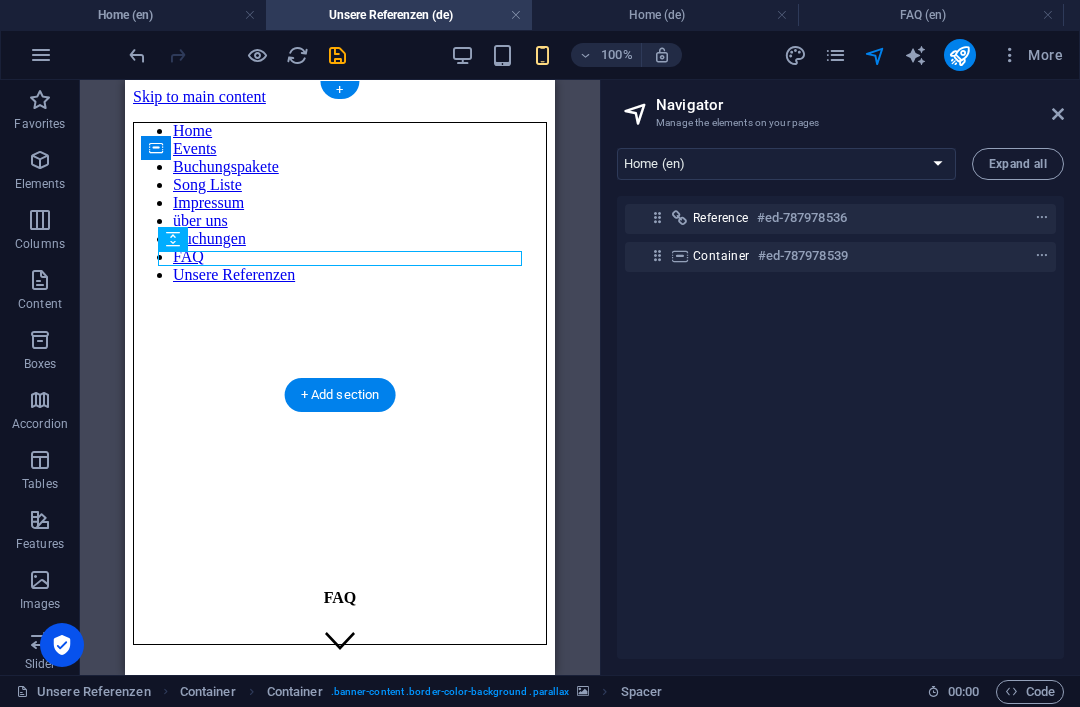 click at bounding box center (340, 91) 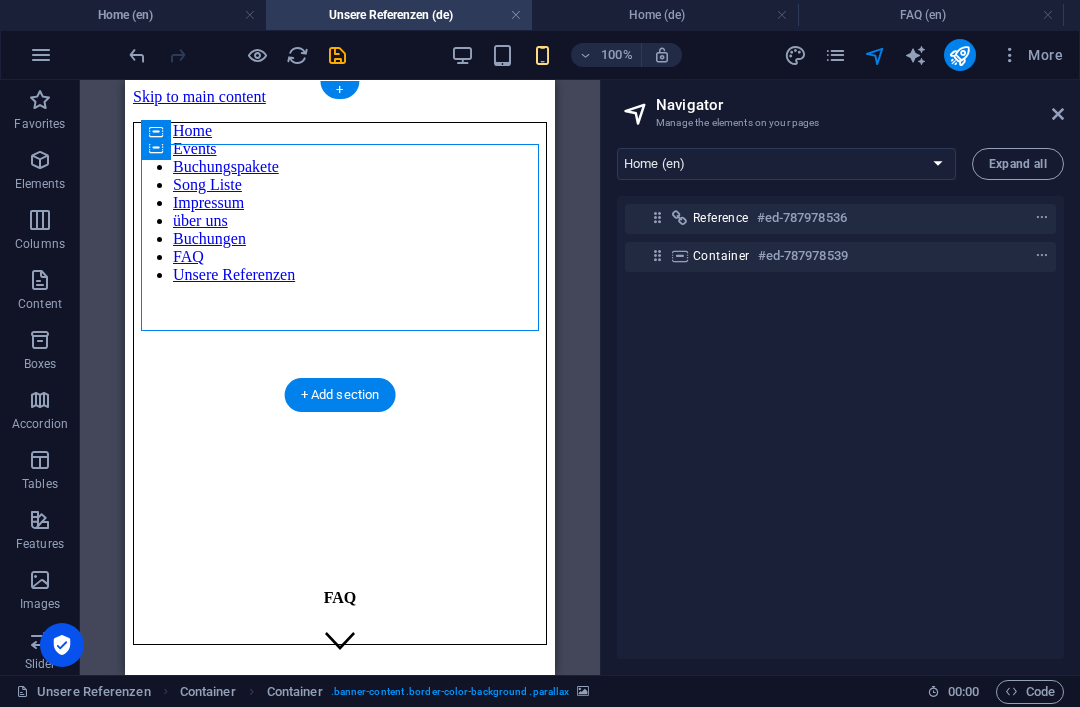 click at bounding box center [340, 91] 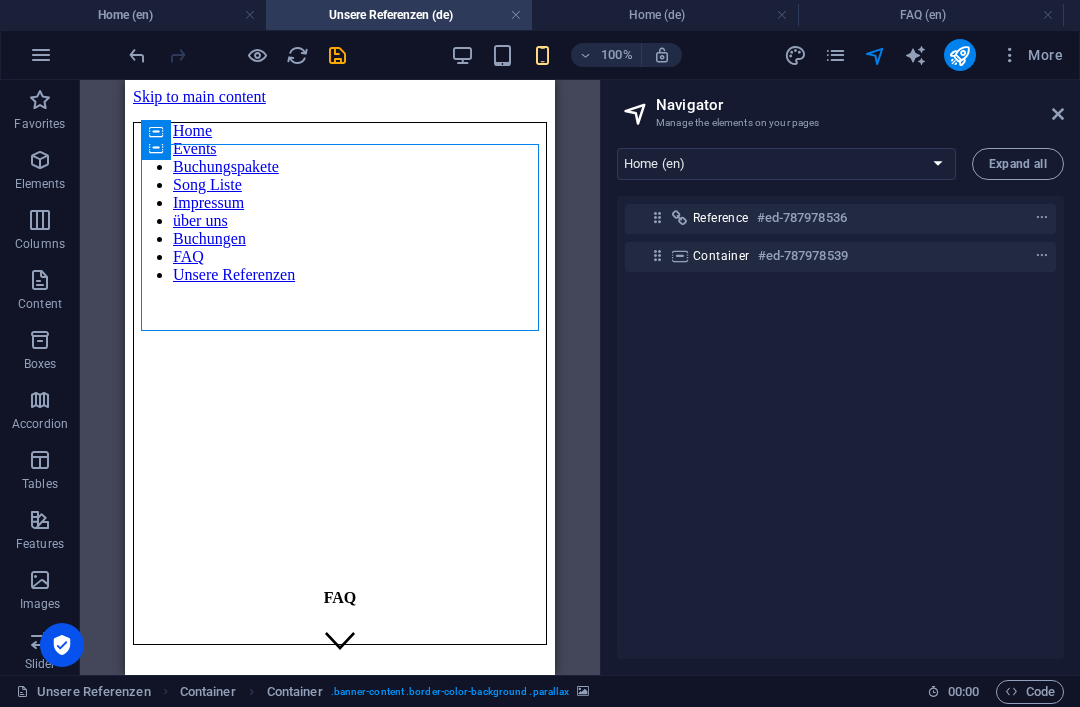 click on "Skip to main content
Home Events Buchungspakete Song Liste Impressum über uns Buchungen FAQ Unsere Referenzen
FAQ" at bounding box center [340, 366] 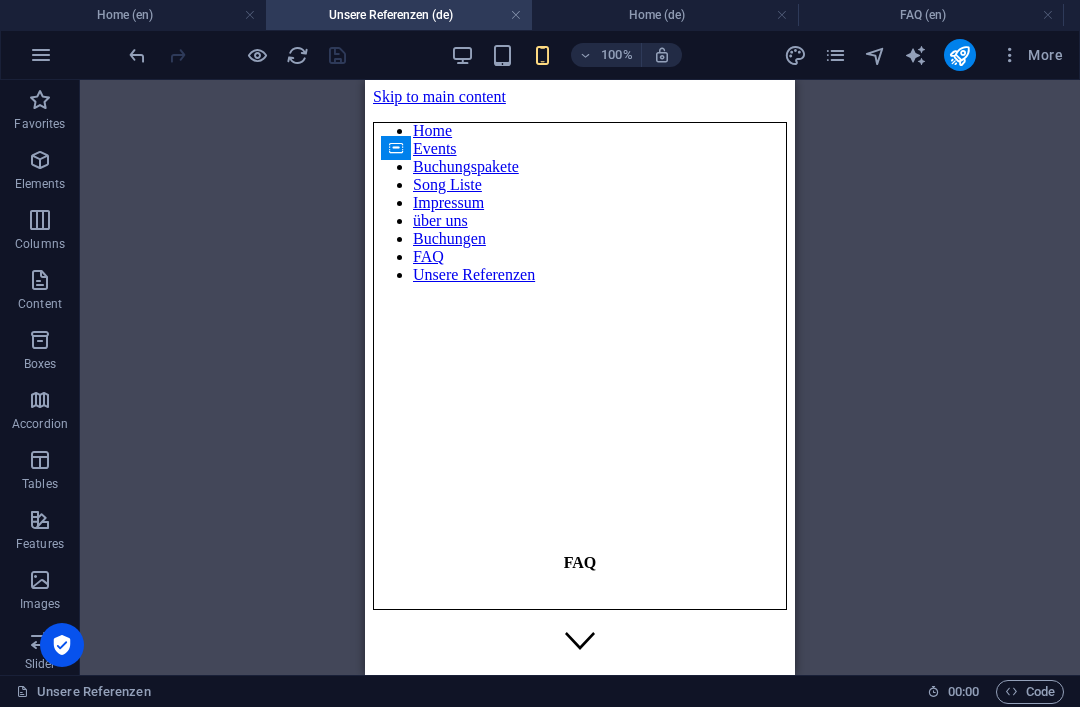 click on "Home (de)" at bounding box center [665, 15] 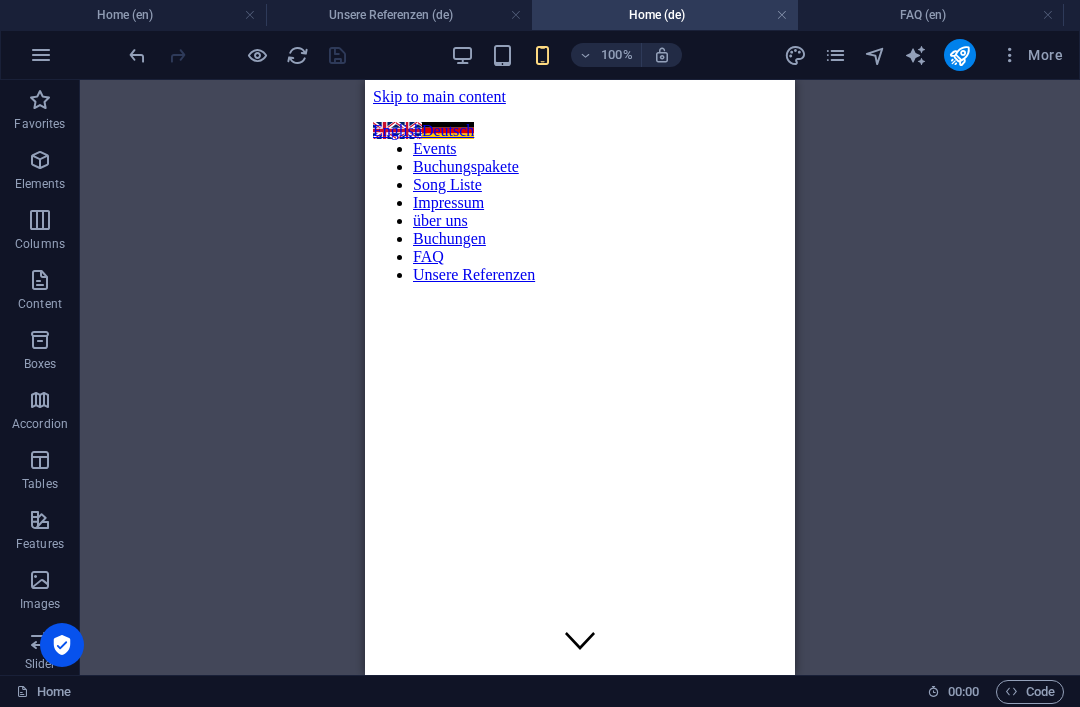 click at bounding box center (915, 55) 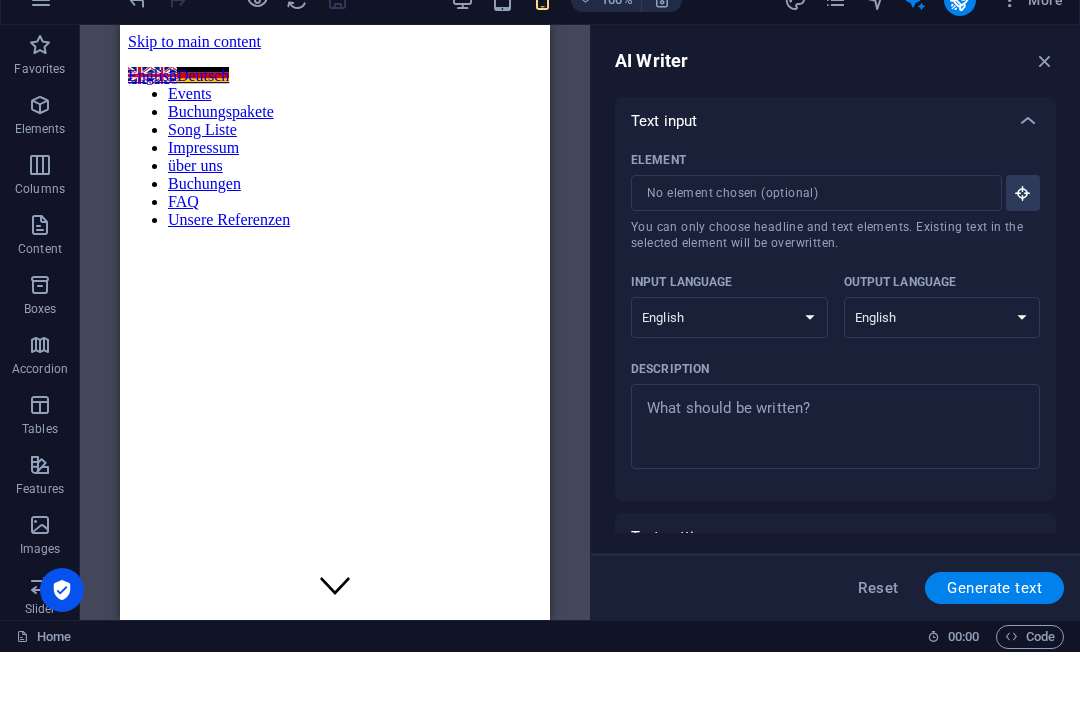 scroll, scrollTop: 0, scrollLeft: 0, axis: both 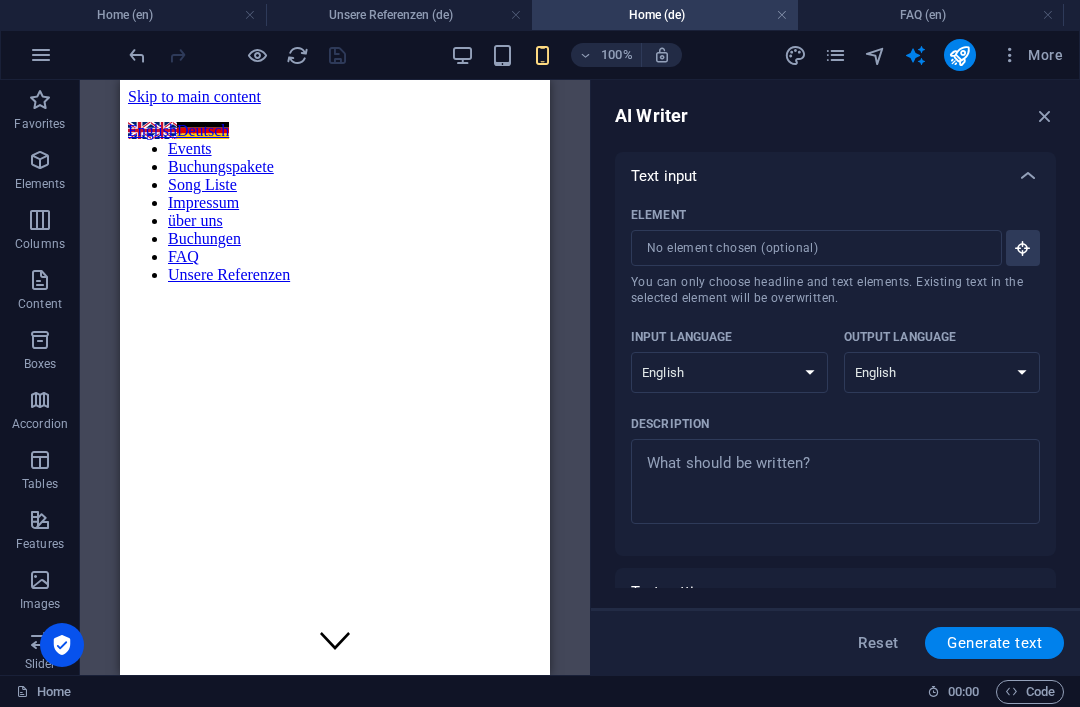 type on "x" 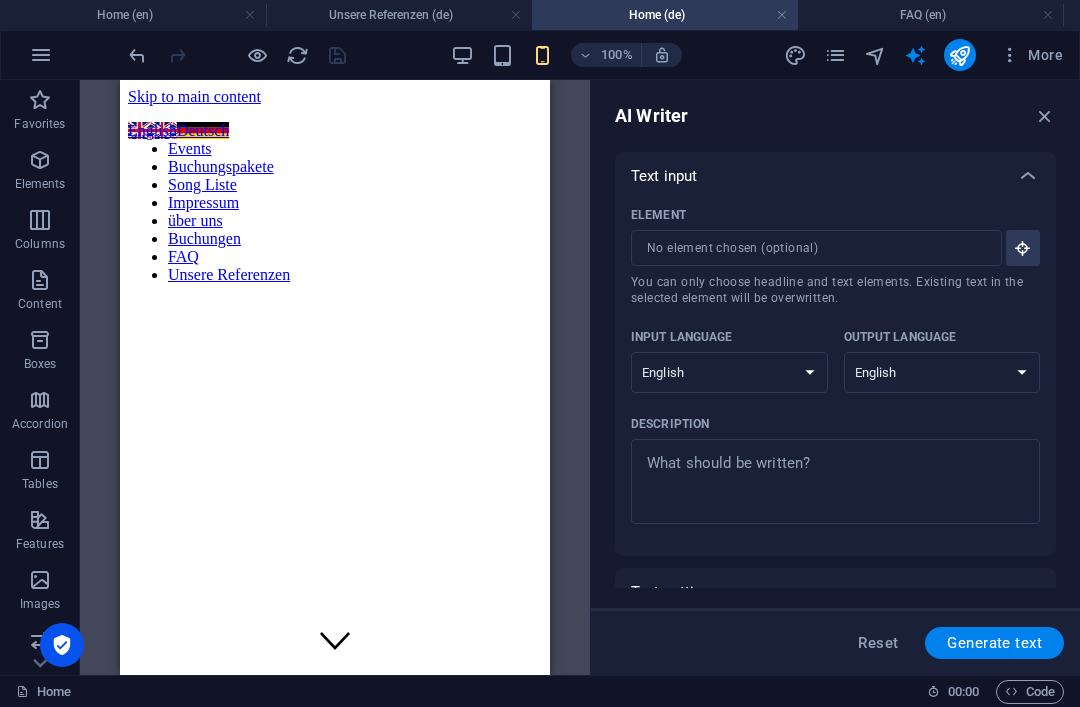 type on "x" 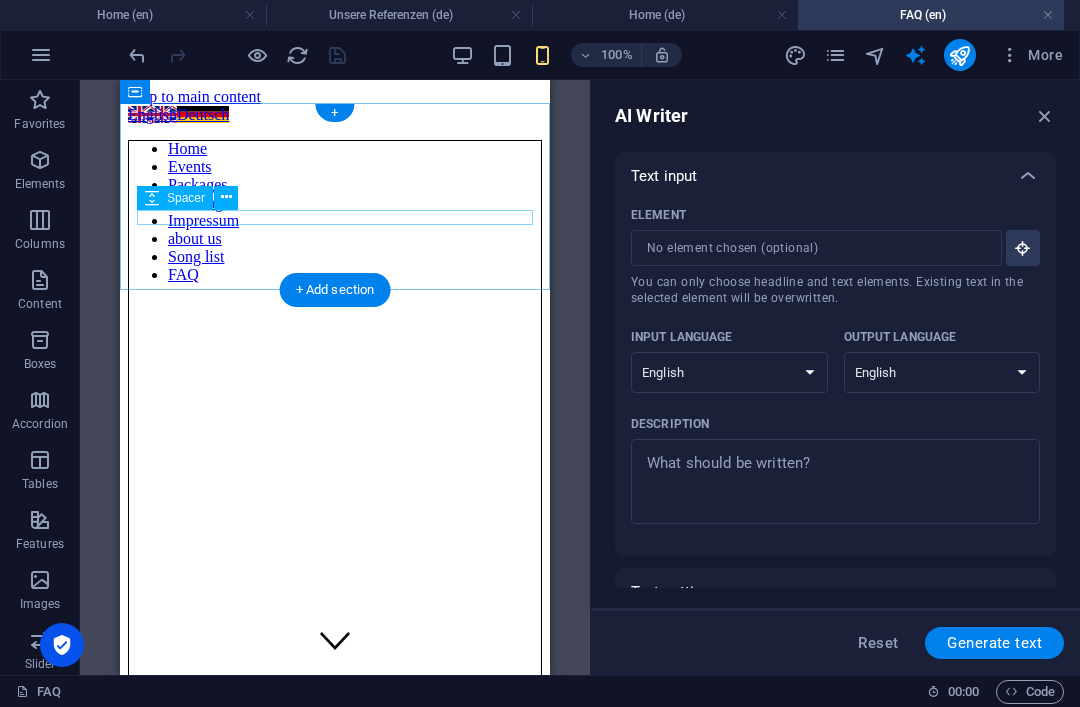 click at bounding box center [335, 847] 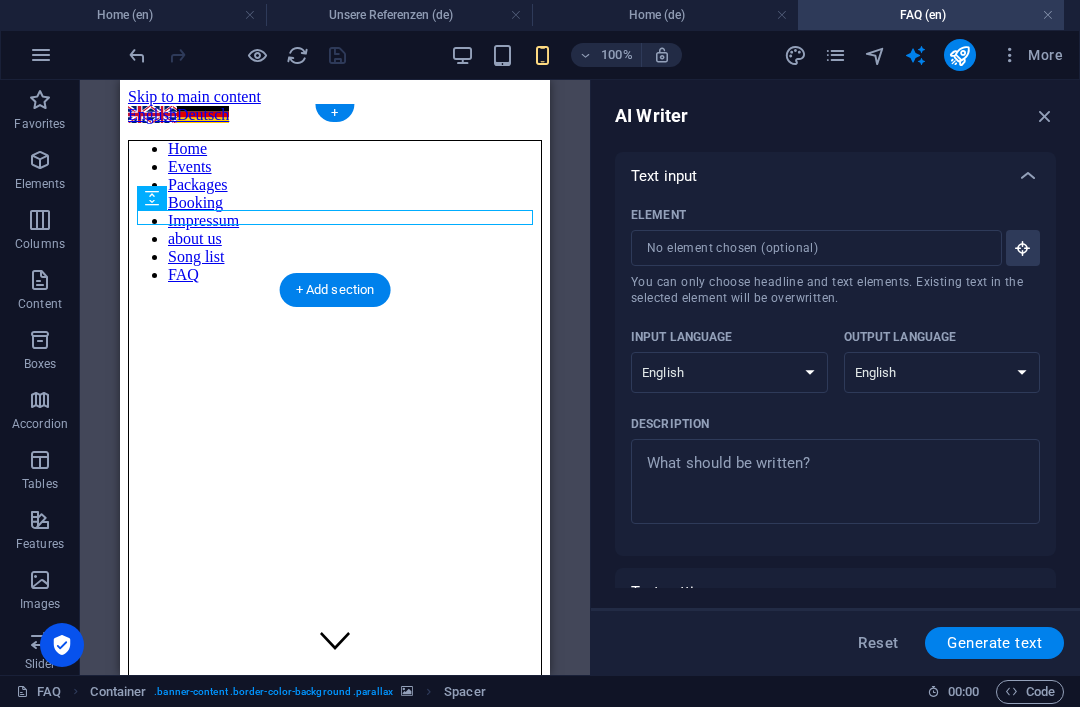 click at bounding box center [335, 132] 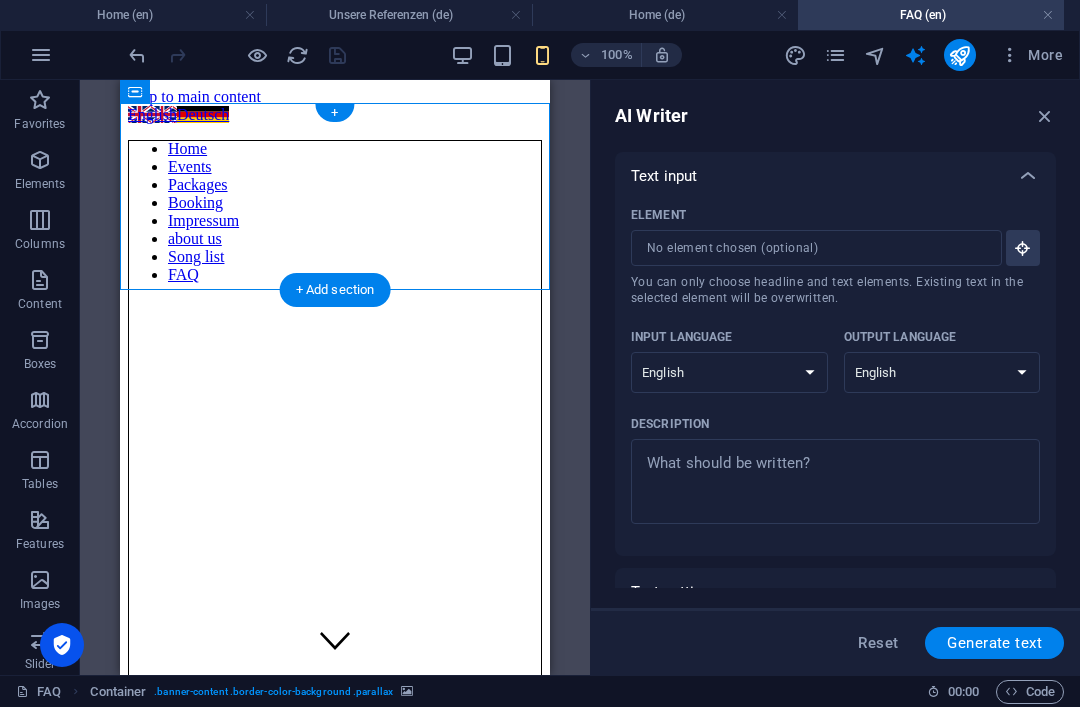 click at bounding box center [335, 132] 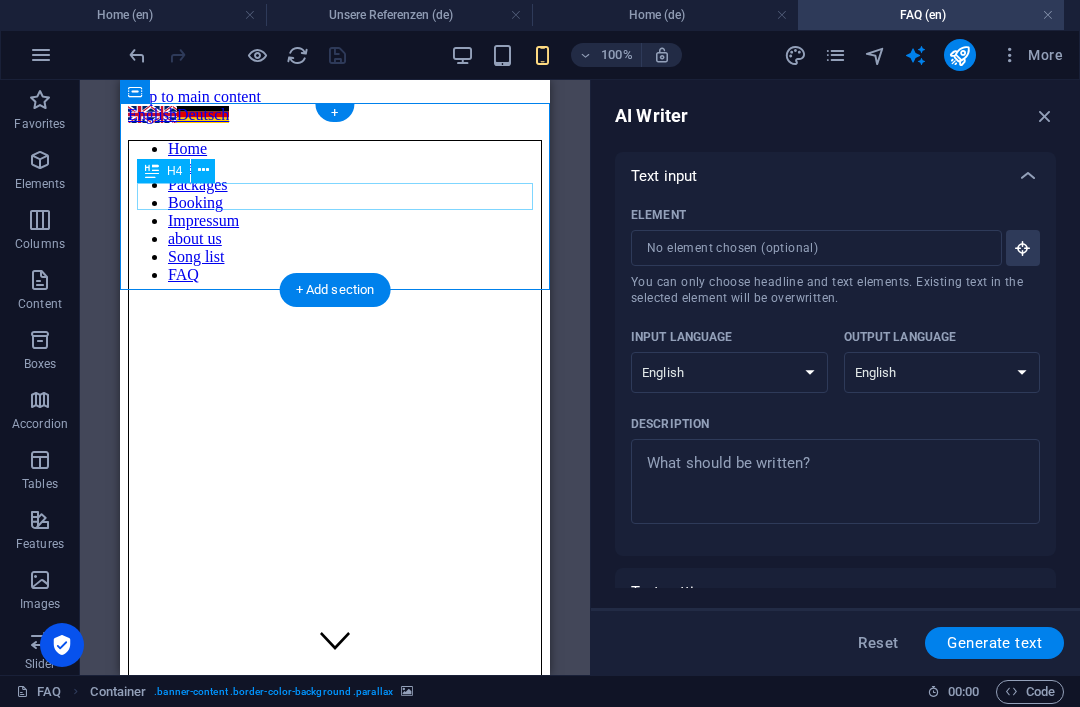 click on "FAQ" at bounding box center [335, 809] 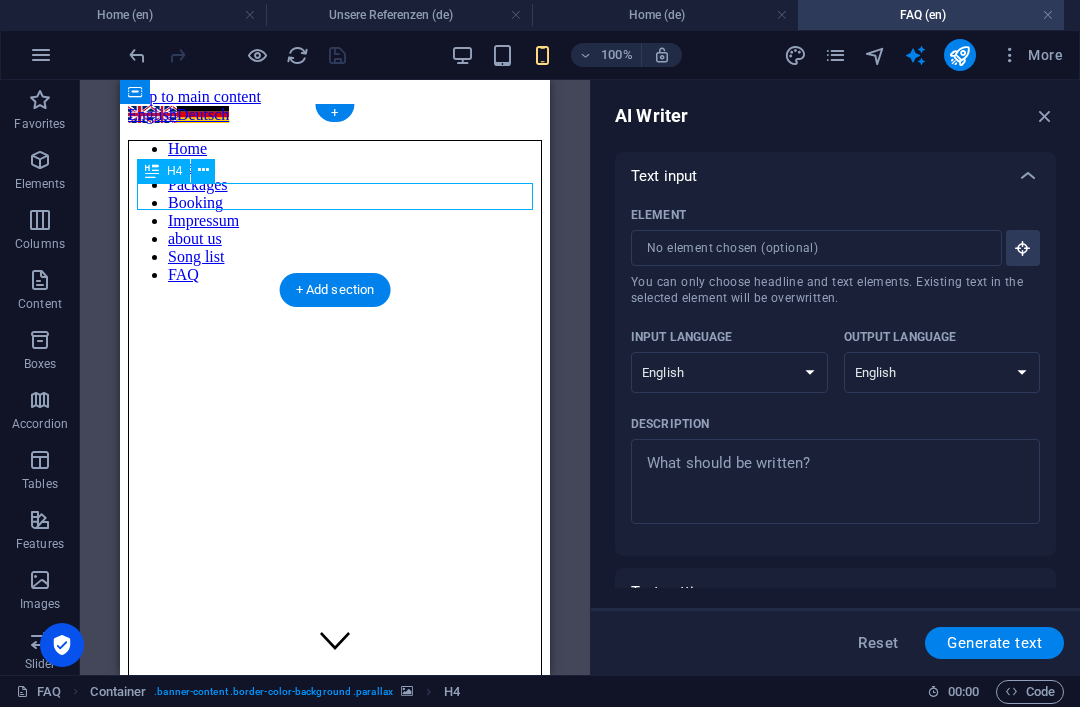 click at bounding box center [875, 55] 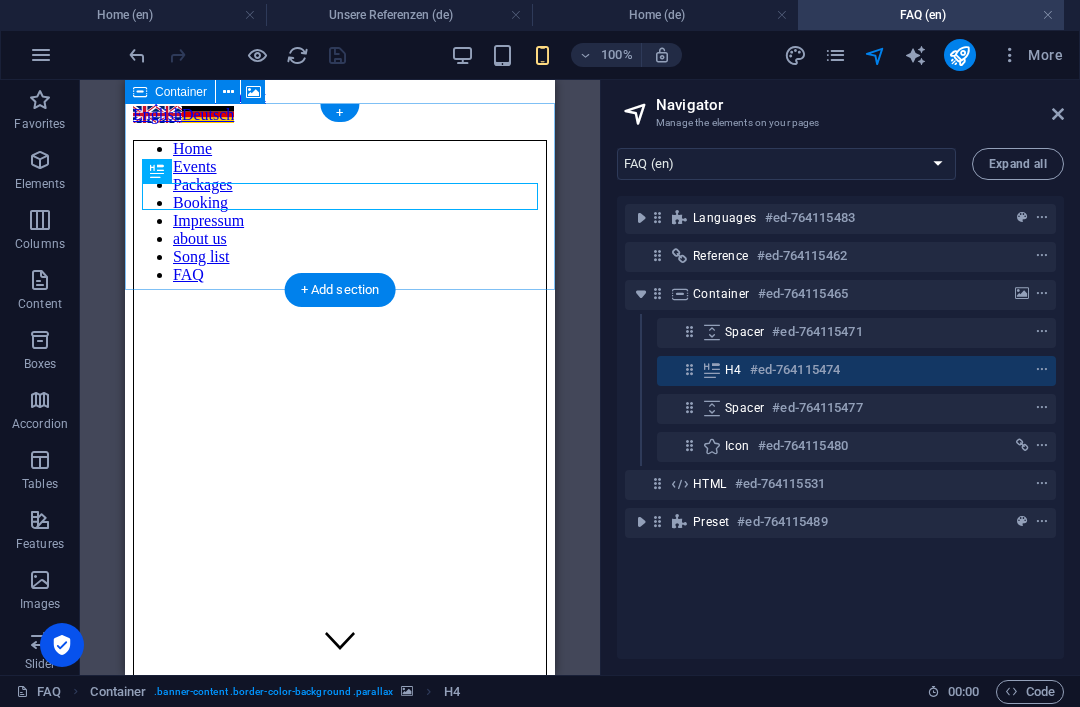 click at bounding box center (1042, 294) 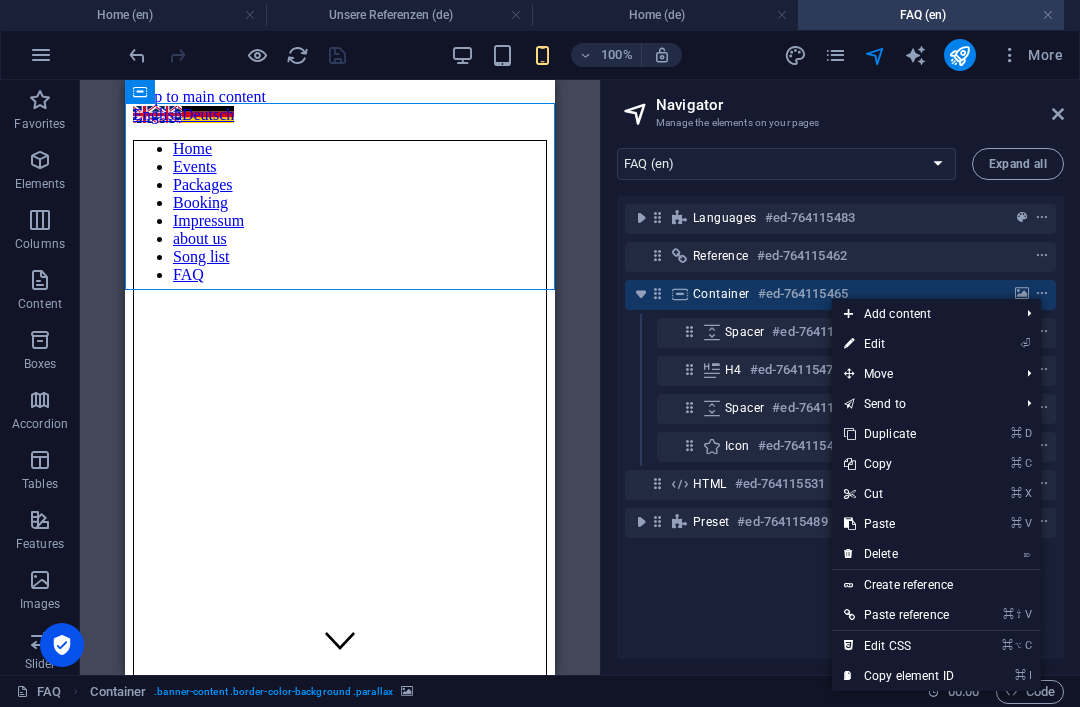 click on "⌘ C  Copy" at bounding box center (899, 464) 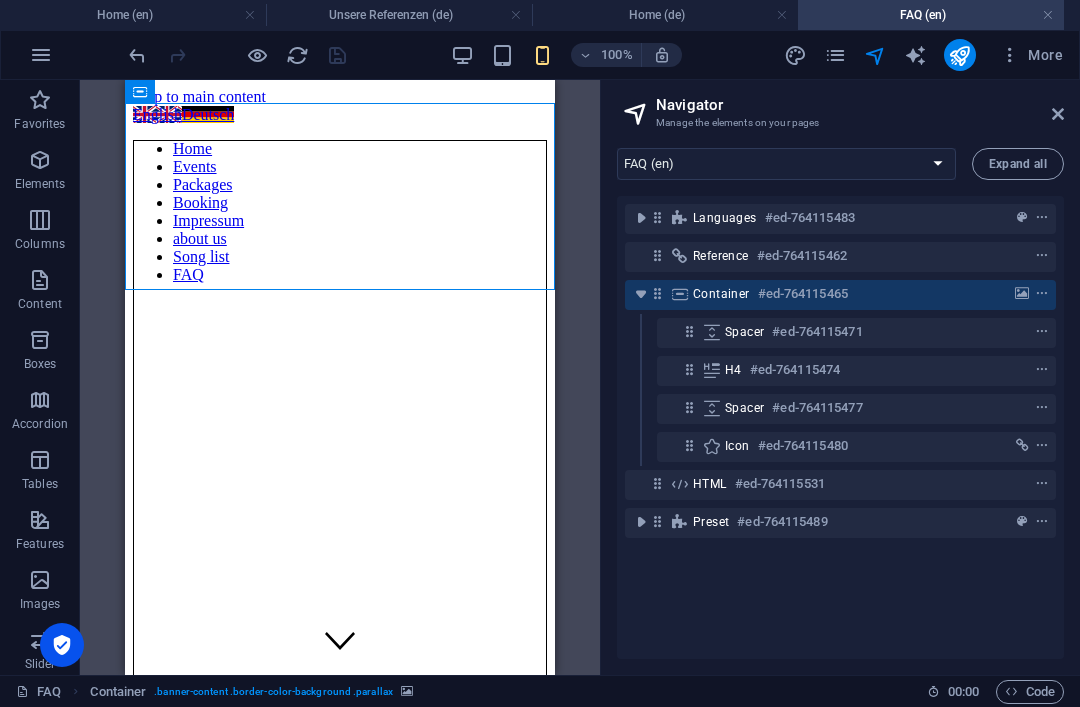 click on "Home (de)" at bounding box center [665, 15] 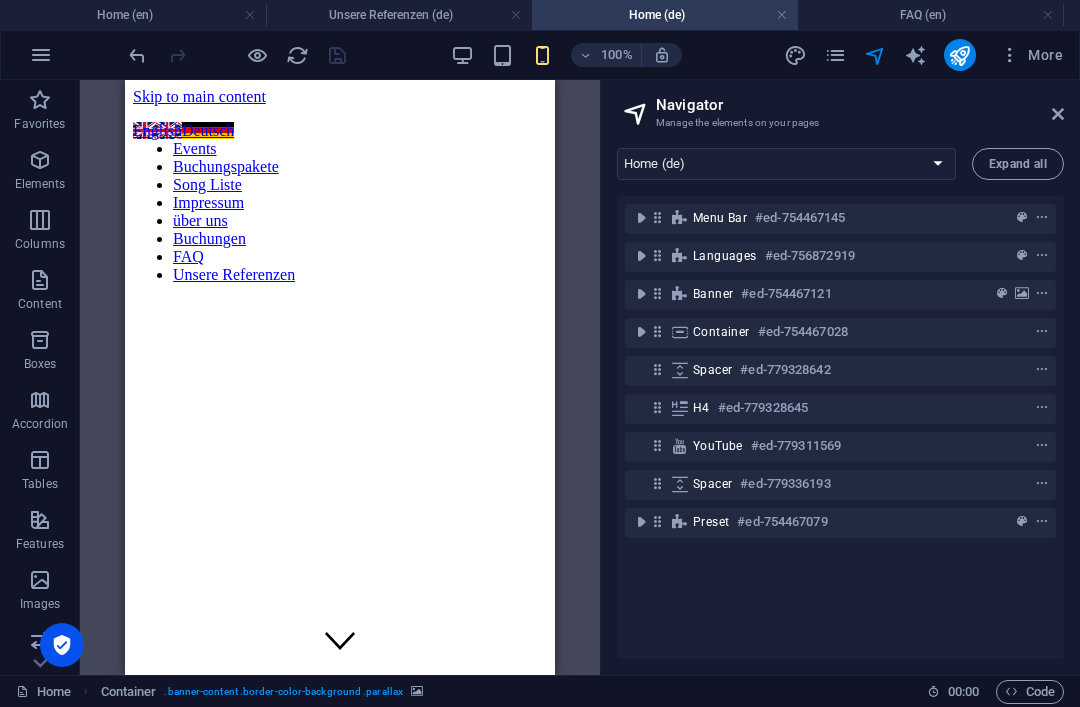 click on "Unsere Referenzen (de)" at bounding box center (399, 15) 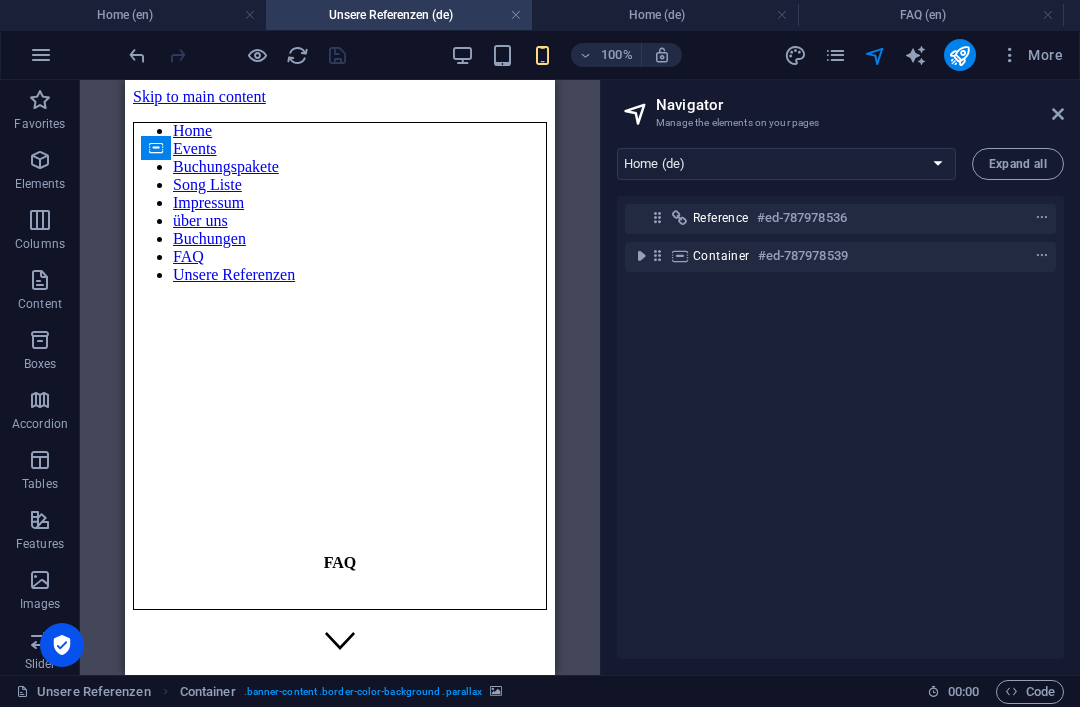 select on "15260751-de" 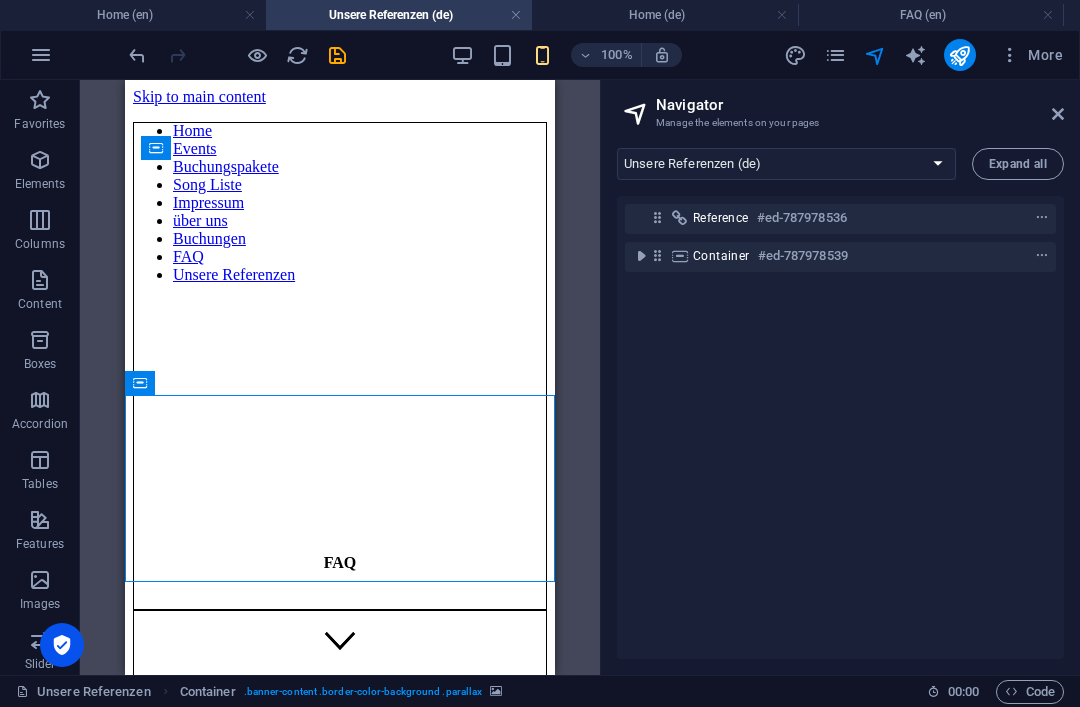 click on "FAQ" at bounding box center [340, 1051] 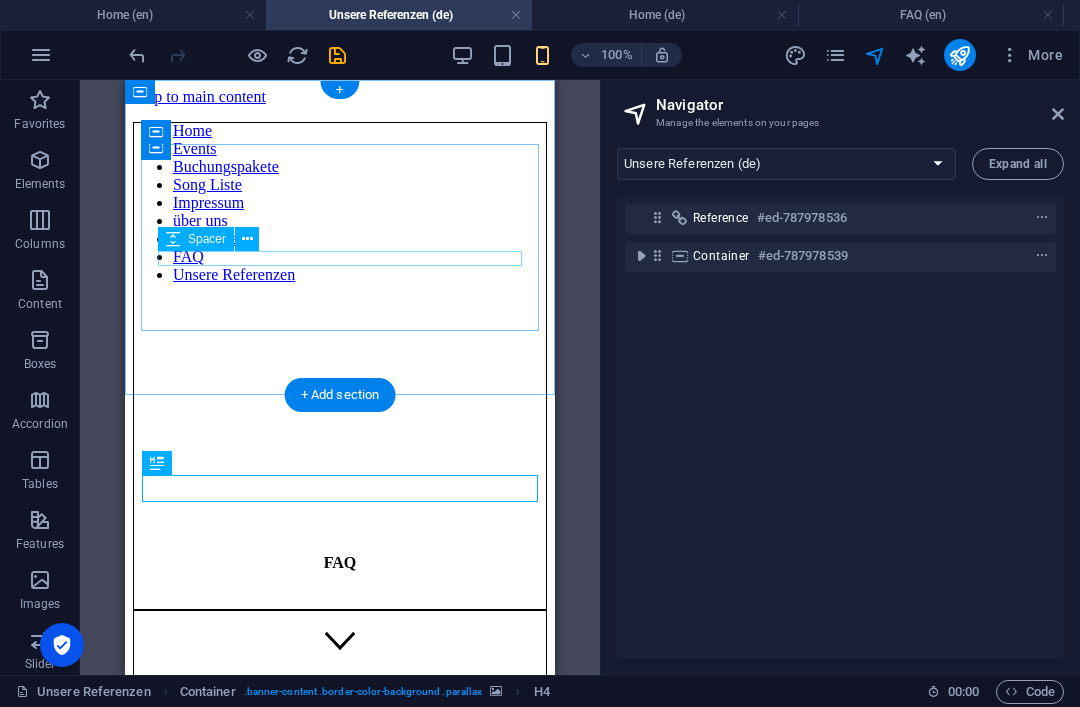 click at bounding box center (340, 601) 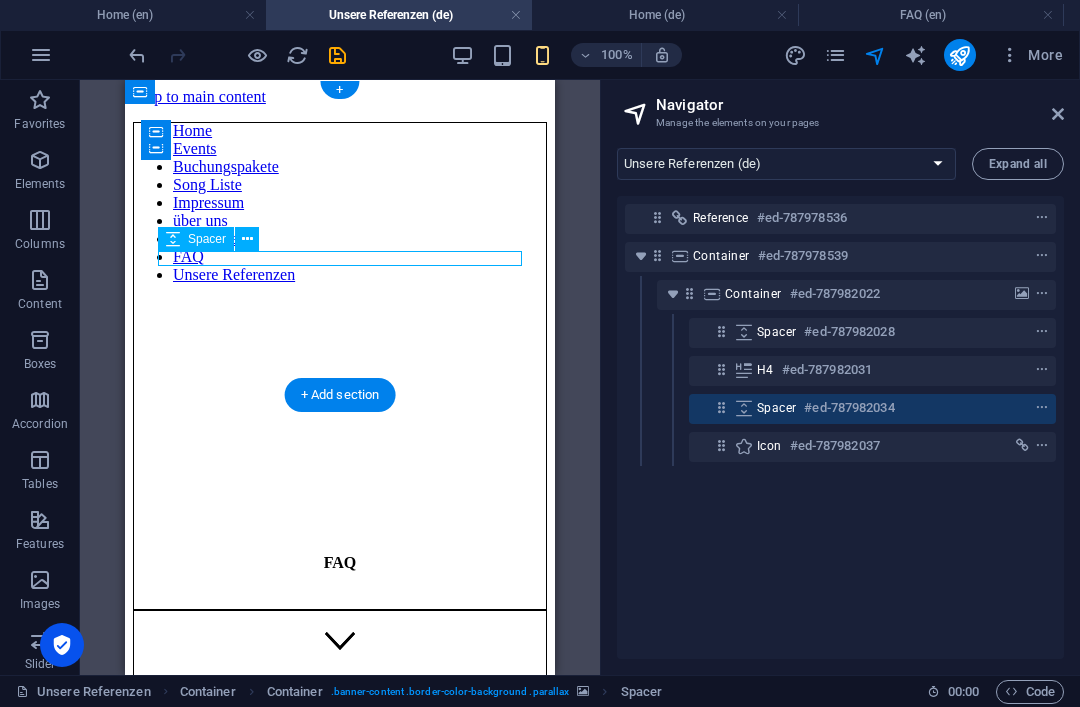 click at bounding box center [340, 97] 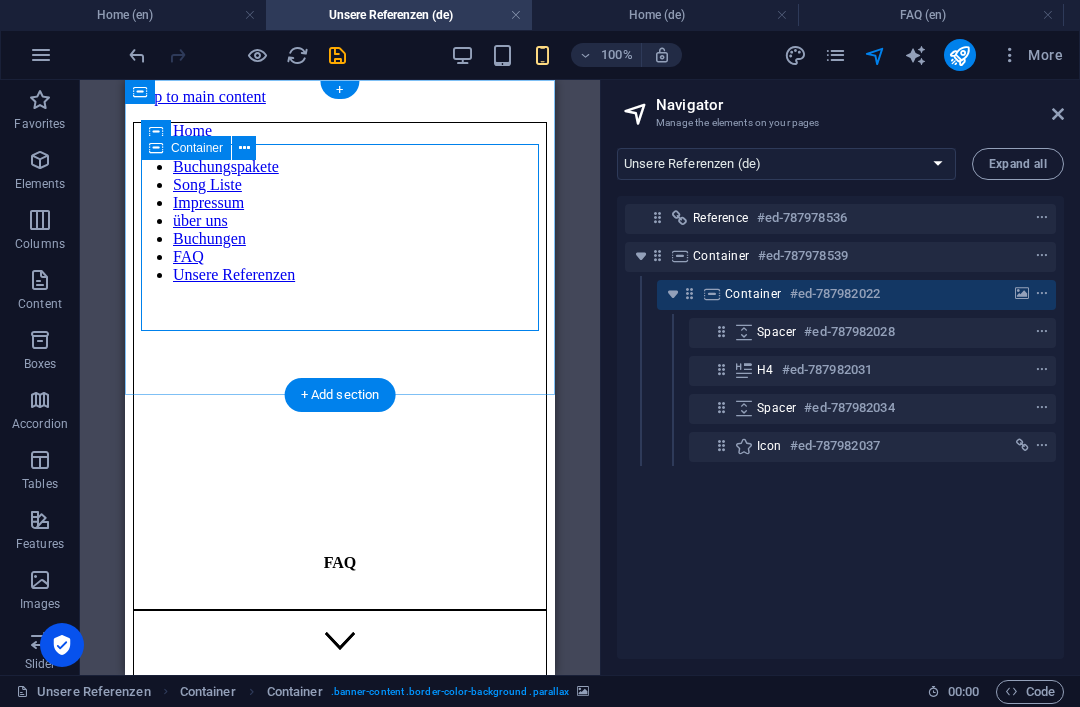 click at bounding box center [1042, 256] 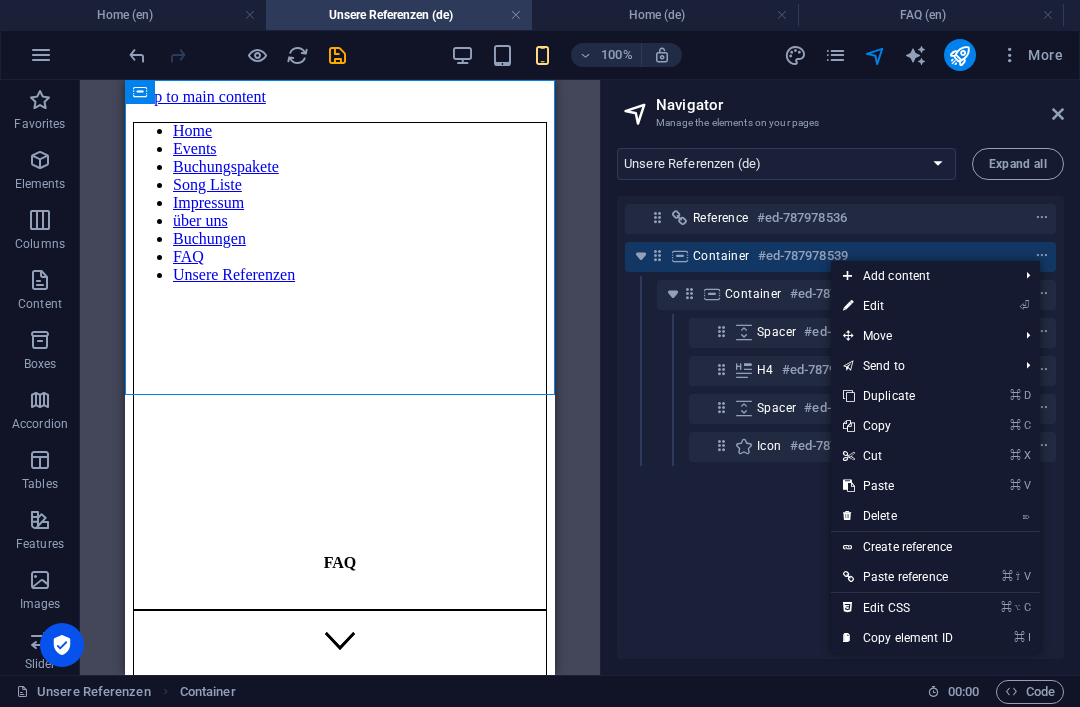 click on "⌦  Delete" at bounding box center [898, 516] 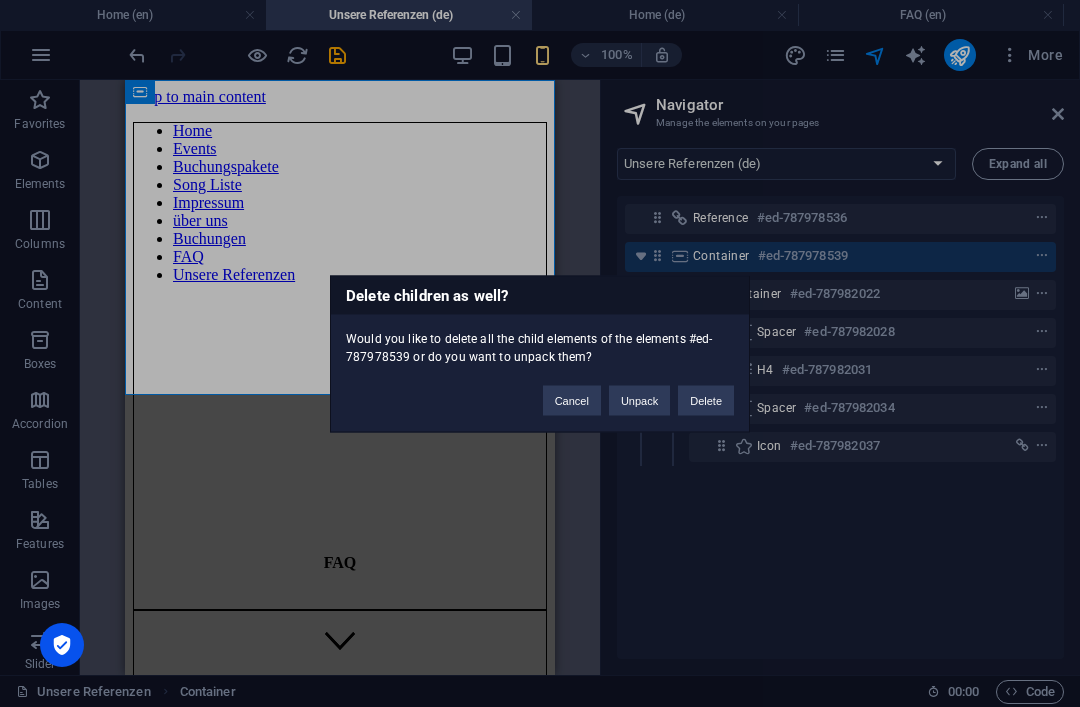 click on "Delete" at bounding box center [706, 400] 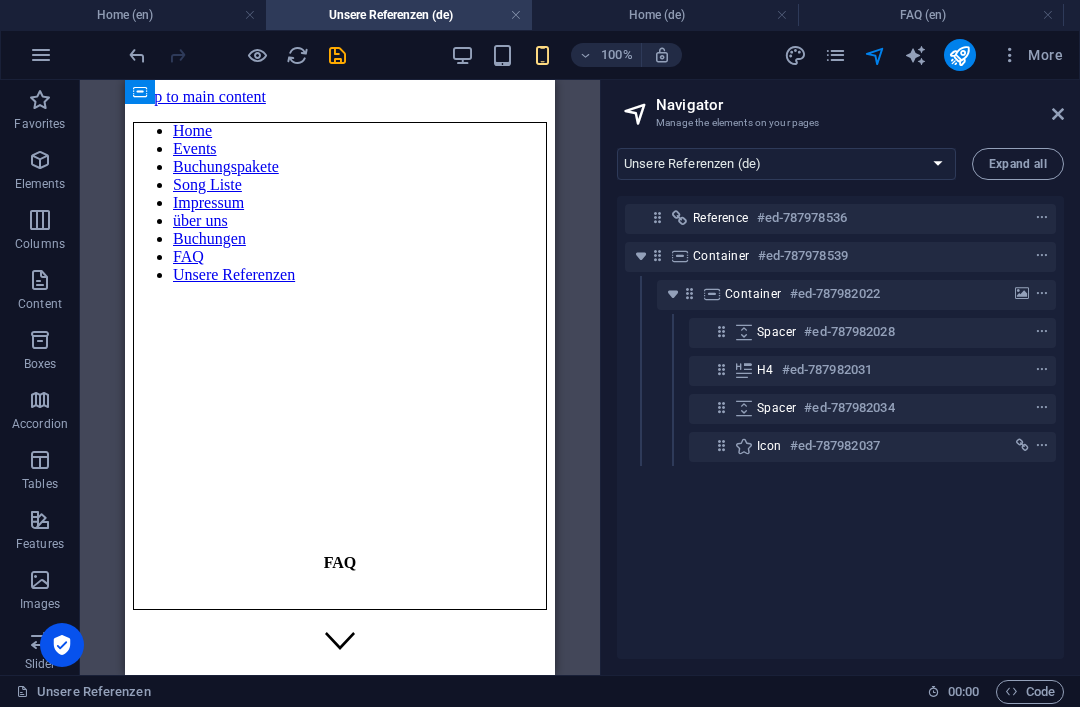 click on "FAQ" at bounding box center [340, 563] 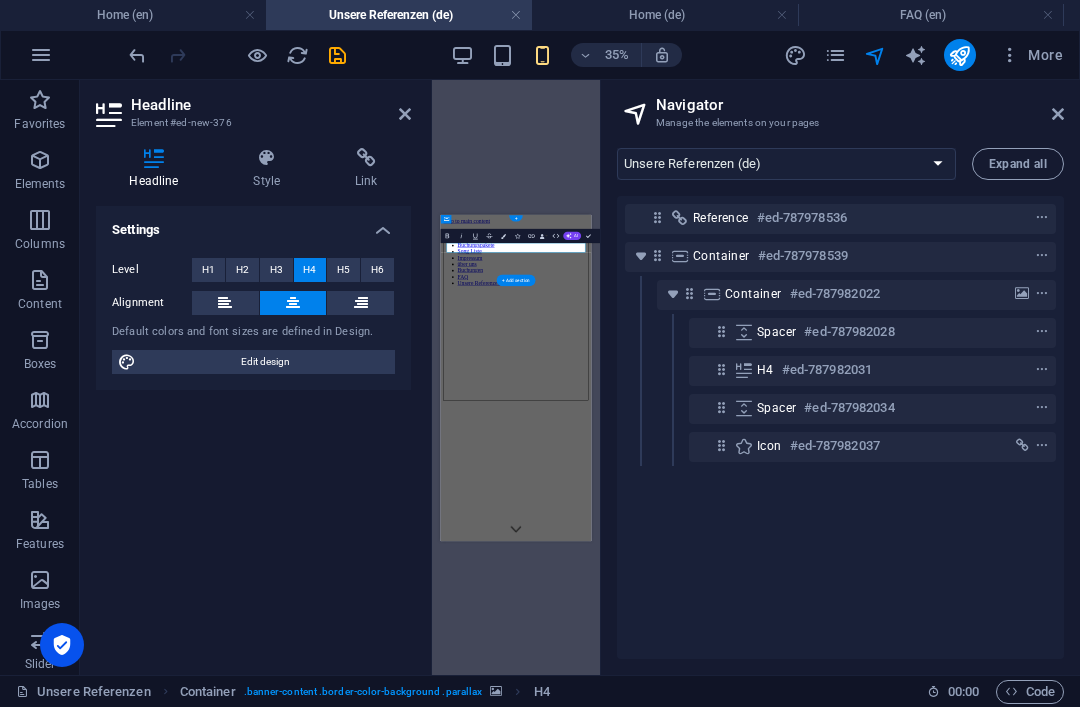 type 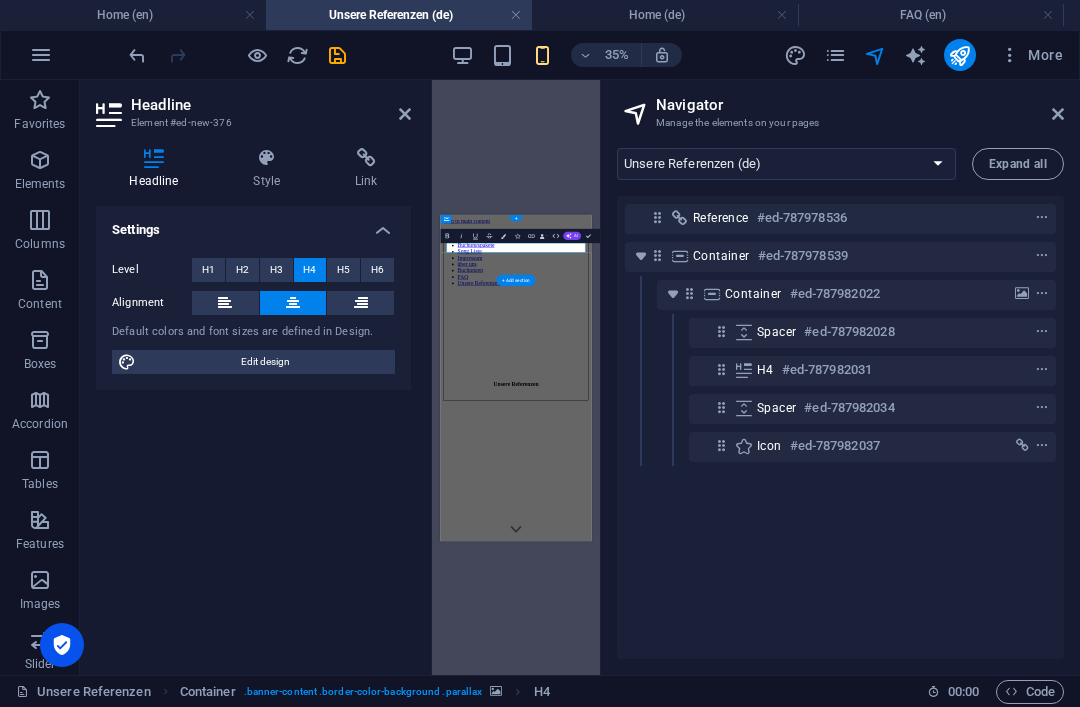 click at bounding box center [337, 55] 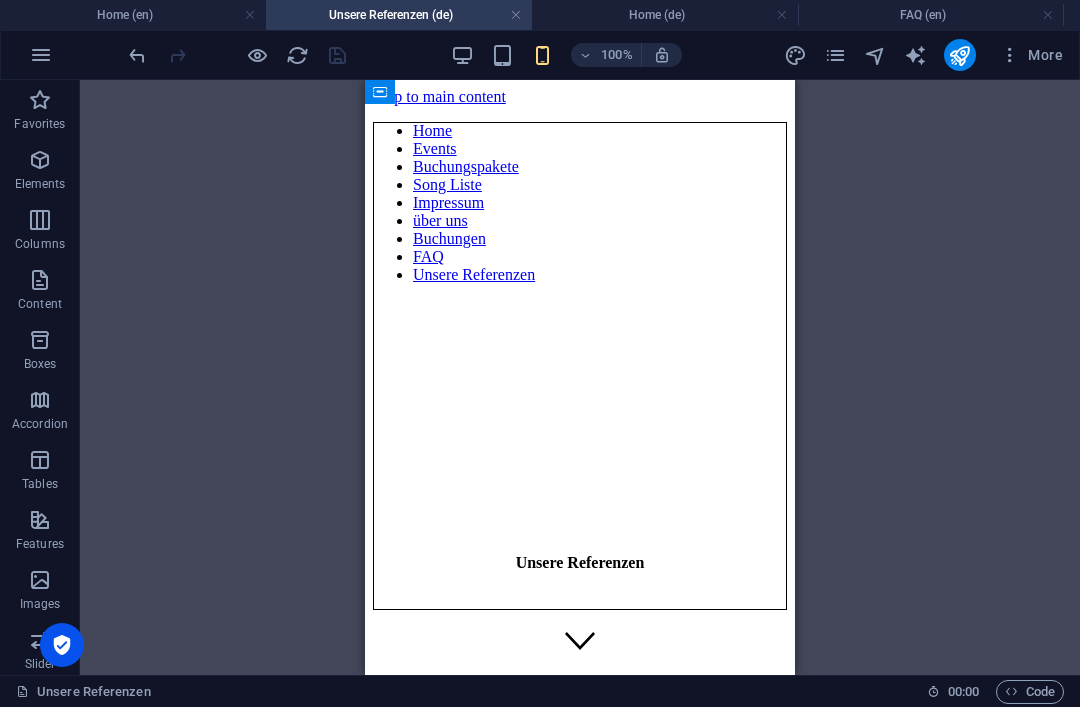 click on "Placeholder   Container   Reference   Banner   Banner   Container   Container   Container   Reference   Spacer   Container   H4   Spacer   Container   Container" at bounding box center (580, 377) 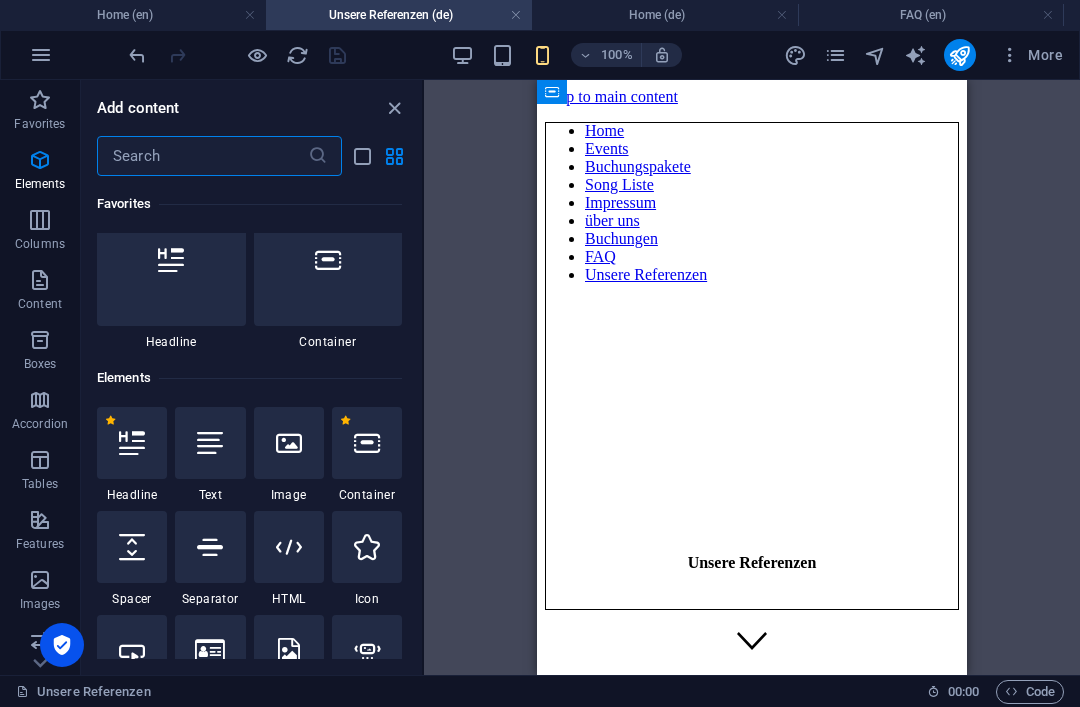 click on "Elements" at bounding box center [40, 184] 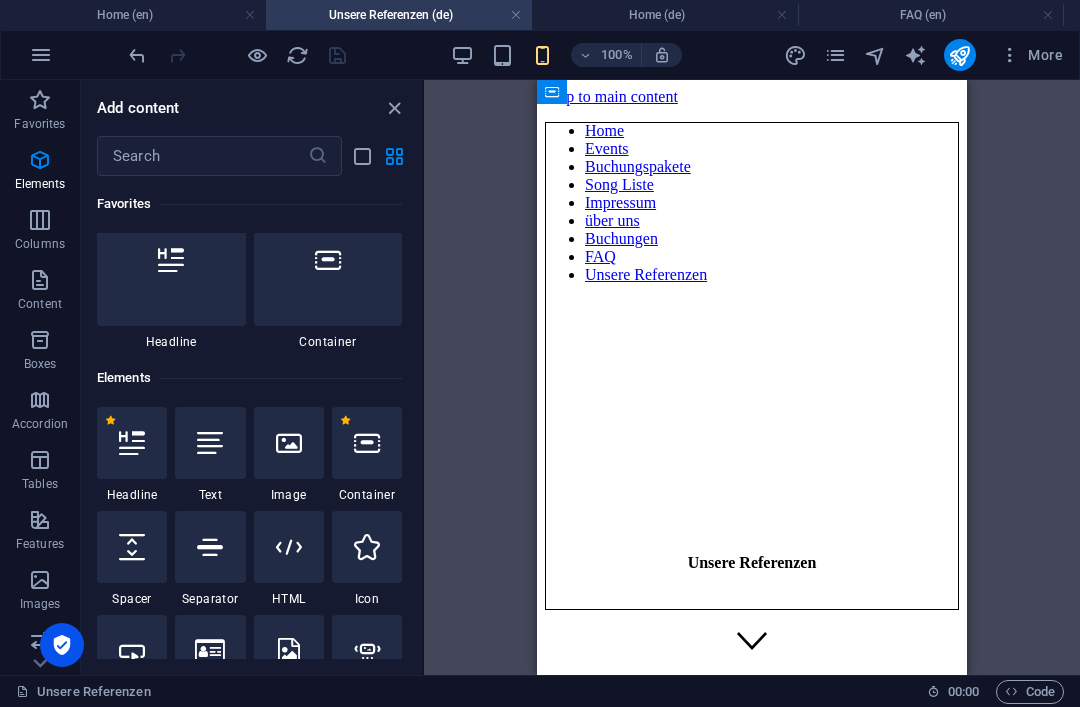 scroll, scrollTop: 58, scrollLeft: 0, axis: vertical 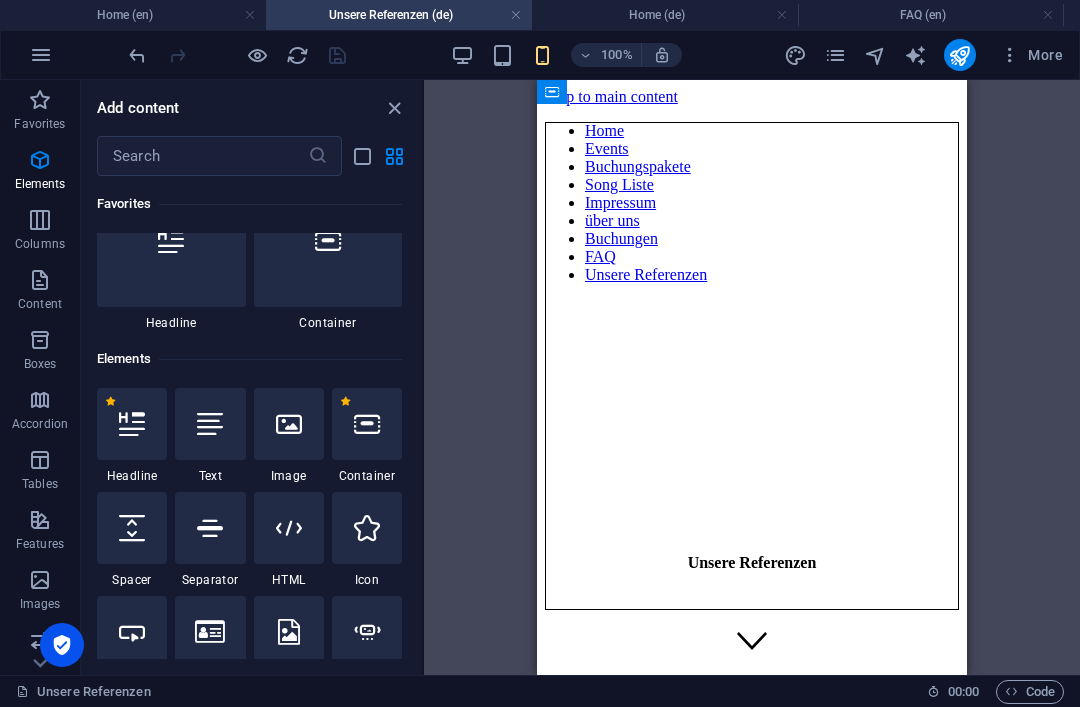 click at bounding box center [202, 156] 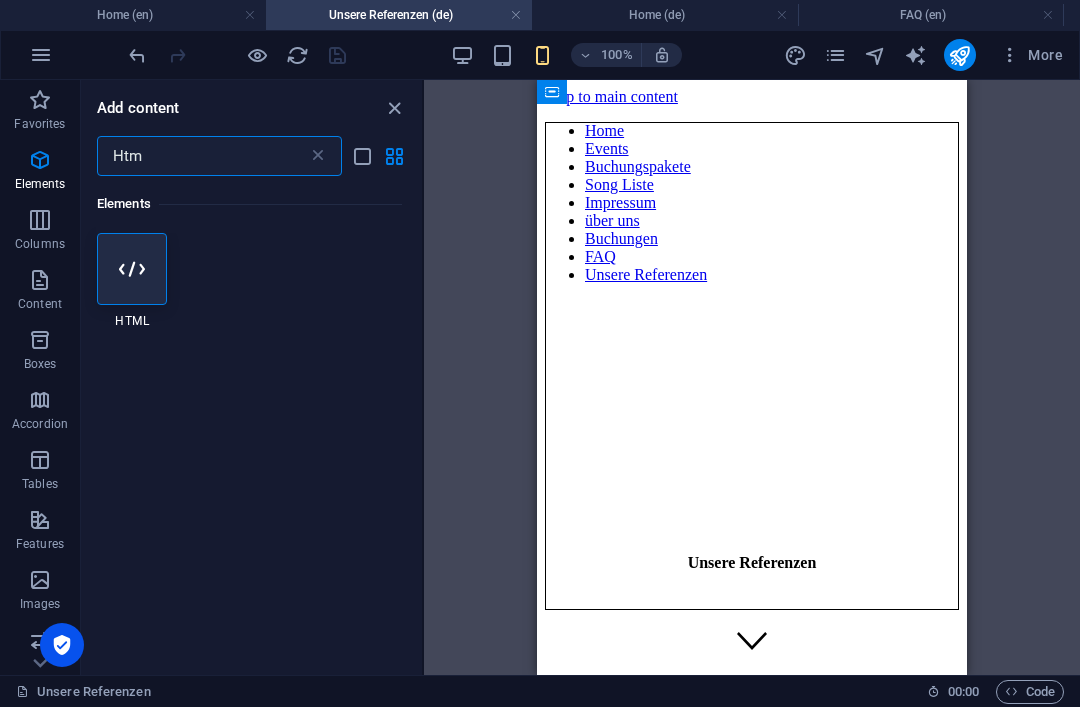 scroll, scrollTop: 0, scrollLeft: 0, axis: both 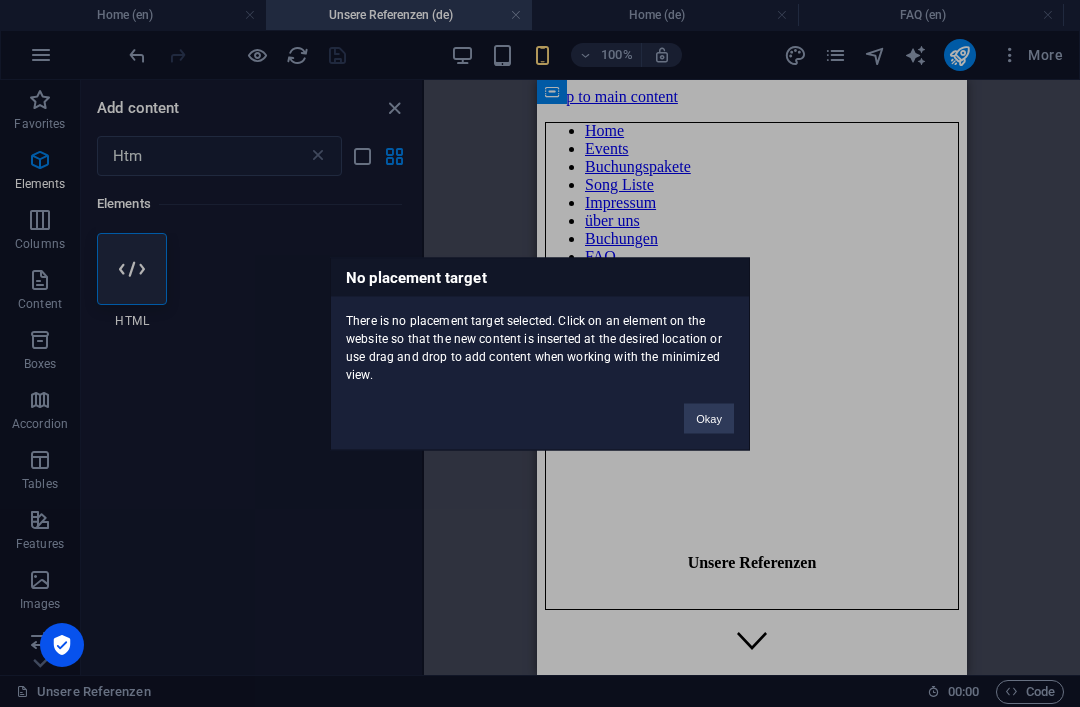 click on "Okay" at bounding box center [709, 418] 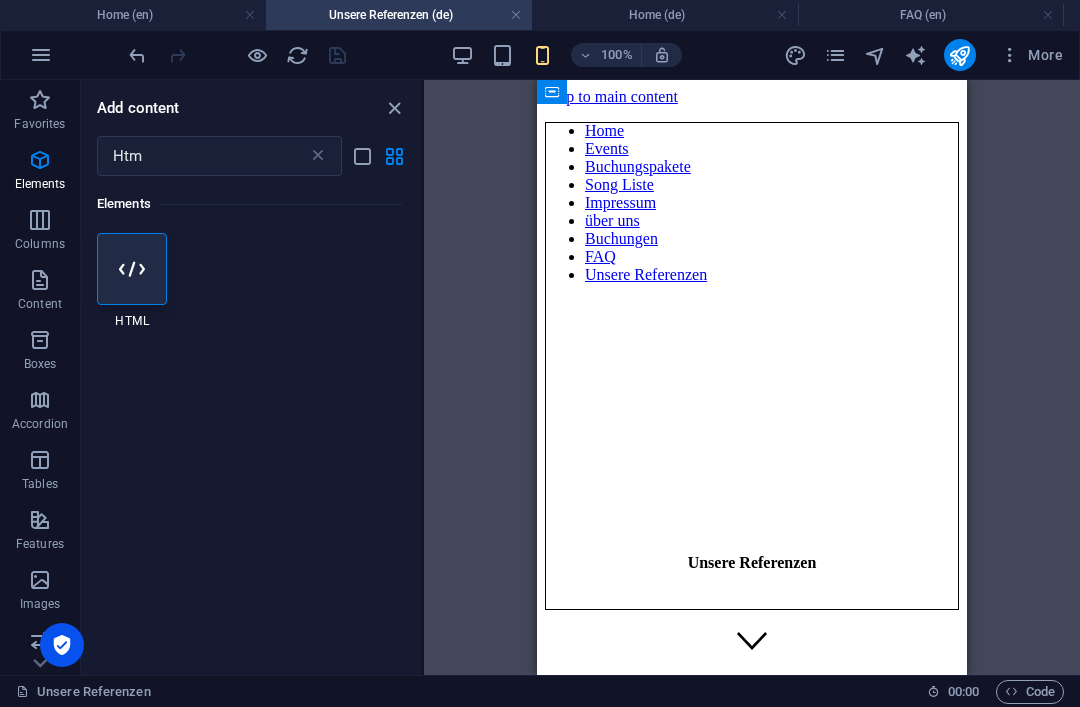 click on "Skip to main content
Home Events Buchungspakete Song Liste Impressum über uns Buchungen FAQ Unsere Referenzen
Unsere Referenzen" at bounding box center [752, 349] 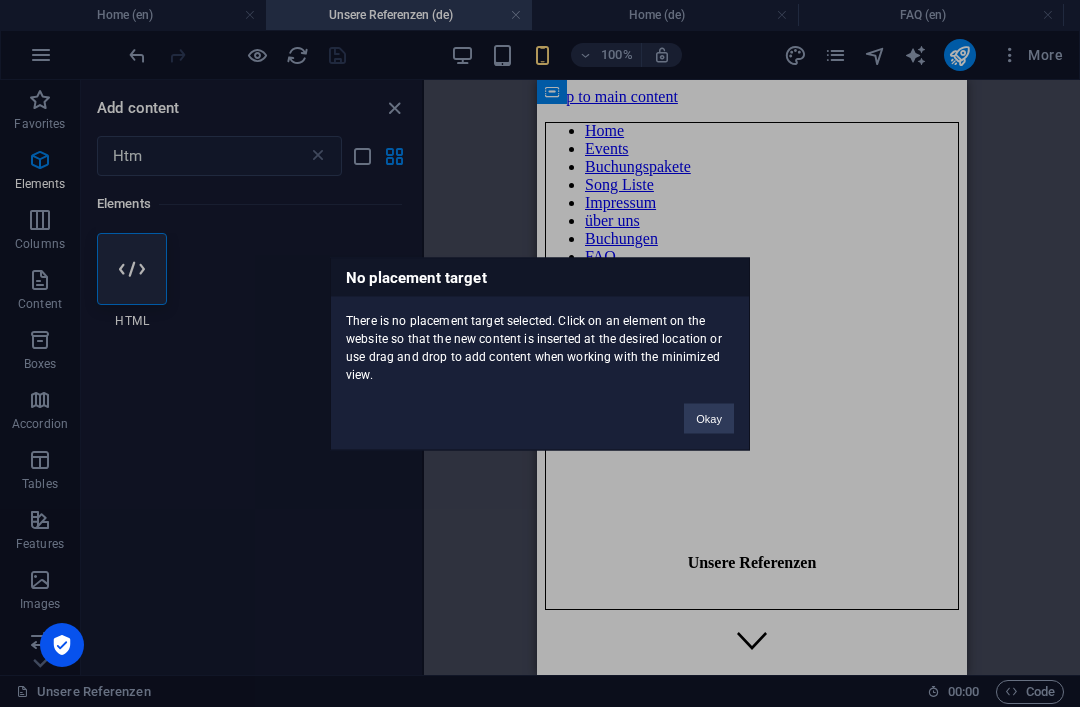 click on "No placement target There is no placement target selected. Click on an element on the website so that the new content is inserted at the desired location or use drag and drop to add content when working with the minimized view. Okay" at bounding box center (540, 353) 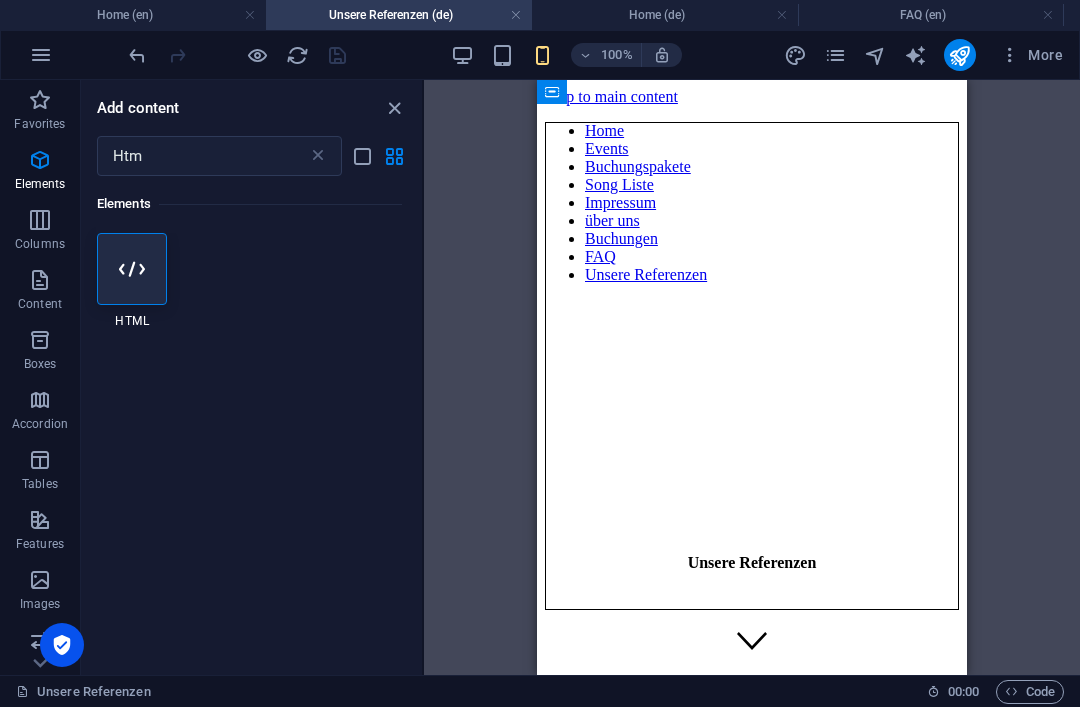 click on "1 Star" at bounding box center [0, 0] 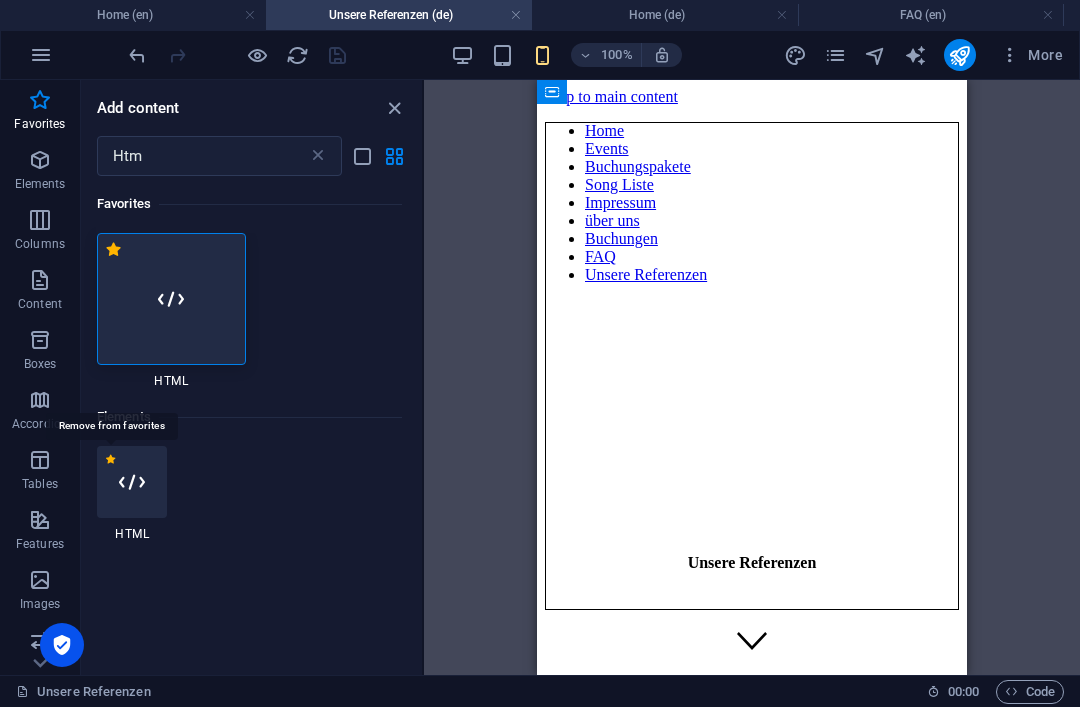scroll, scrollTop: 0, scrollLeft: 0, axis: both 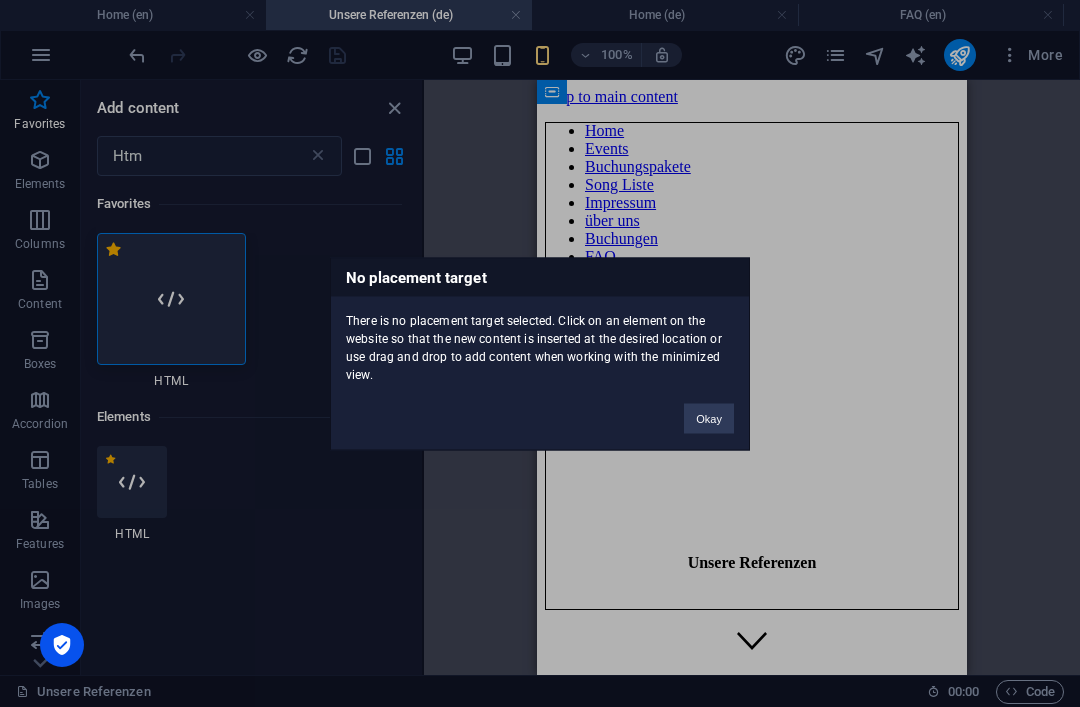 click on "Okay" at bounding box center (709, 418) 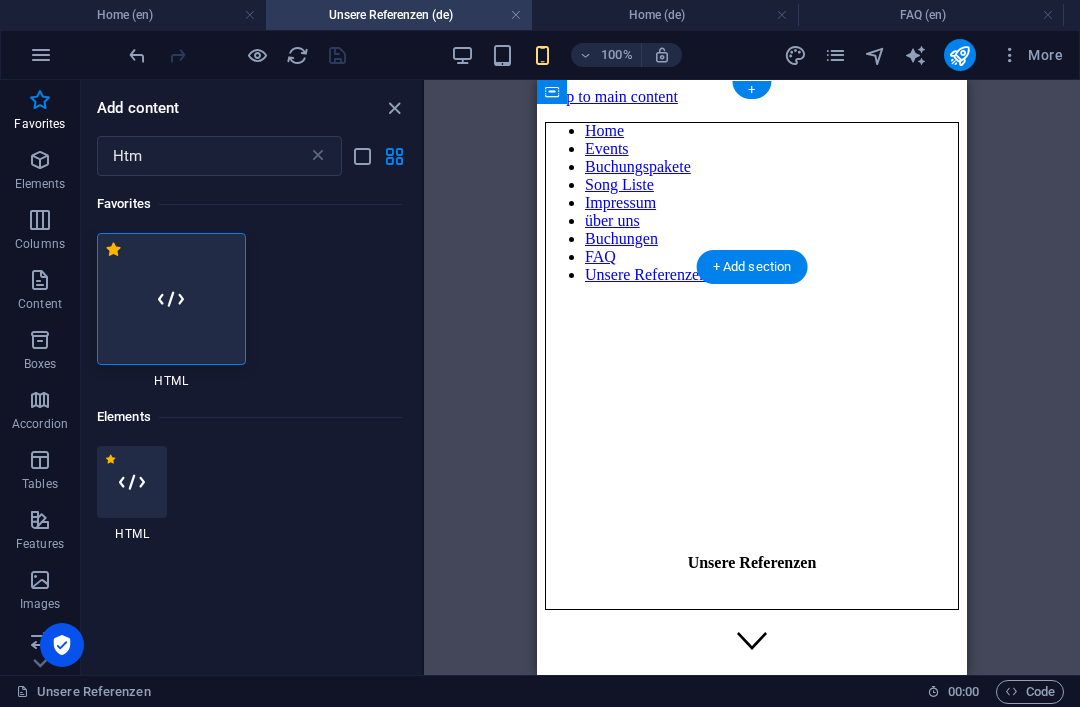 click at bounding box center [752, 123] 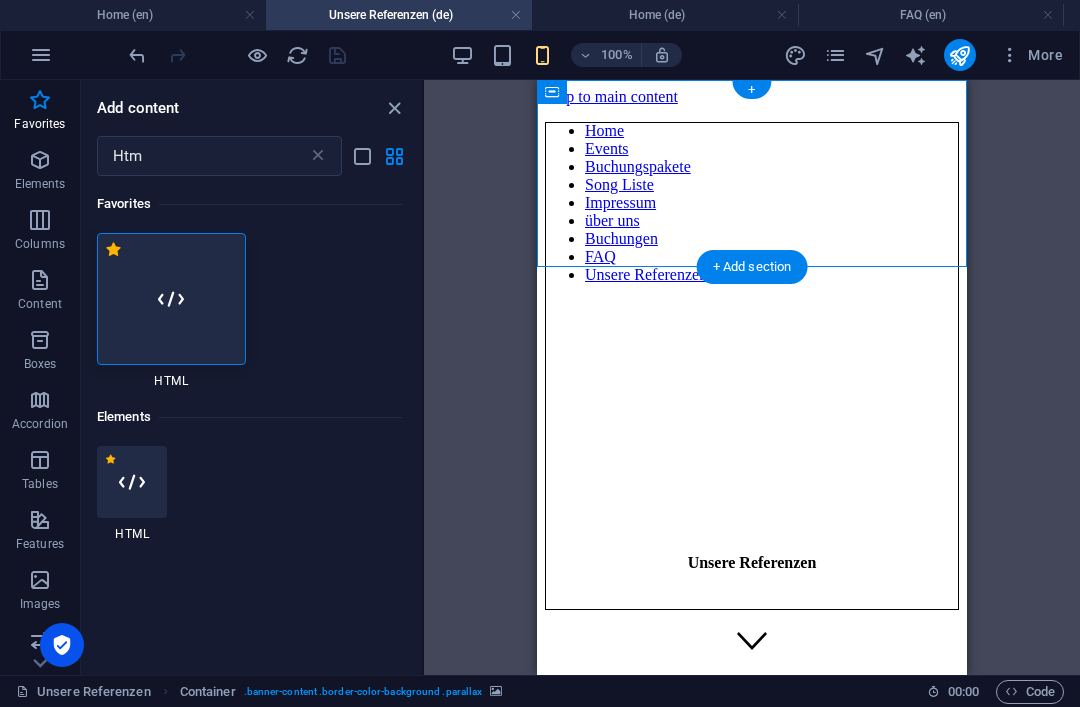 click on "+ Add section" at bounding box center (752, 267) 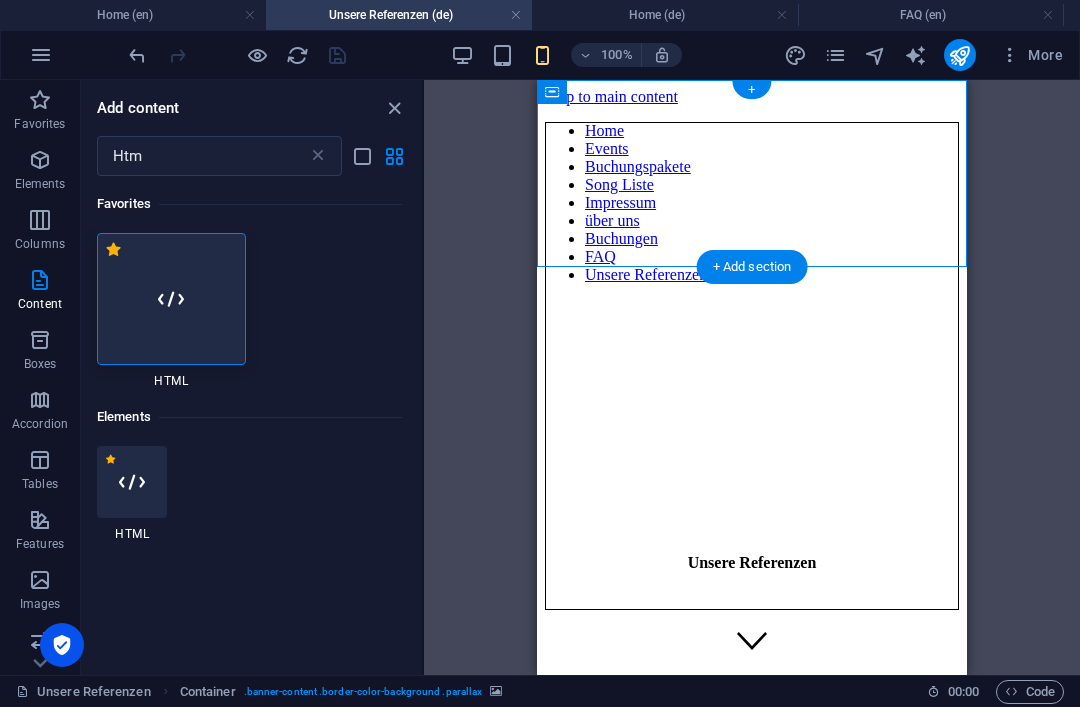 click on "+ Add section" at bounding box center (752, 267) 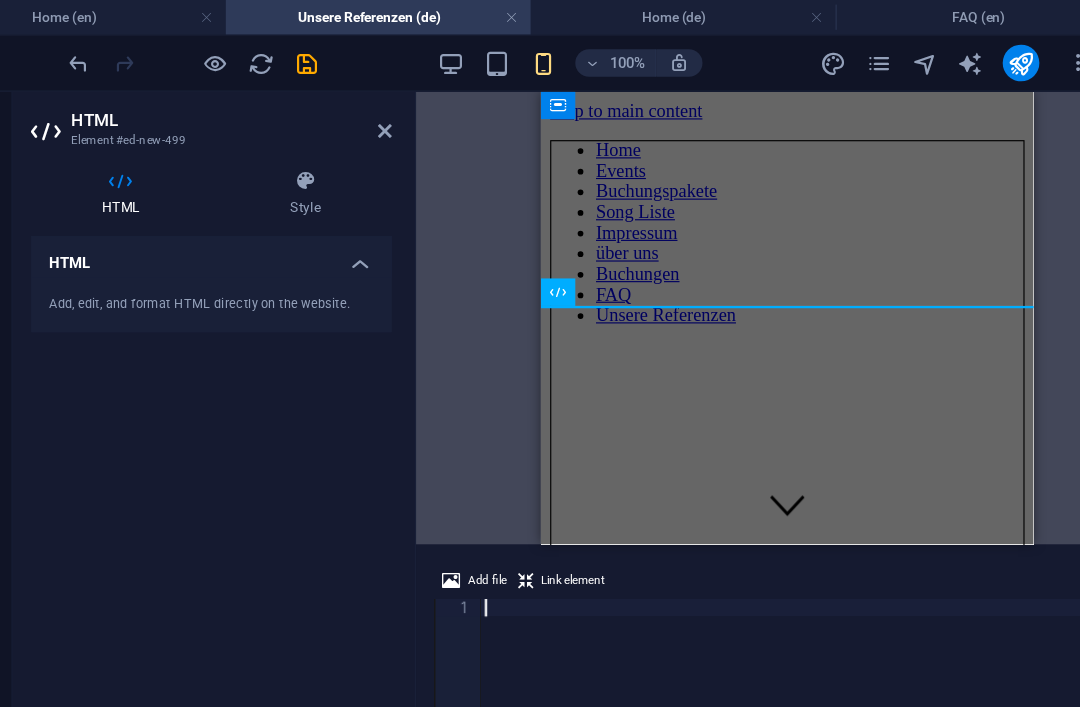 scroll, scrollTop: 434, scrollLeft: 0, axis: vertical 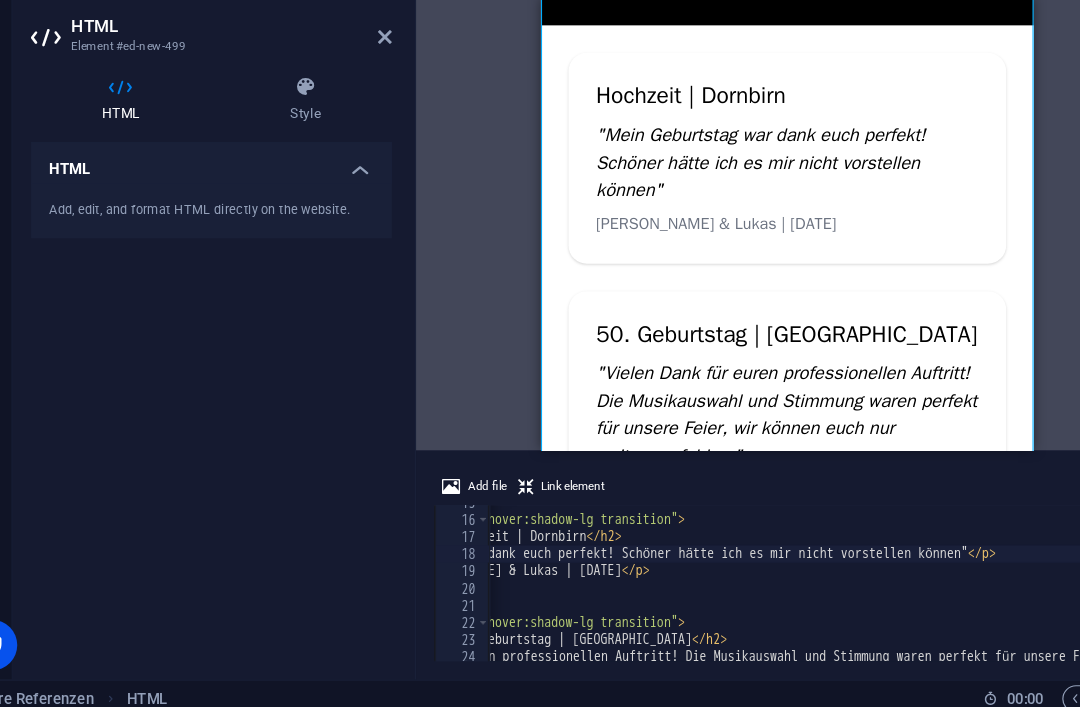 type on "<p class="mb-2 italic">"Mein Geburtstag war dank euch perfekt! Schöner hätte ich es mir nicht vorstellen können!"</p>" 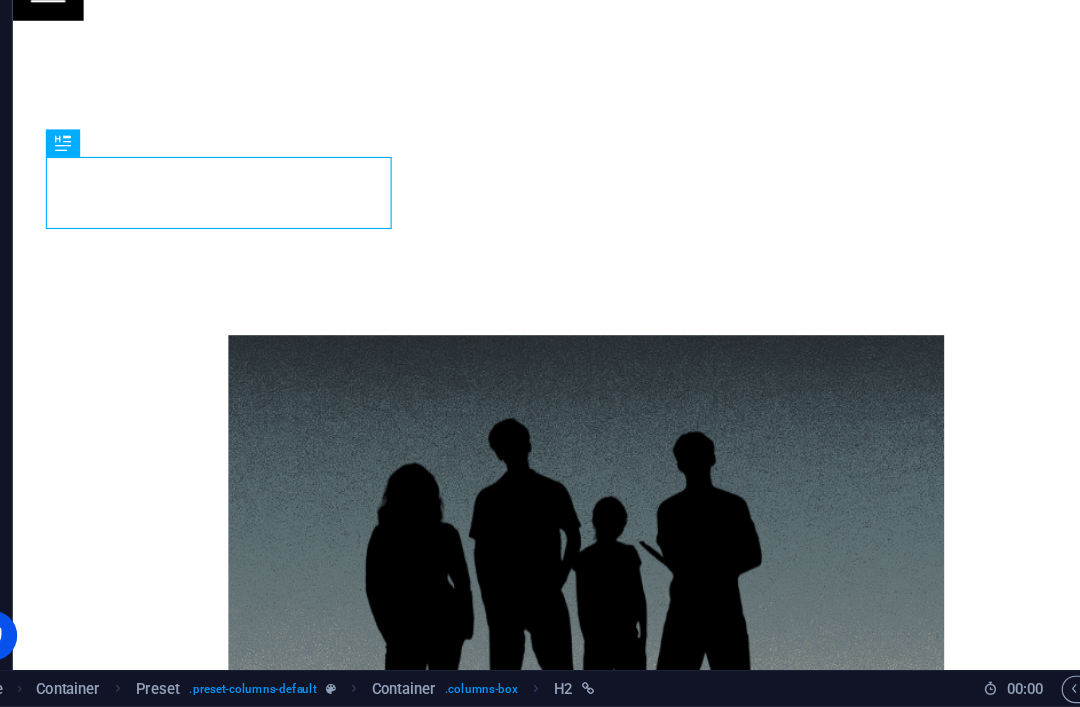 scroll, scrollTop: 0, scrollLeft: 0, axis: both 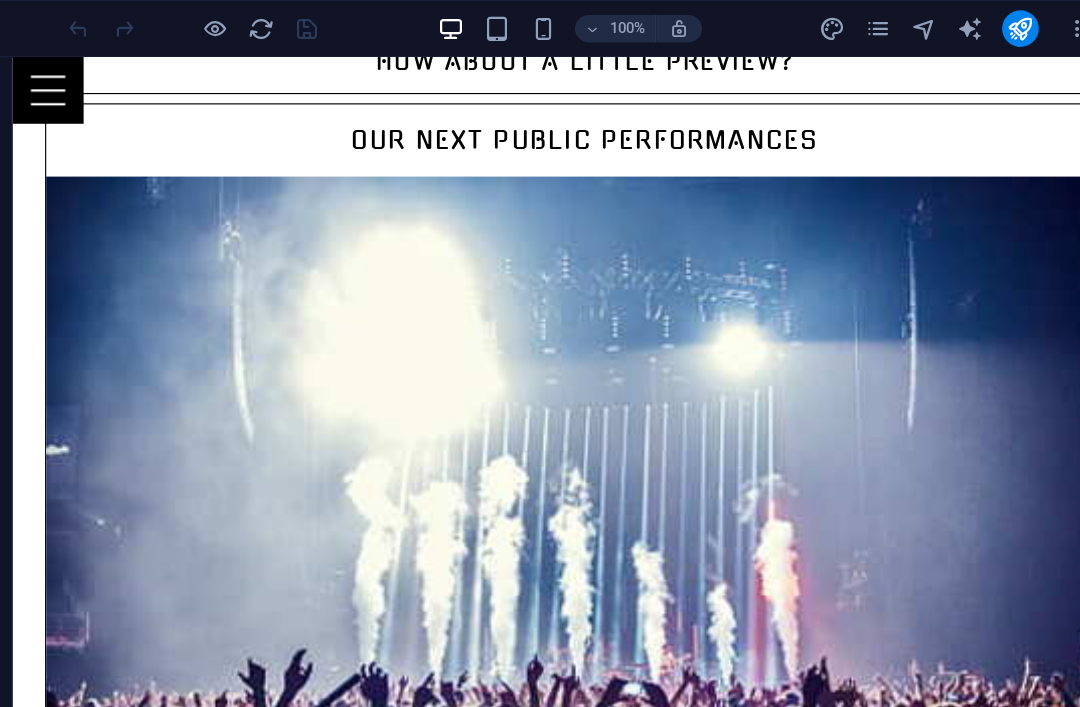 click at bounding box center [835, 25] 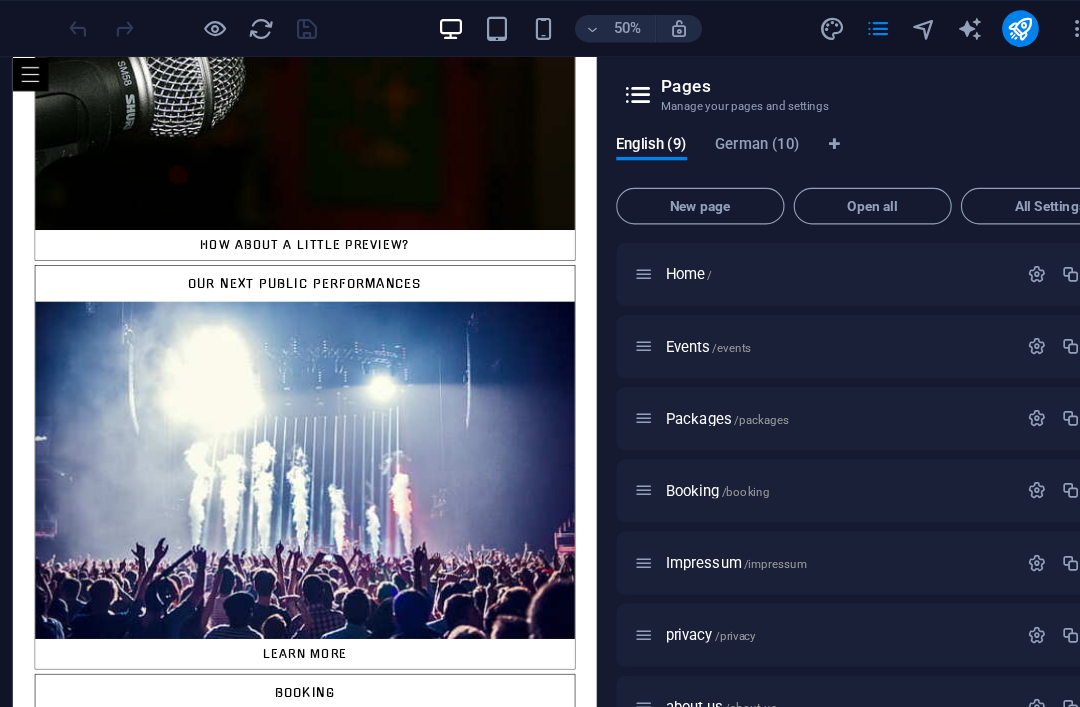 scroll, scrollTop: 1356, scrollLeft: 0, axis: vertical 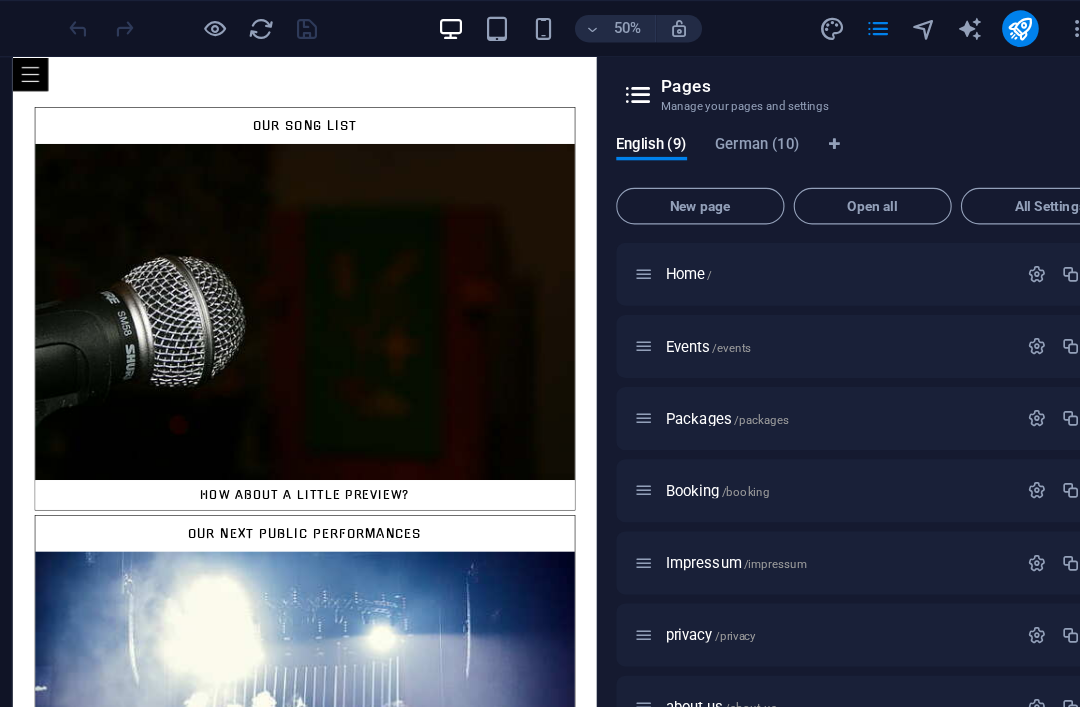 click on "German (10)" at bounding box center (730, 128) 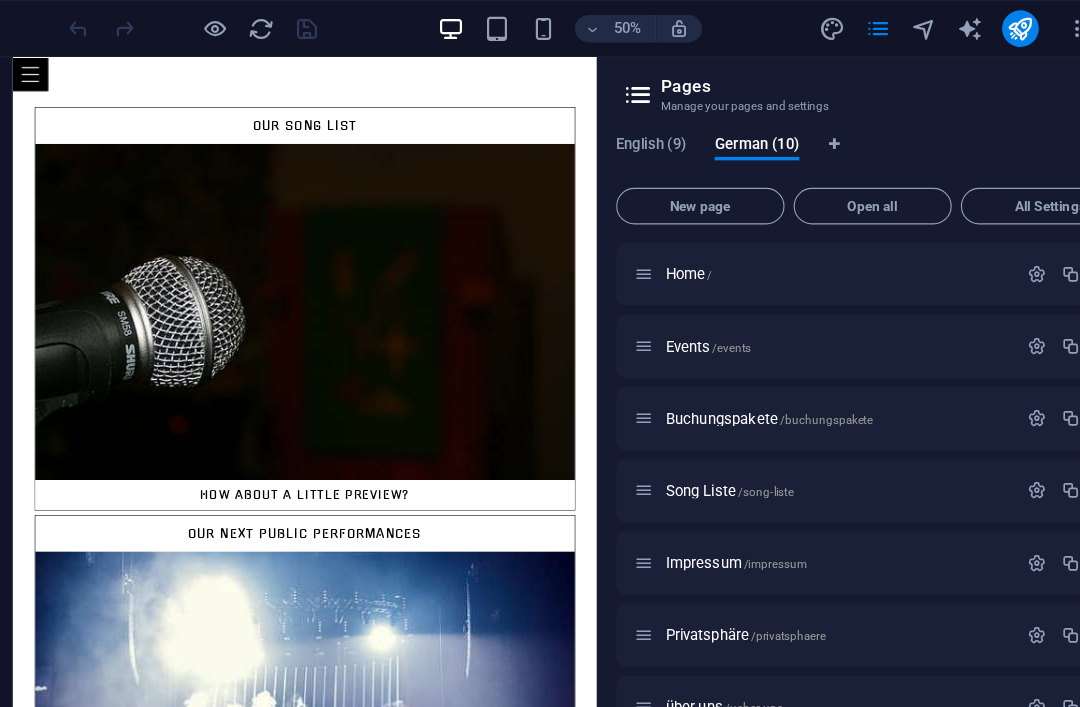 click on "German (10)" at bounding box center (730, 128) 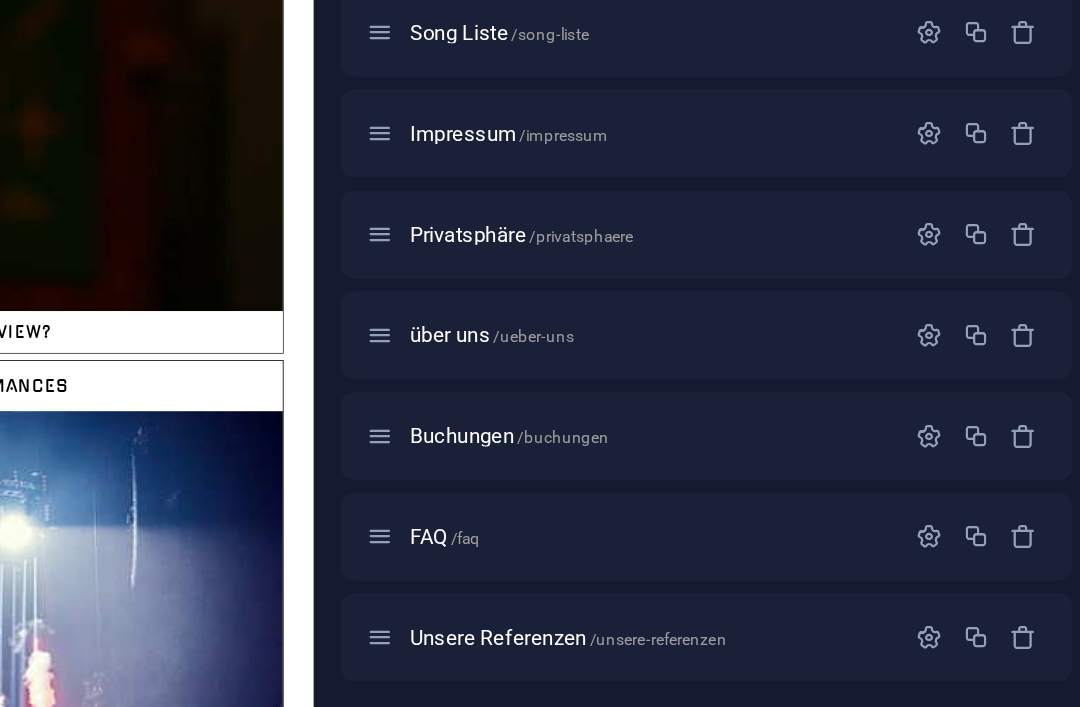 scroll, scrollTop: 183, scrollLeft: 0, axis: vertical 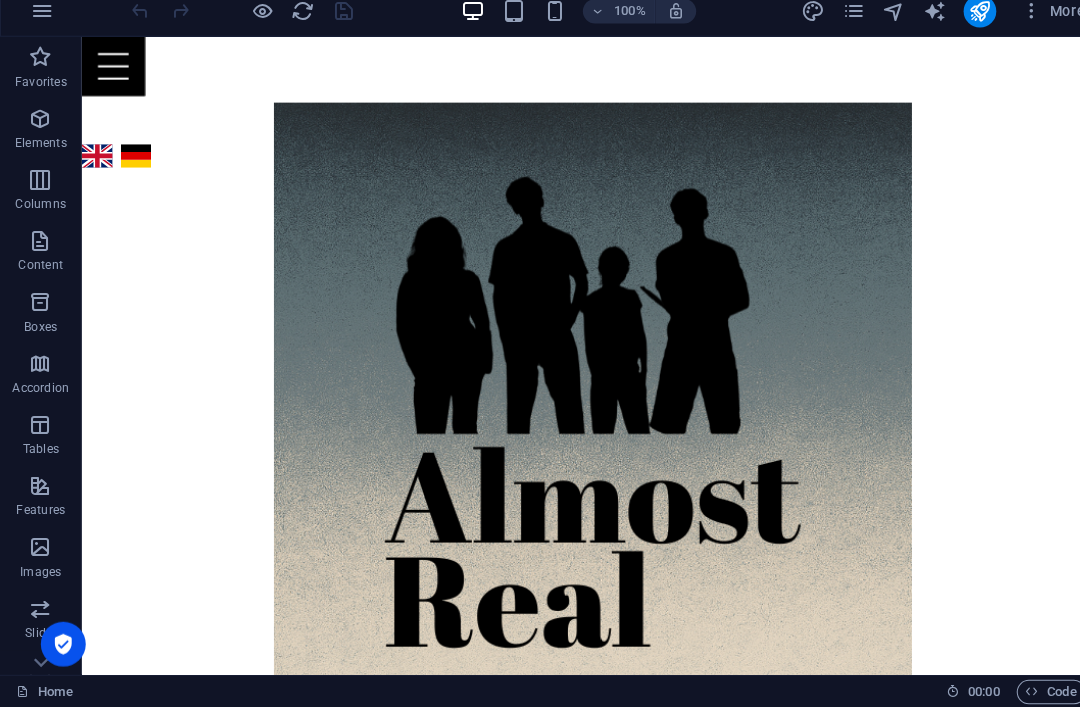 click at bounding box center (835, 25) 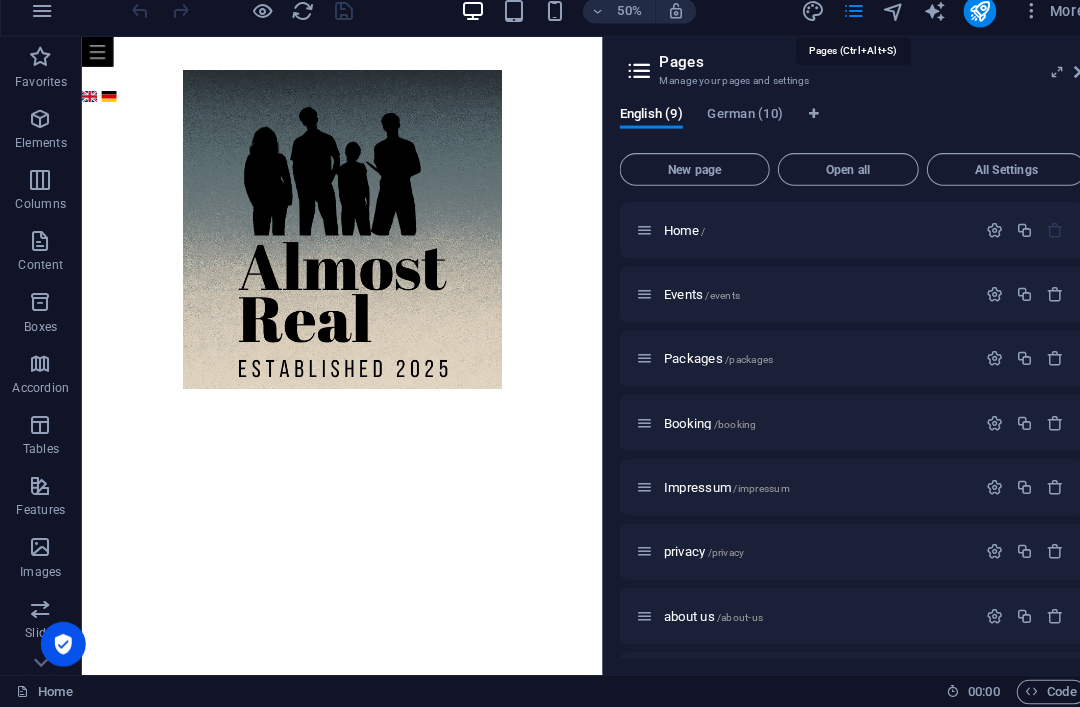 click on "German (10)" at bounding box center (730, 128) 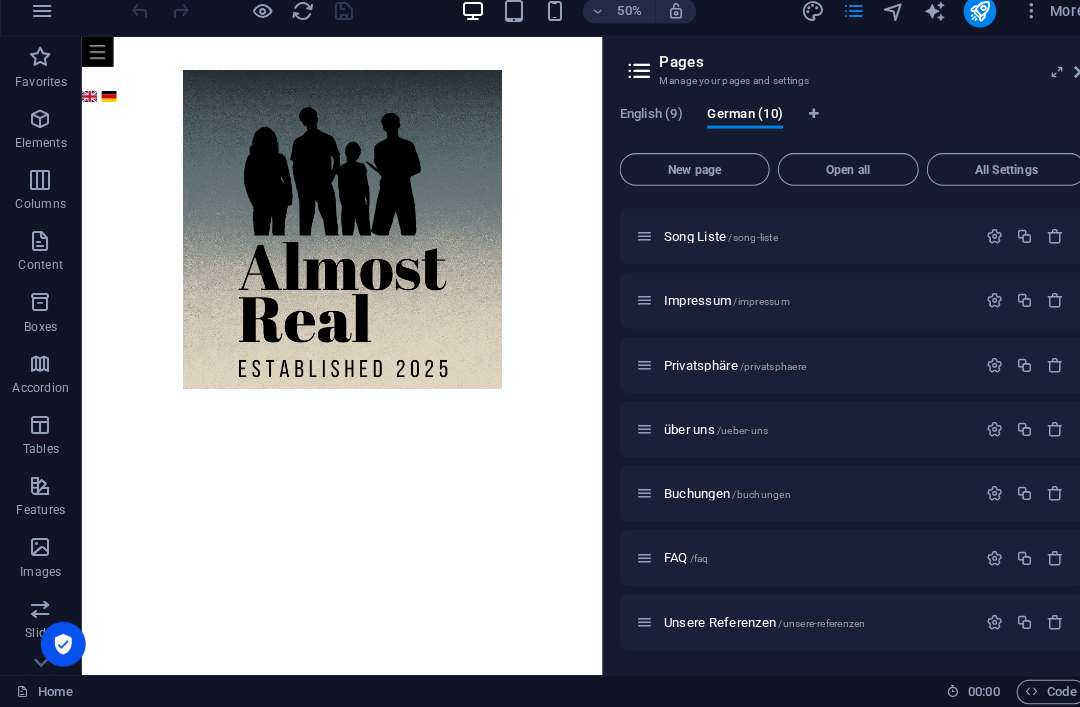 scroll, scrollTop: 183, scrollLeft: 0, axis: vertical 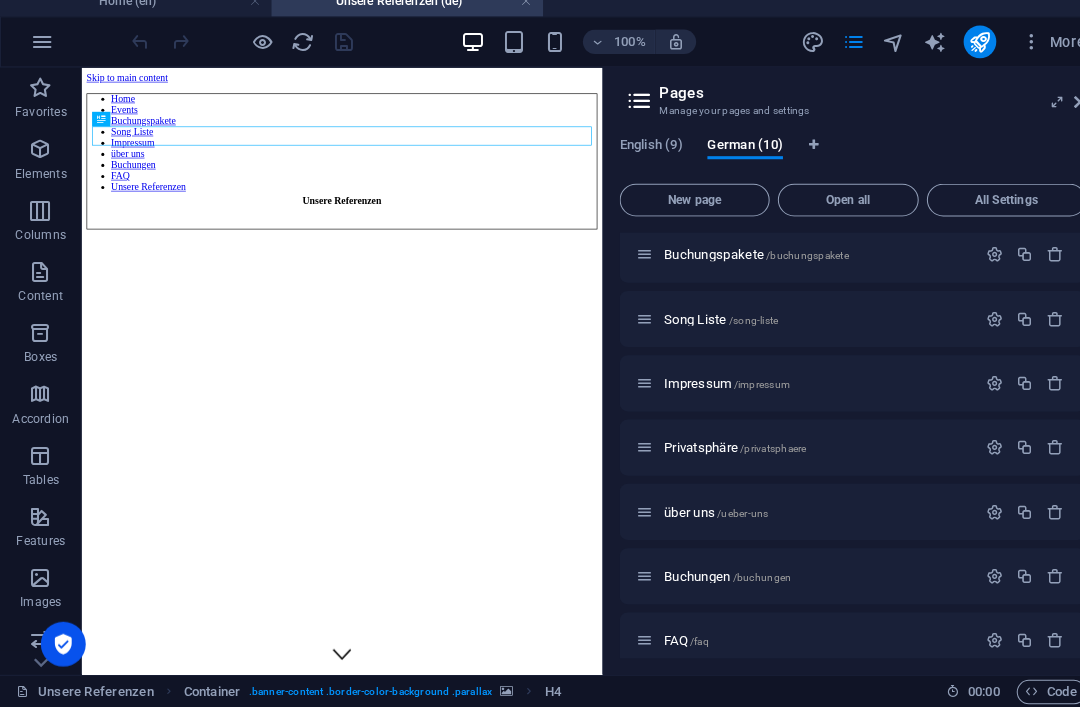 click at bounding box center [40, 160] 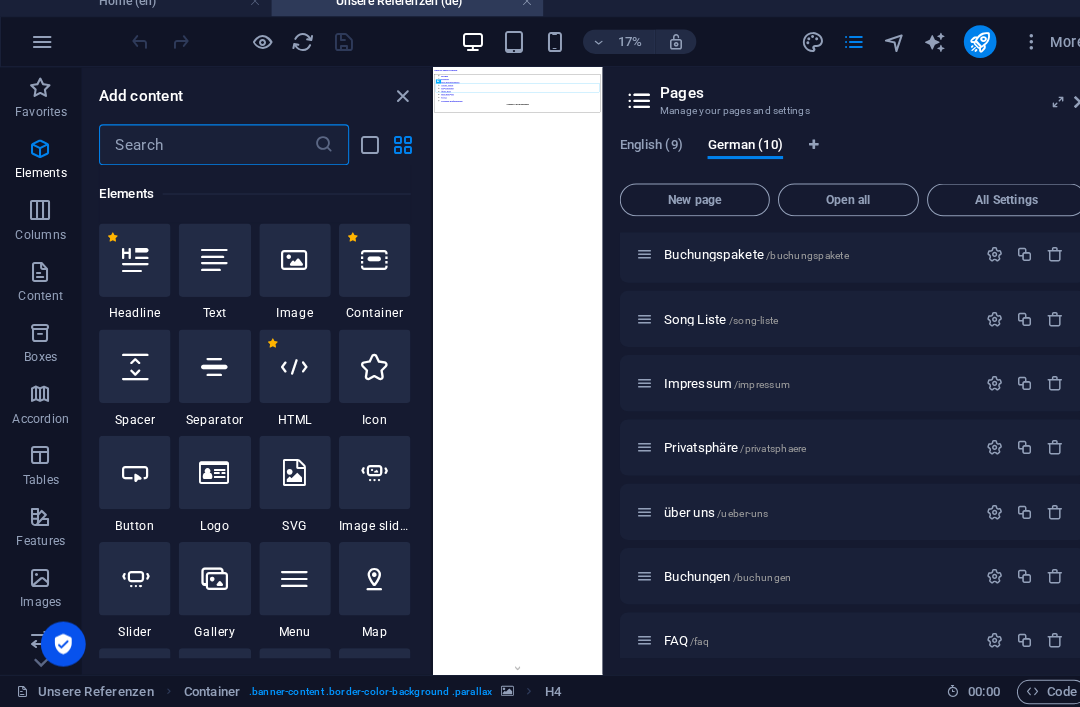 click on "Favorites" at bounding box center (40, 112) 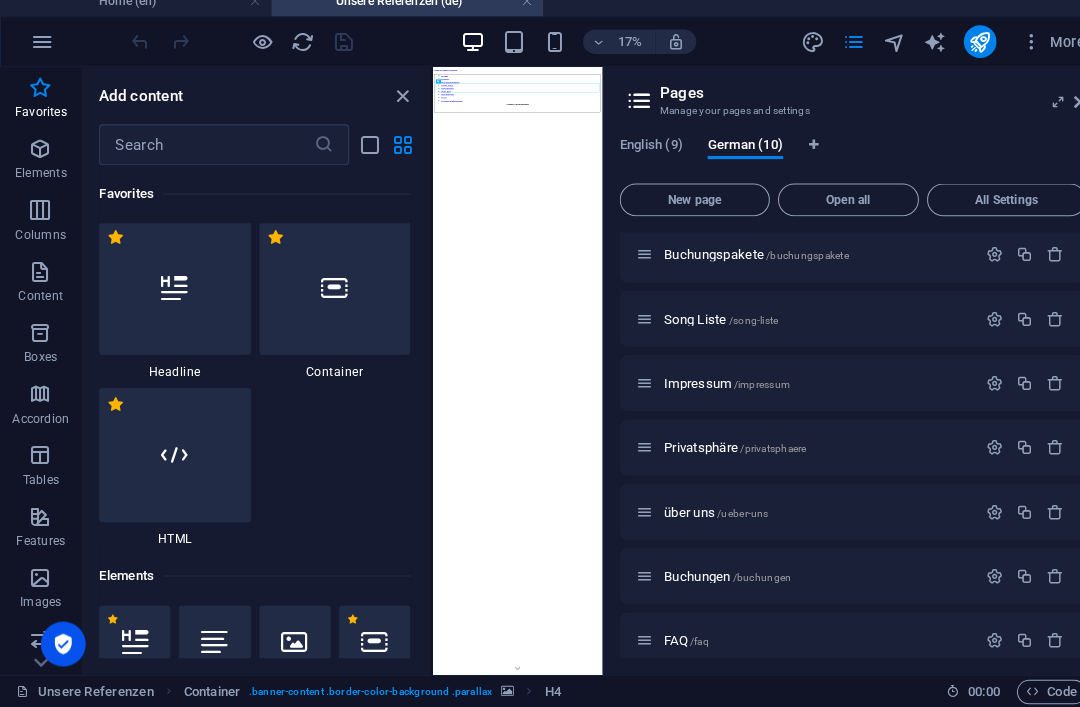 scroll, scrollTop: 0, scrollLeft: 0, axis: both 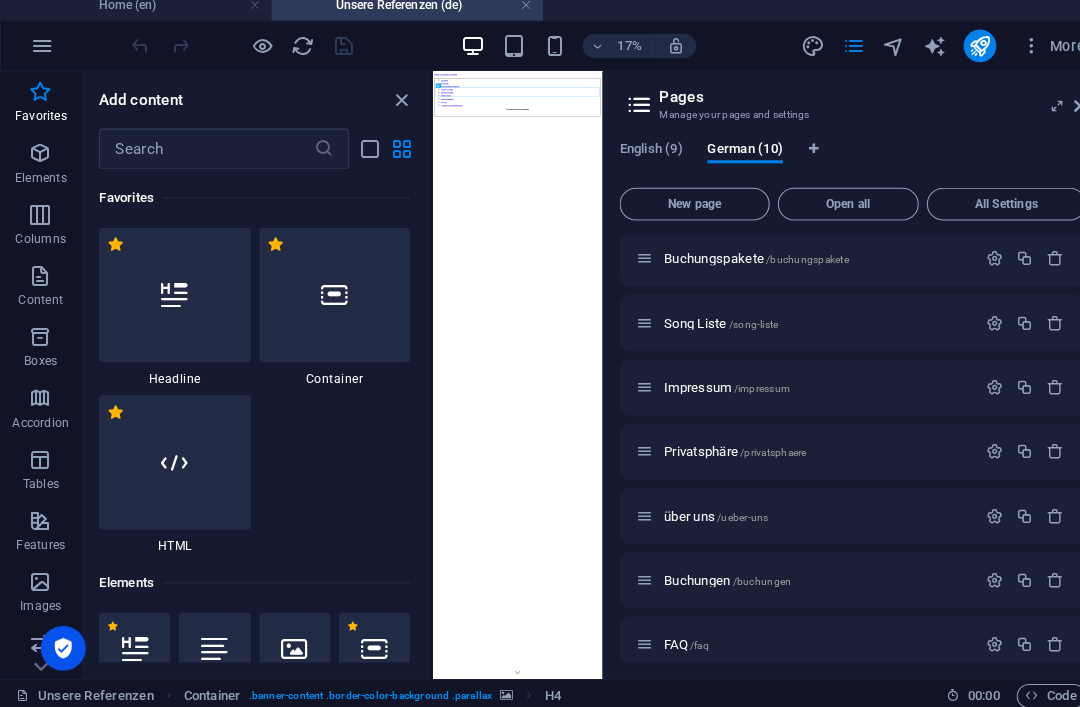 click at bounding box center (626, 113) 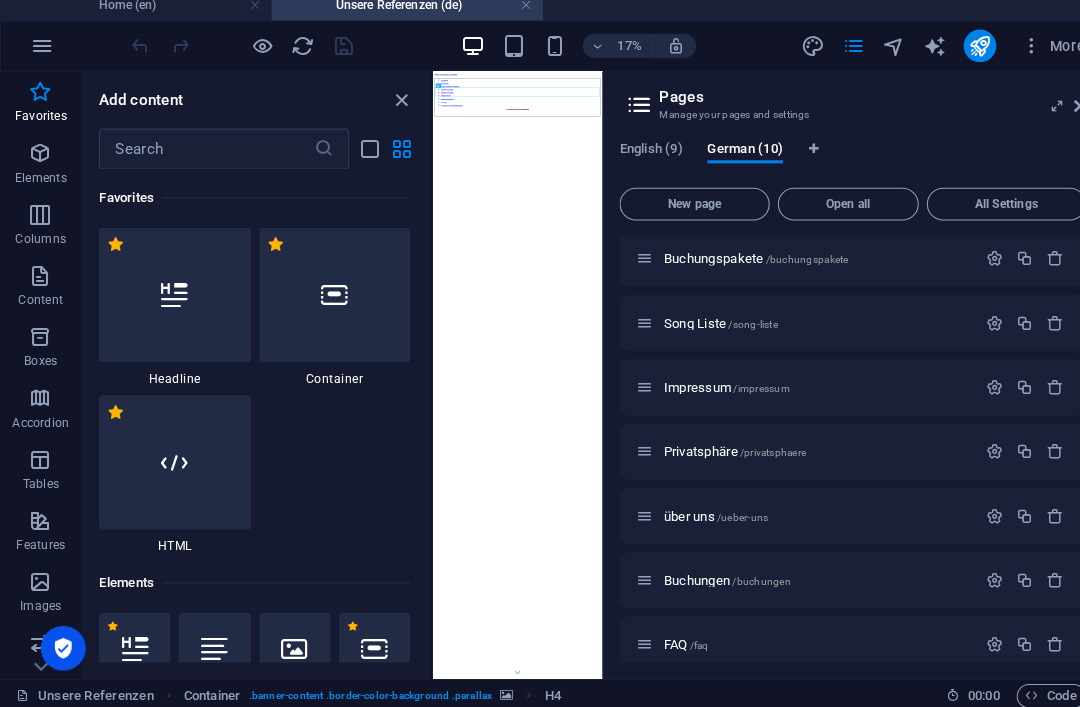 click at bounding box center [835, 55] 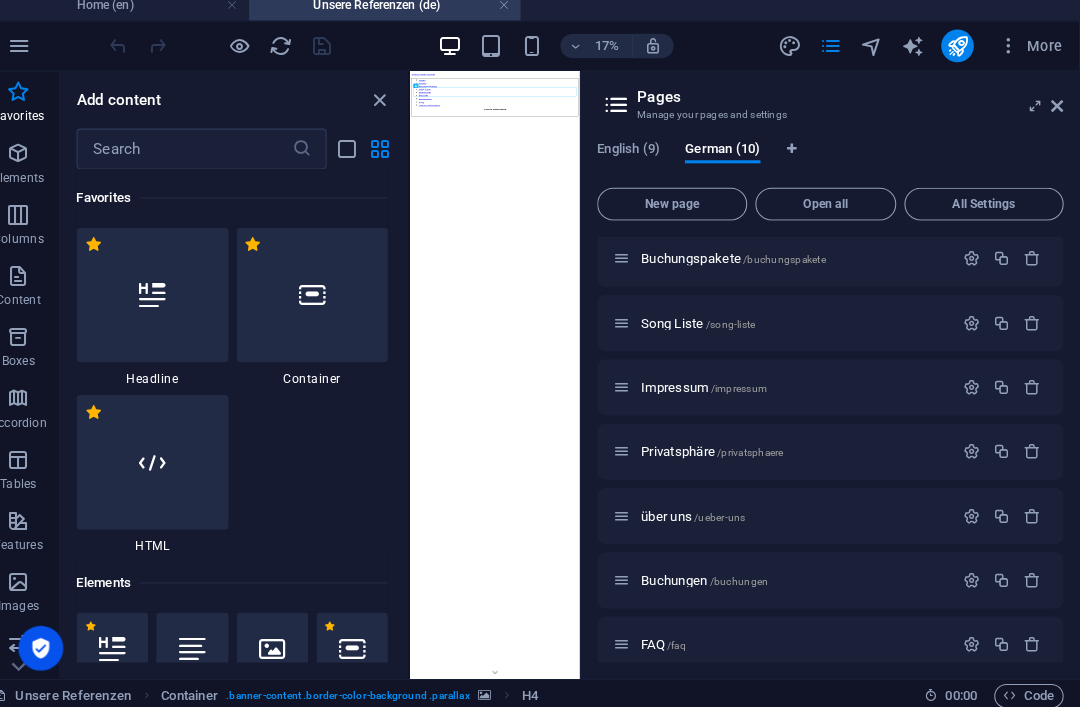 click at bounding box center [1058, 114] 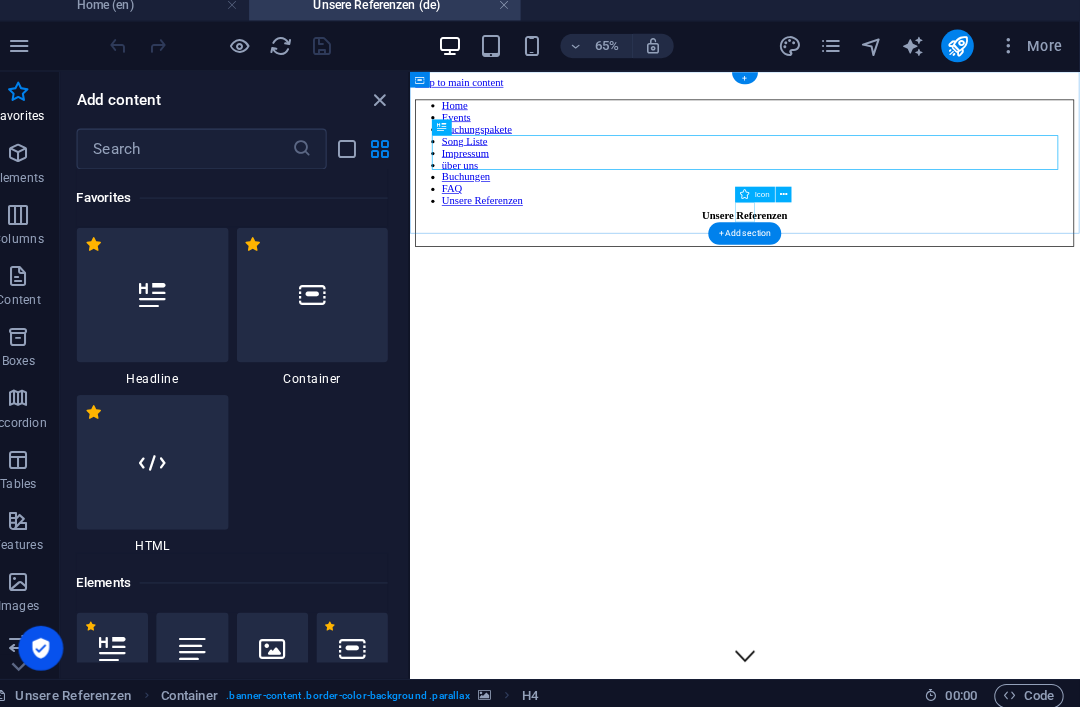 click at bounding box center (915, 953) 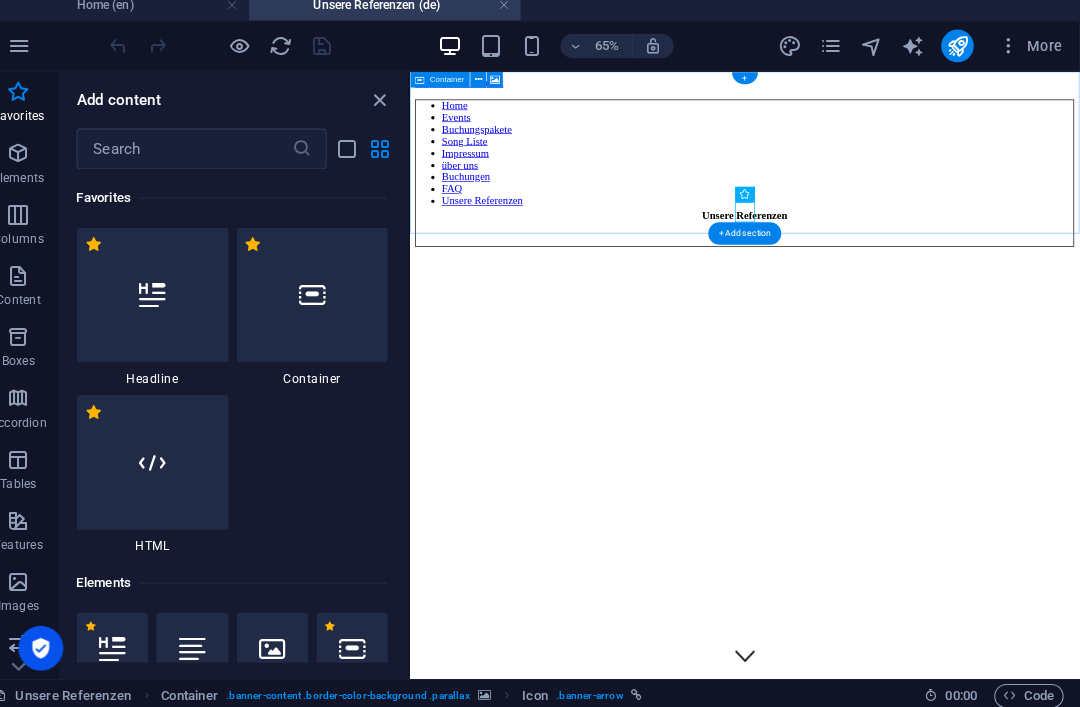 click on "+ Add section" at bounding box center [752, 239] 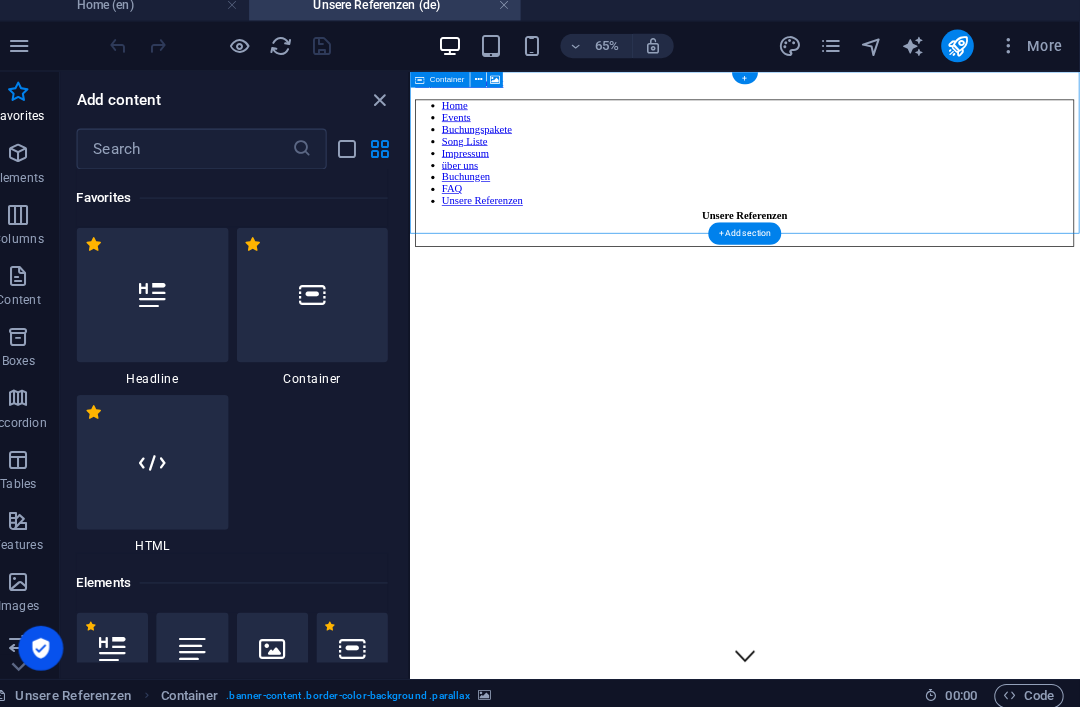 scroll, scrollTop: 0, scrollLeft: 0, axis: both 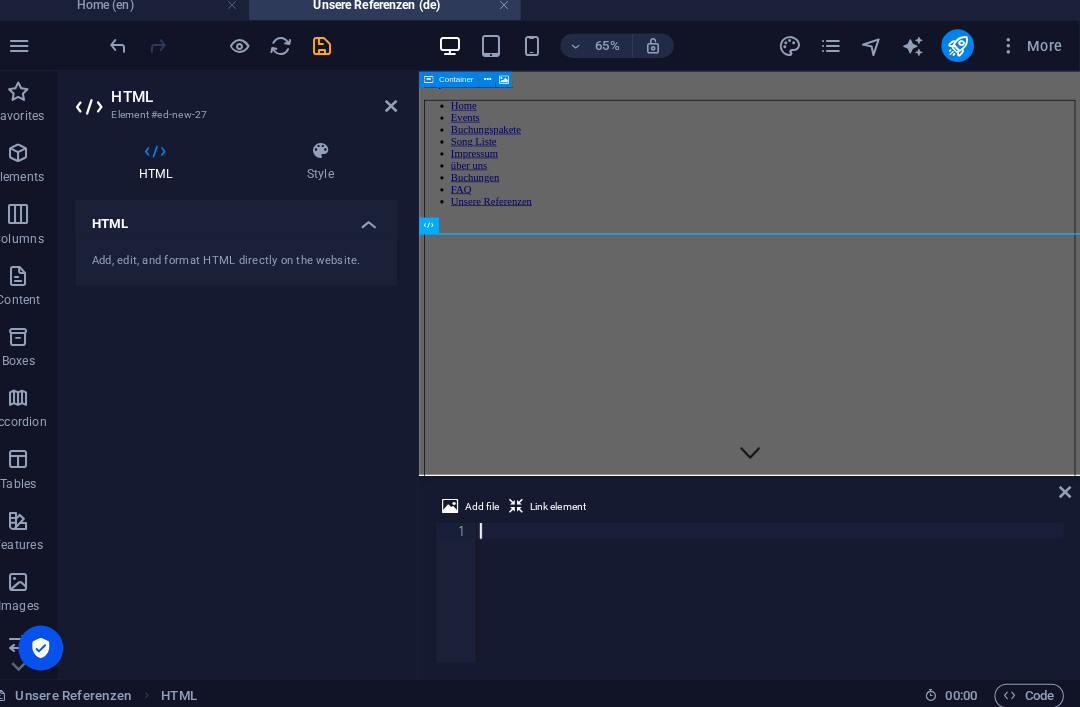 type on "v" 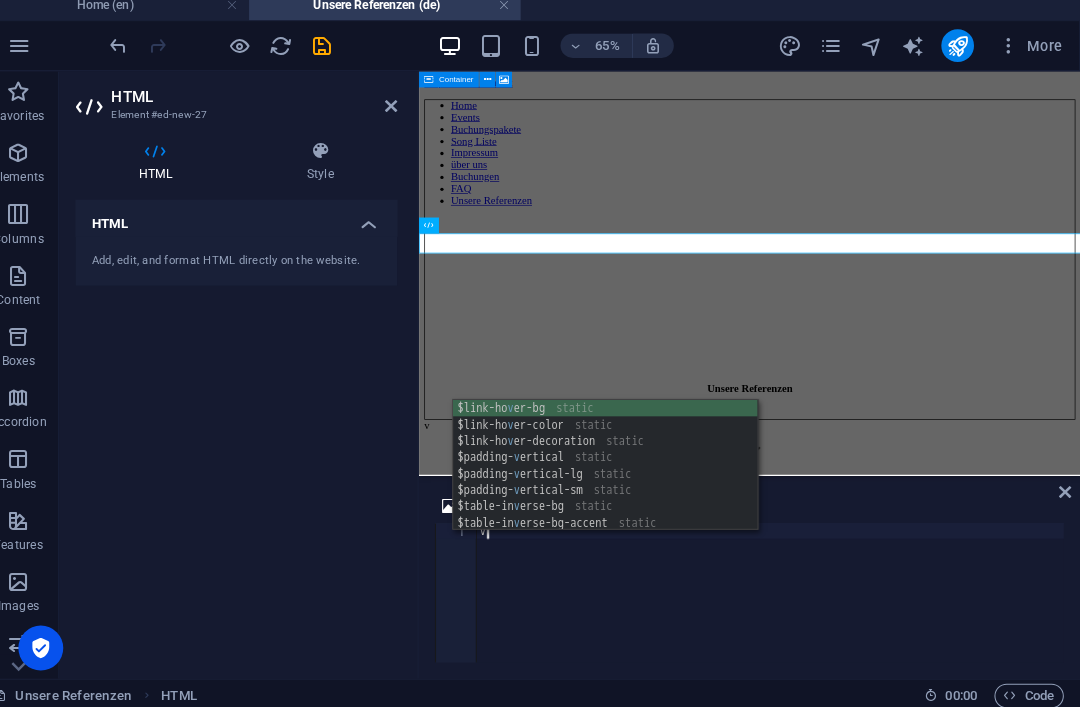 type 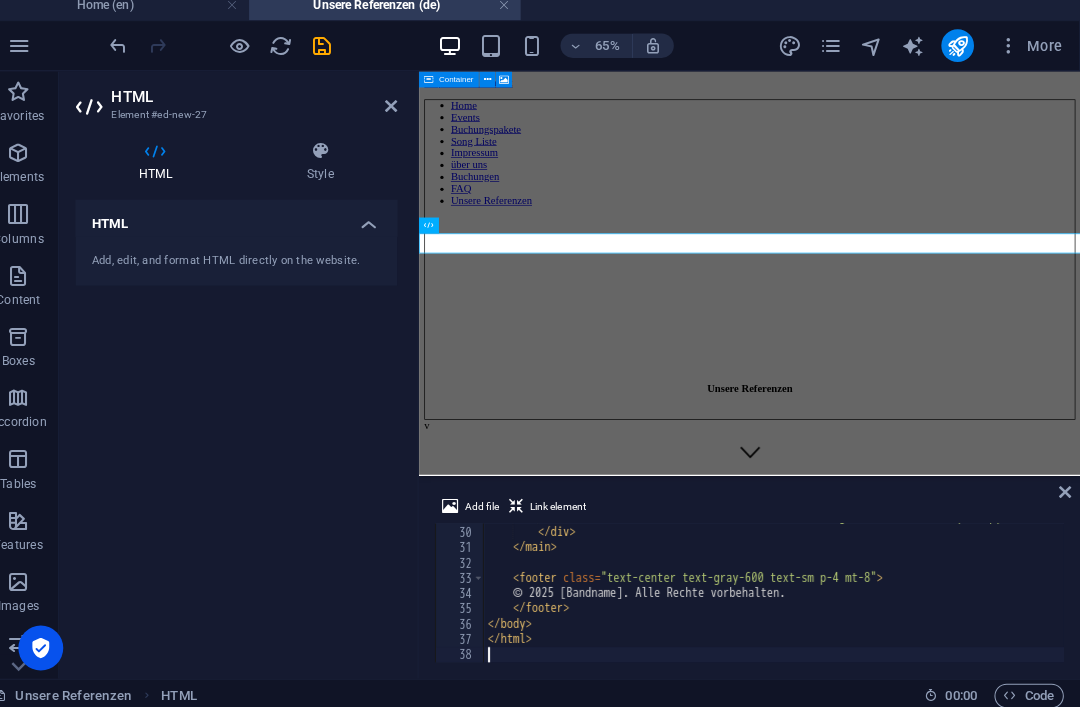 scroll, scrollTop: 434, scrollLeft: 0, axis: vertical 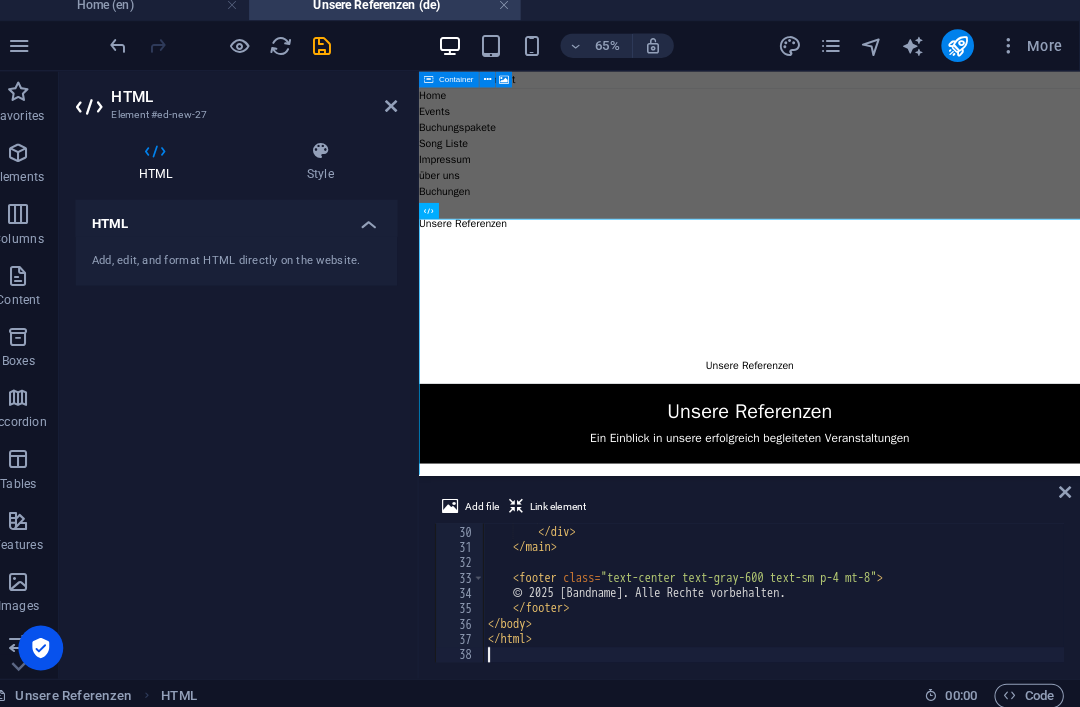 click at bounding box center (337, 55) 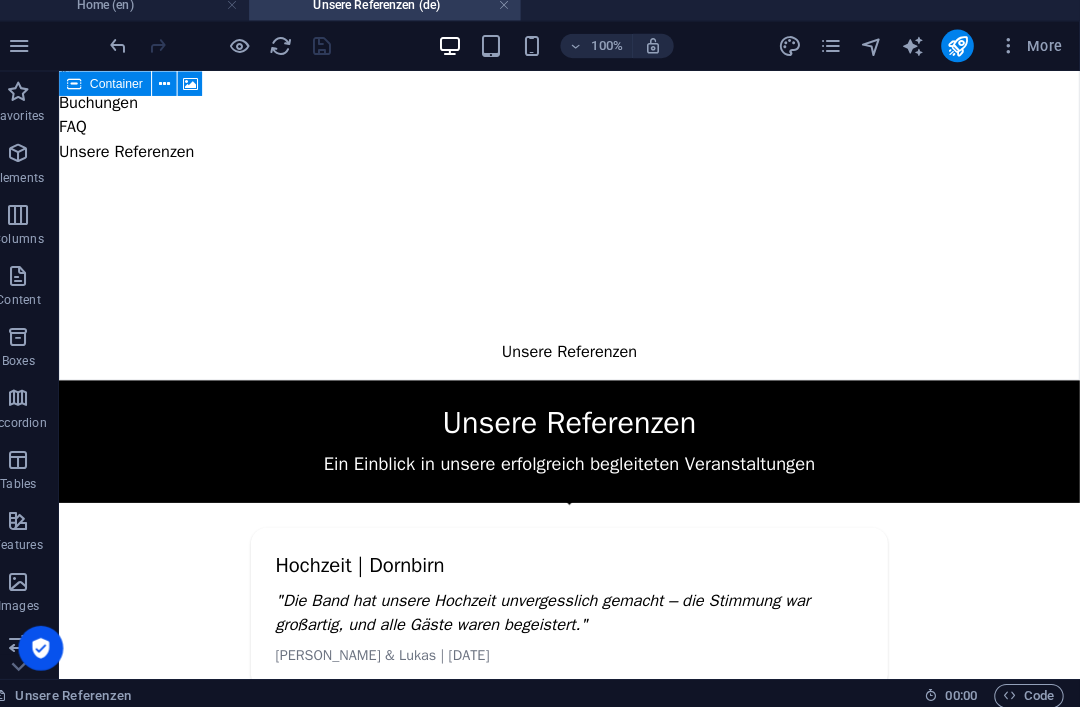 scroll, scrollTop: 146, scrollLeft: 0, axis: vertical 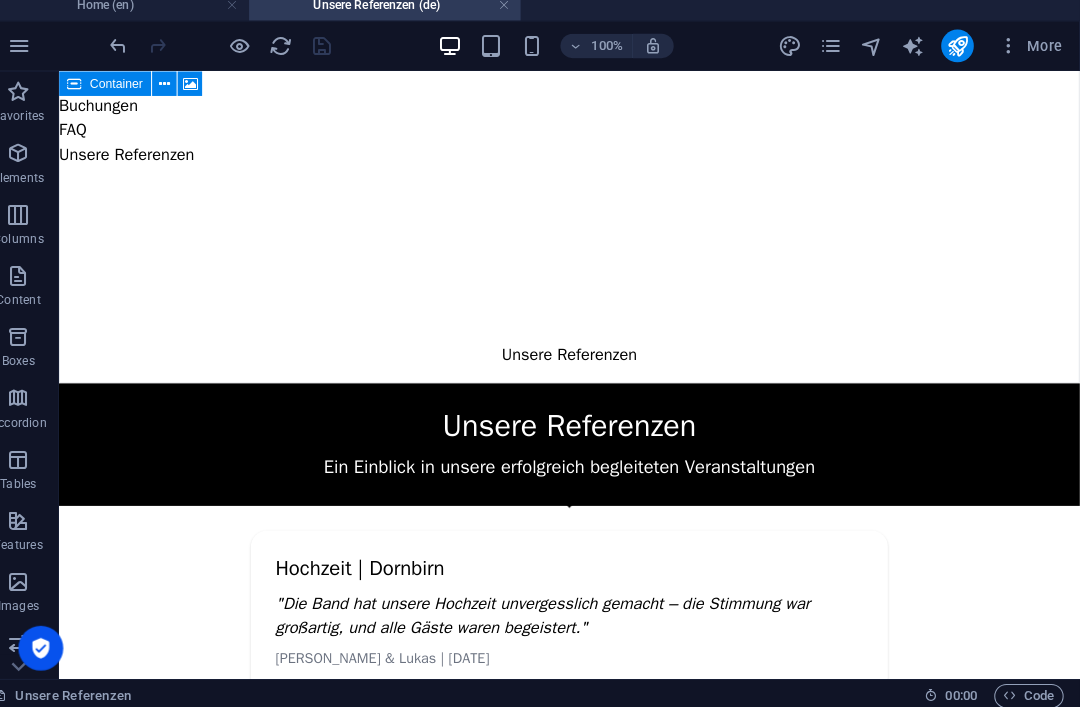 click on "Unsere Referenzen - [Bandname]
Unsere Referenzen
Ein Einblick in unsere erfolgreich begleiteten Veranstaltungen
Hochzeit | Dornbirn
"Die Band hat unsere Hochzeit unvergesslich gemacht – die Stimmung war großartig, und alle Gäste waren begeistert."
Anna & [PERSON_NAME] | [DATE]
50. Geburtstag | Feldkirch
"Vielen Dank für euren professionellen Auftritt! Die Musikauswahl und Stimmung waren perfekt für unsere Feier, wir können euch nur weiterempfehlen."
[PERSON_NAME] | [DATE]
Jetzt für dein Event anfragen
© 2025 [Bandname]. Alle Rechte vorbehalten." at bounding box center (559, 719) 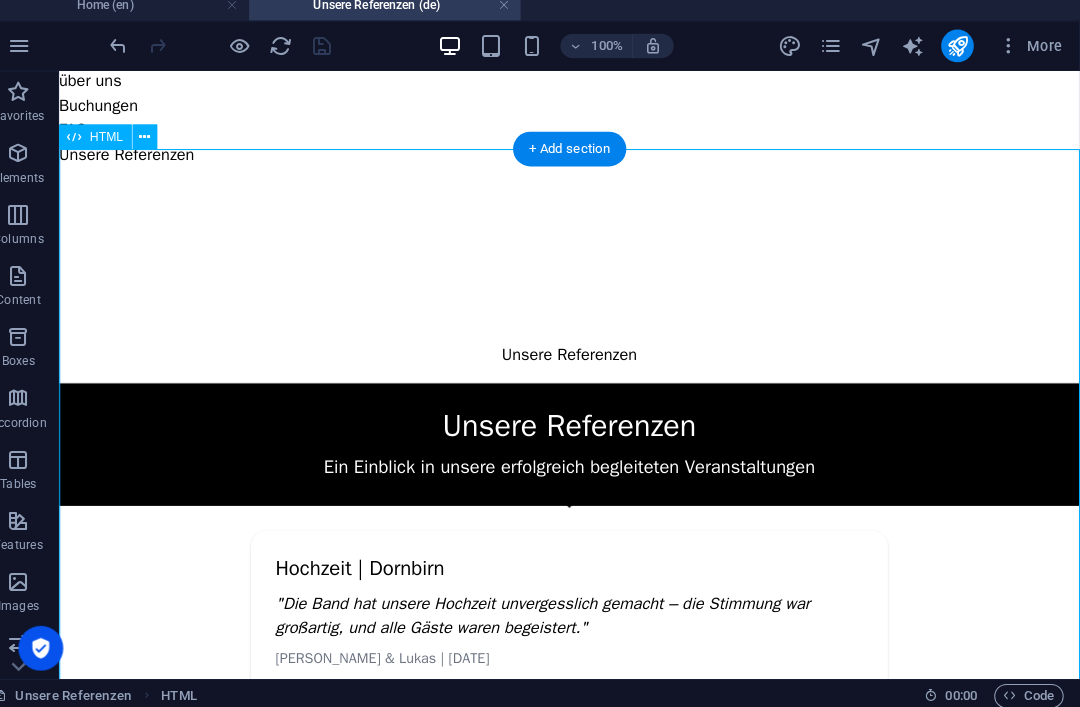 click on "Unsere Referenzen - [Bandname]
Unsere Referenzen
Ein Einblick in unsere erfolgreich begleiteten Veranstaltungen
Hochzeit | Dornbirn
"Die Band hat unsere Hochzeit unvergesslich gemacht – die Stimmung war großartig, und alle Gäste waren begeistert."
Anna & [PERSON_NAME] | [DATE]
50. Geburtstag | Feldkirch
"Vielen Dank für euren professionellen Auftritt! Die Musikauswahl und Stimmung waren perfekt für unsere Feier, wir können euch nur weiterempfehlen."
[PERSON_NAME] | [DATE]
Jetzt für dein Event anfragen
© 2025 [Bandname]. Alle Rechte vorbehalten." at bounding box center (559, 719) 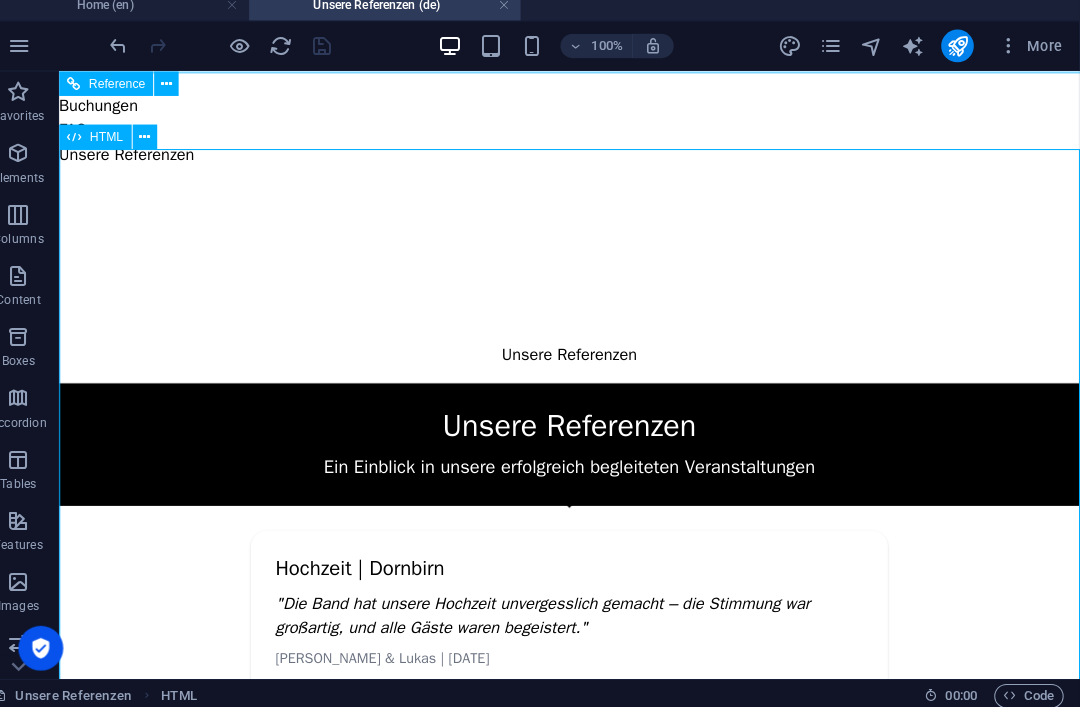 click at bounding box center (163, 144) 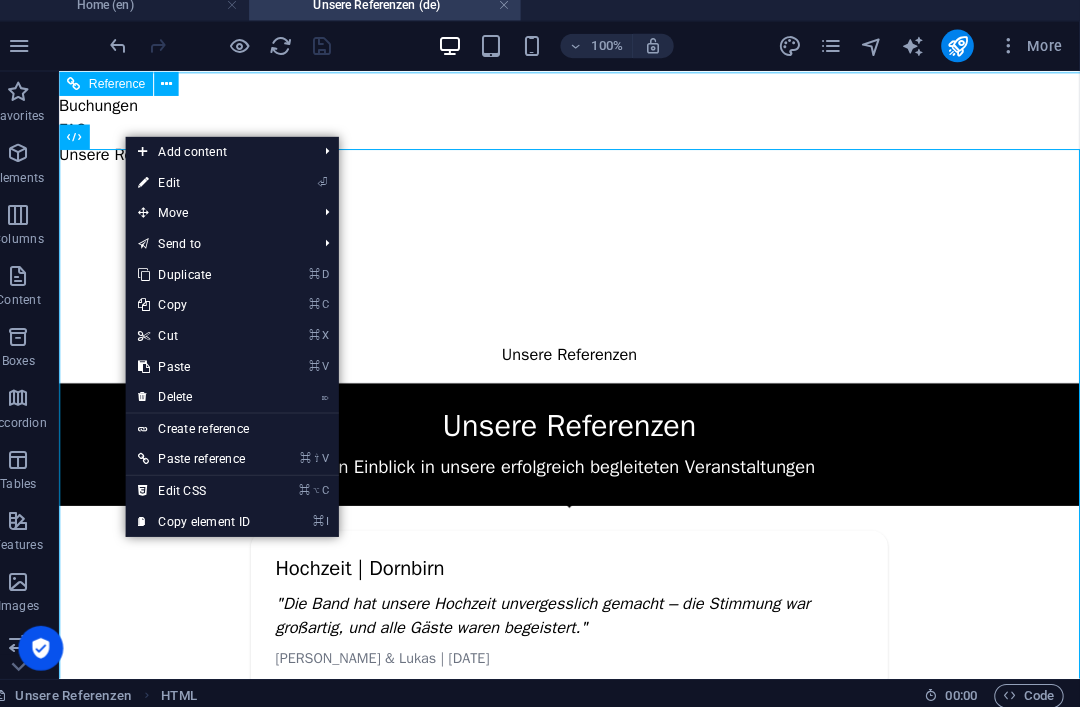 click on "⏎  Edit" at bounding box center [212, 189] 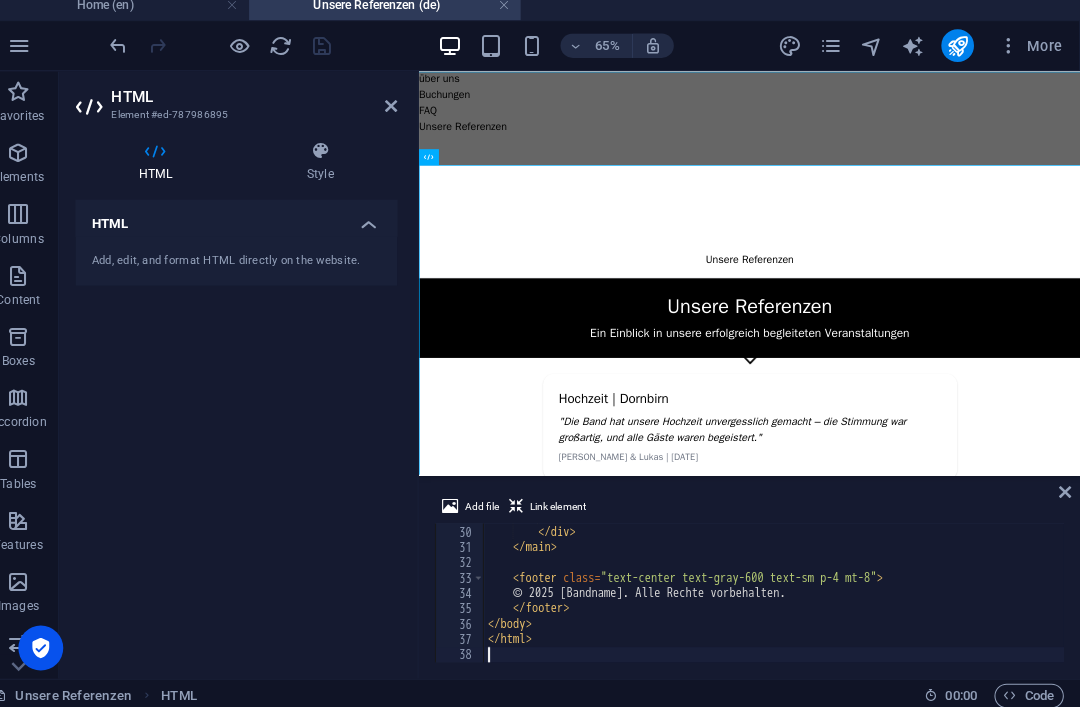 scroll, scrollTop: 81, scrollLeft: 0, axis: vertical 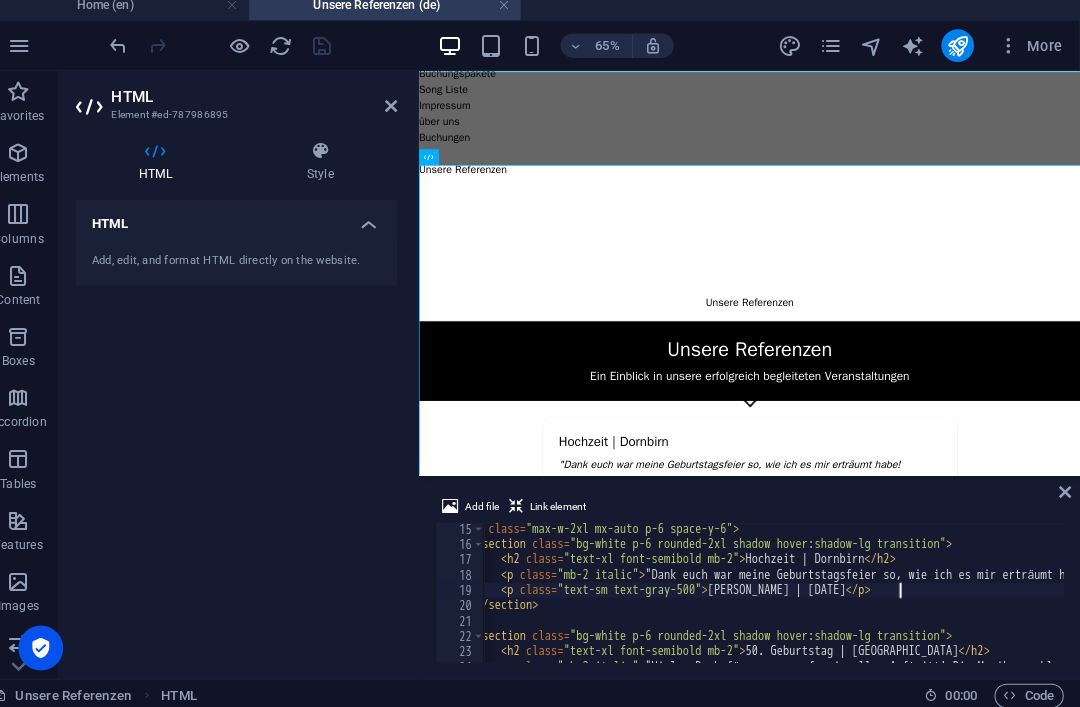 type on "</section>" 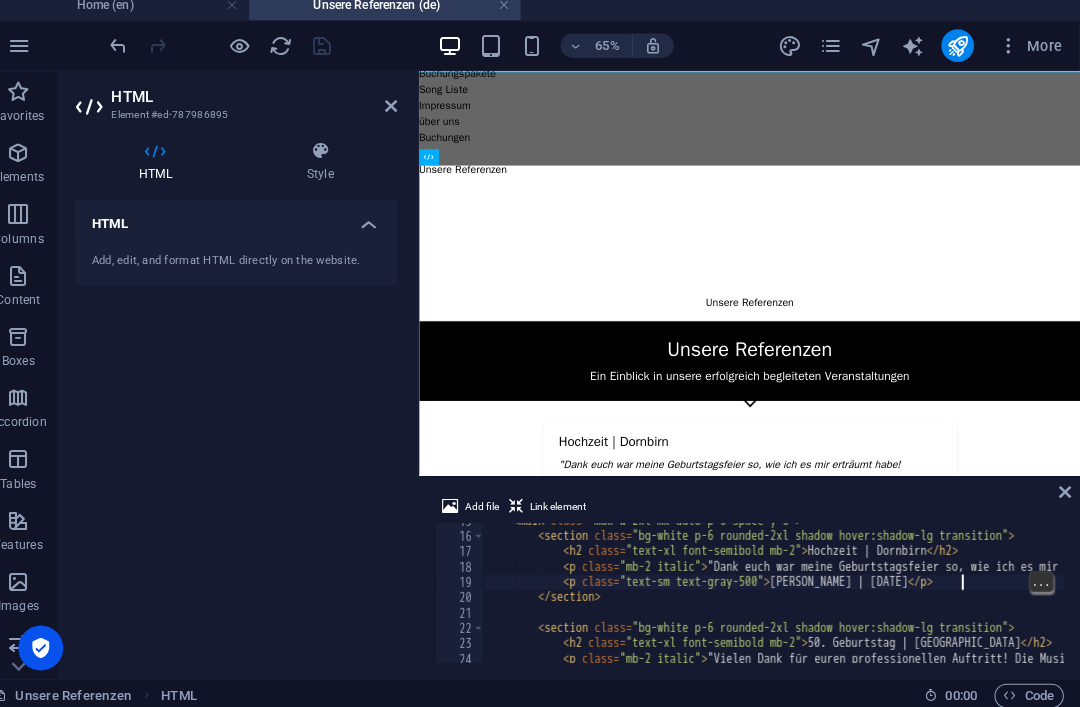 click on "< main   class = "max-w-2xl mx-auto p-6 space-y-6" >           < section   class = "bg-white p-6 rounded-2xl shadow hover:shadow-lg transition" >                < h2   class = "text-xl font-semibold mb-2" > Hochzeit | Dornbirn </ h2 >                < p   class = "mb-2 italic" > "Dank euch war meine Geburtstagsfeier so, wie ich es mir erträumt habe! Erwartungen ganz klar übertroffen!" </ p >                < p   class = "text-sm text-gray-500" > [PERSON_NAME] | [DATE] </ p >           </ section >           < section   class = "bg-white p-6 rounded-2xl shadow hover:shadow-lg transition" >                < h2   class = "text-xl font-semibold mb-2" > 50. Geburtstag | Feldkirch </ h2 >                < p   class = "mb-2 italic" > "Vielen Dank für euren professionellen Auftritt! Die Musikauswahl und Stimmung waren perfekt für unsere Feier, wir können euch nur weiterempfehlen." </ p >                < p   class = "text-sm text-gray-500" > [PERSON_NAME] | [DATE] </ p >" at bounding box center [1188, 596] 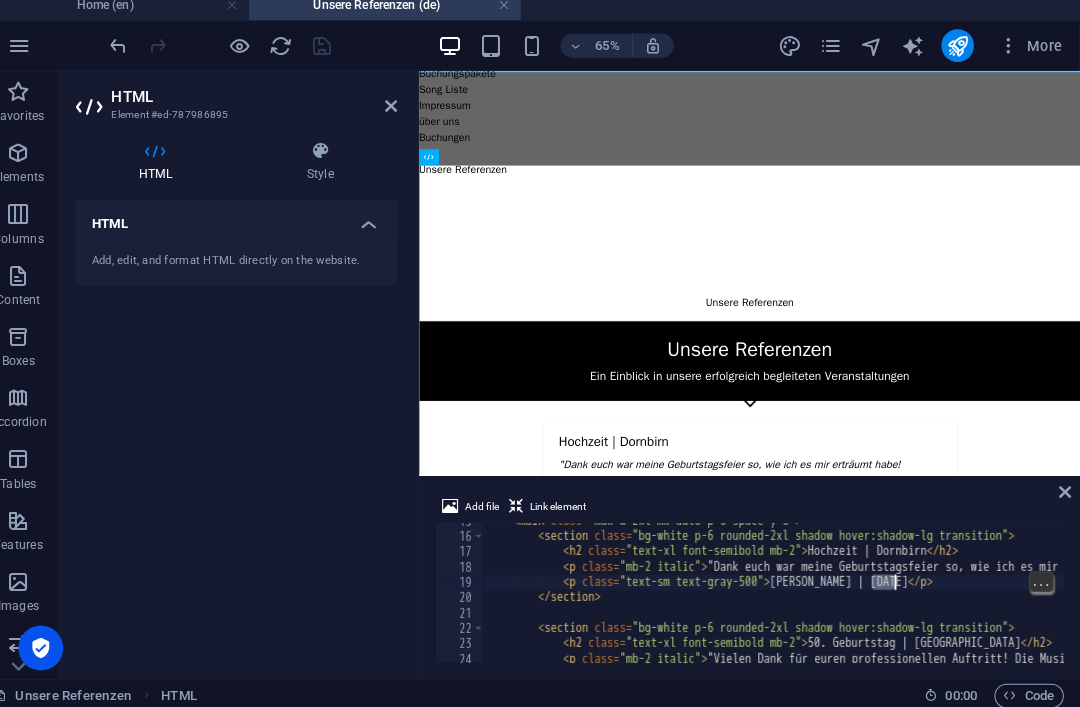 click on "< main   class = "max-w-2xl mx-auto p-6 space-y-6" >           < section   class = "bg-white p-6 rounded-2xl shadow hover:shadow-lg transition" >                < h2   class = "text-xl font-semibold mb-2" > Hochzeit | Dornbirn </ h2 >                < p   class = "mb-2 italic" > "Dank euch war meine Geburtstagsfeier so, wie ich es mir erträumt habe! Erwartungen ganz klar übertroffen!" </ p >                < p   class = "text-sm text-gray-500" > [PERSON_NAME] | [DATE] </ p >           </ section >           < section   class = "bg-white p-6 rounded-2xl shadow hover:shadow-lg transition" >                < h2   class = "text-xl font-semibold mb-2" > 50. Geburtstag | Feldkirch </ h2 >                < p   class = "mb-2 italic" > "Vielen Dank für euren professionellen Auftritt! Die Musikauswahl und Stimmung waren perfekt für unsere Feier, wir können euch nur weiterempfehlen." </ p >                < p   class = "text-sm text-gray-500" > [PERSON_NAME] | [DATE] </ p >" at bounding box center (1188, 596) 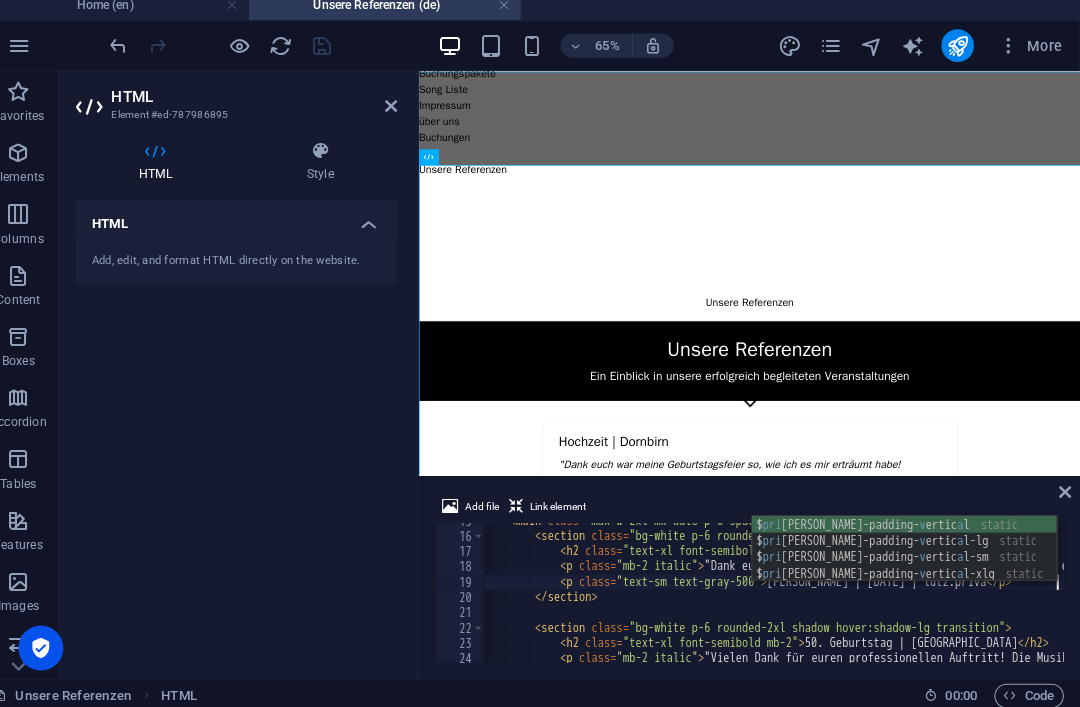 scroll, scrollTop: 0, scrollLeft: 46, axis: horizontal 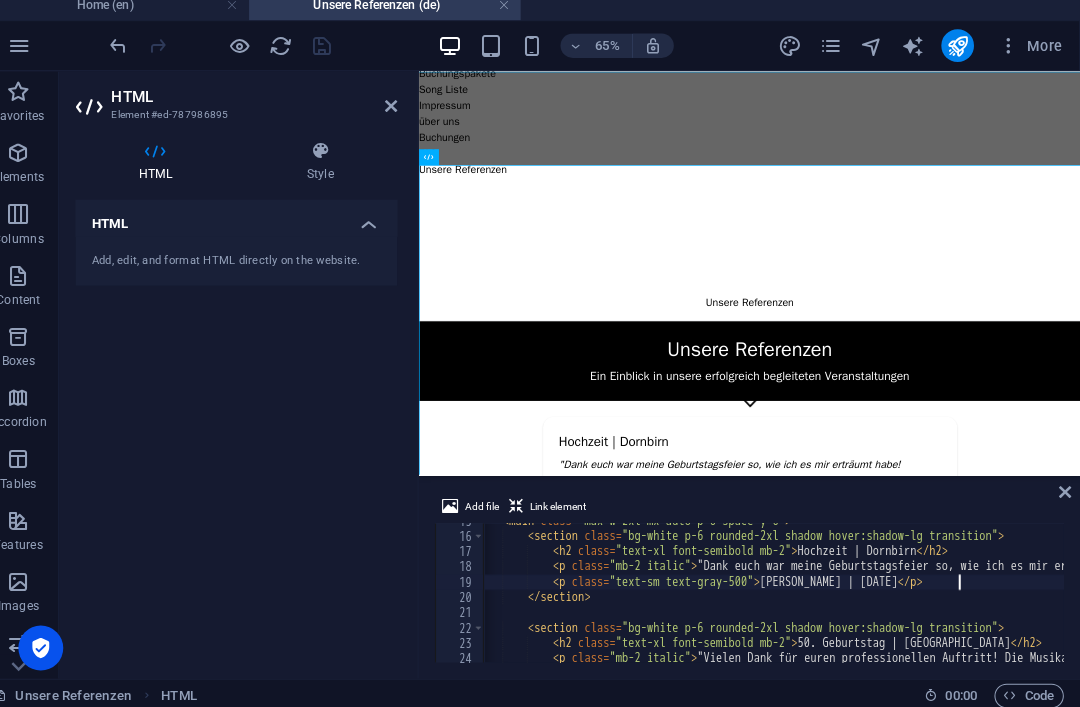 type on "</section>" 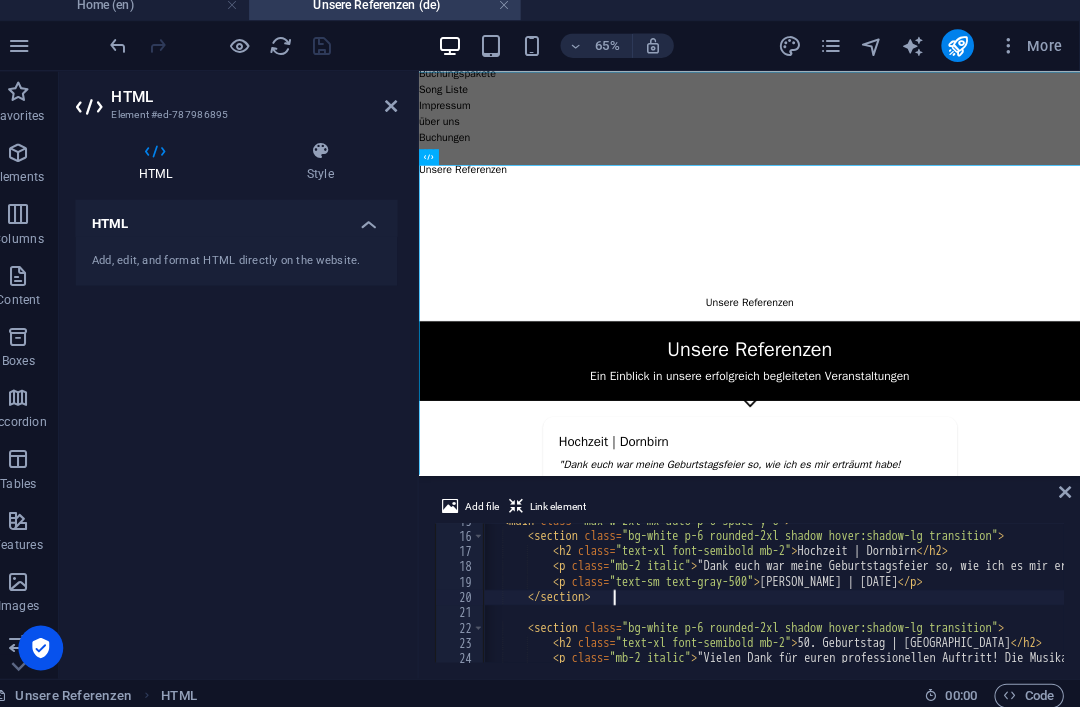scroll, scrollTop: 0, scrollLeft: 0, axis: both 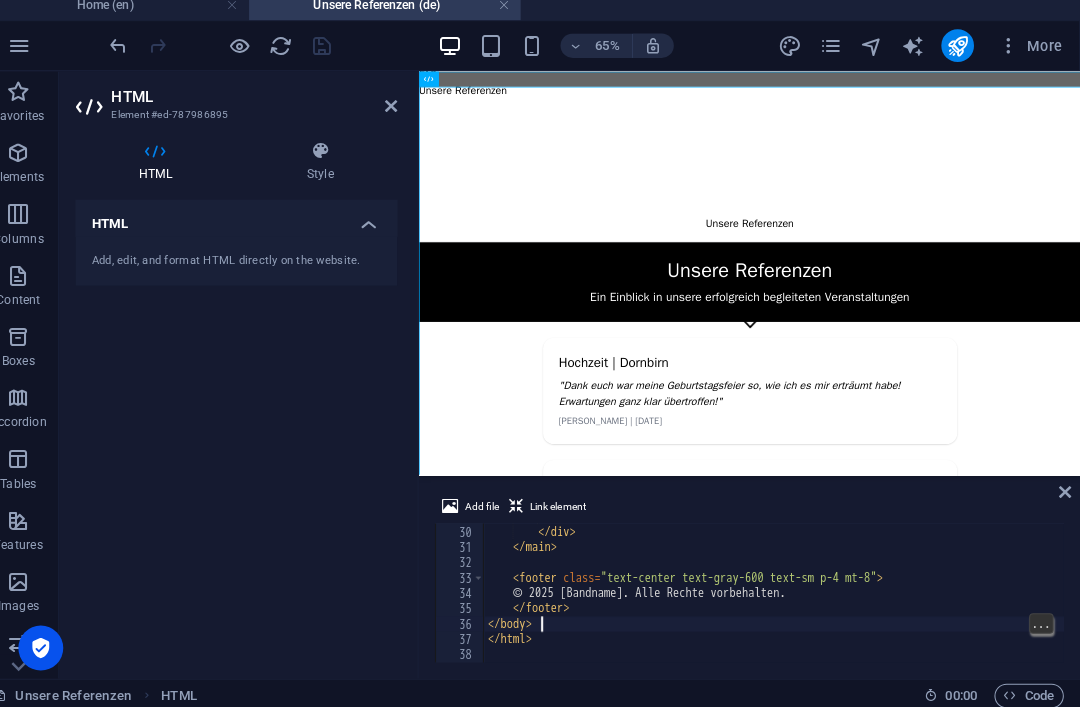 click on "< a   href = "kontakt.html"   class = "inline-block bg-black text-white px-6 py-3 rounded-full hover:bg-gray-800 transition" > Jetzt für dein Event anfragen </ a >           </ div >      </ main >      < footer   class = "text-center text-gray-600 text-sm p-4 mt-8" >          © 2025 [Bandname]. Alle Rechte vorbehalten.      </ footer > </ body > </ html >" at bounding box center [1321, 592] 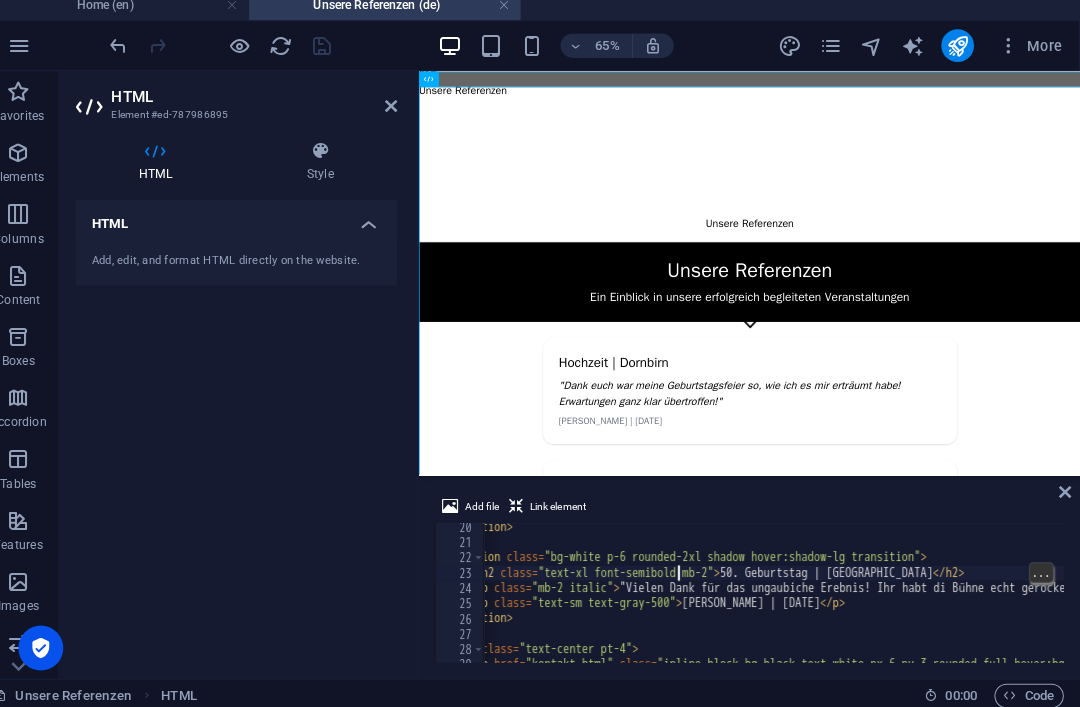 click on "</ section >           < section   class = "bg-white p-6 rounded-2xl shadow hover:shadow-lg transition" >                < h2   class = "text-xl font-semibold mb-2" > 50. Geburtstag | Feldkirch </ h2 >                < p   class = "mb-2 italic" > "Vielen Dank für das ungaubiche Erebnis! Ihr habt di Bühne echt gerocked und das Publikum ungaublich mitgenommen! Ihr habt euch so was von bewiesen! Werde euch nun gegelmäßig buchen! " </ p >                < p   class = "text-sm text-gray-500" > [PERSON_NAME] | [DATE] </ p >           </ section >           < div   class = "text-center pt-4" >                < a   href = "kontakt.html"   class = "inline-block bg-black text-white px-6 py-3 rounded-full hover:bg-gray-800 transition" > Jetzt für dein Event anfragen </ a >           </ div >" at bounding box center (1235, 602) 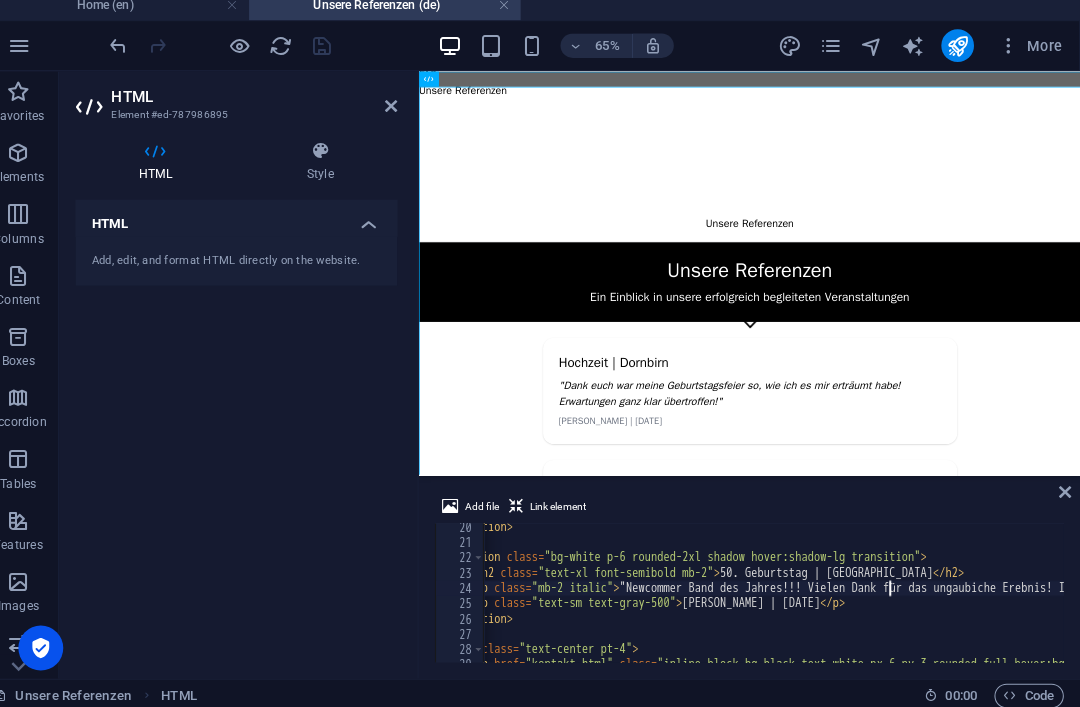 click on "Unsere Referenzen - [Bandname]
Unsere Referenzen
Ein Einblick in unsere erfolgreich begleiteten Veranstaltungen
Hochzeit | Dornbirn
"Dank euch war meine Geburtstagsfeier so, wie ich es mir erträumt habe! Erwartungen ganz klar übertroffen!"
Jürgen | [DATE]
50. Geburtstag | Feldkirch
"Newcommer Band des Jahres!!! Vielen Dank für das ungaubiche Erebnis! Ihr habt di Bühne echt gerocked und das Publikum ungaublich mitgenommen! Ihr habt euch so was von bewiesen! Werde euch nun gegelmäßig buchen! "
[PERSON_NAME] | [DATE]
Jetzt für dein Event anfragen
© 2025 [Bandname]. Alle Rechte vorbehalten." at bounding box center (916, 683) 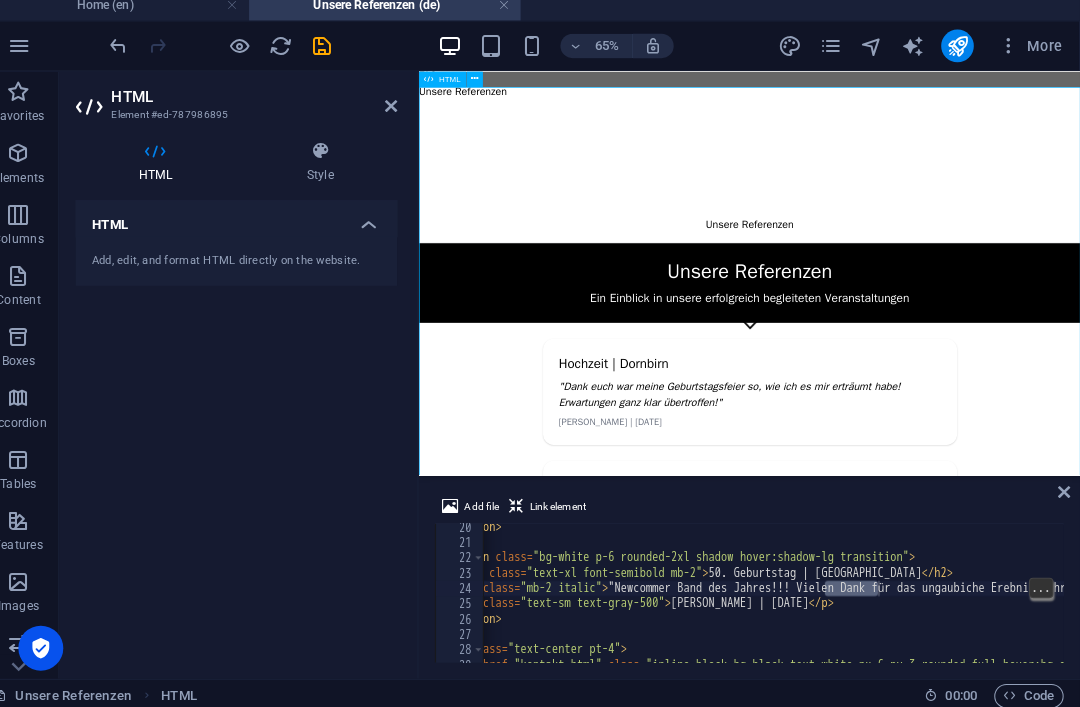 scroll, scrollTop: 0, scrollLeft: 127, axis: horizontal 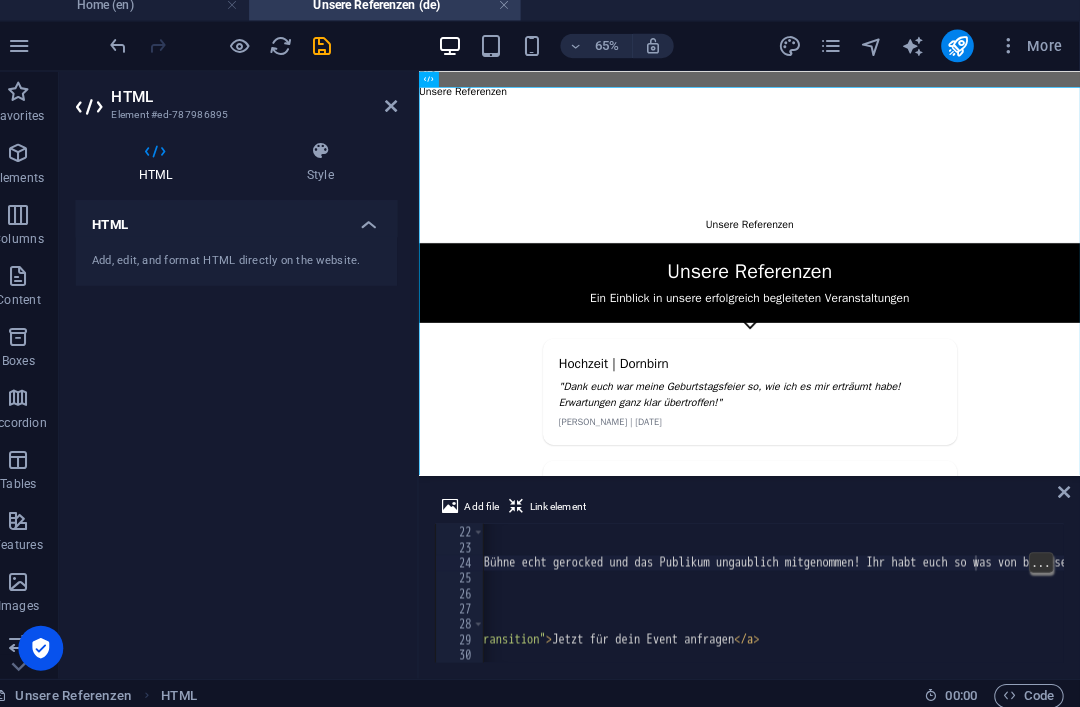 click on "< section   class = "bg-white p-6 rounded-2xl shadow hover:shadow-lg transition" >                < h2   class = "text-xl font-semibold mb-2" > 50. Geburtstag | Feldkirch </ h2 >                < p   class = "mb-2 italic" > "Newcommer Band des Jahres!!! Vielen Dank für das ungaubiche Erebnis! Ihr habt di Bühne echt gerocked und das Publikum ungaublich mitgenommen! Ihr habt euch so was von bewiesen! Werde euch nun gegelmäßig buchen! " </ p >                < p   class = "text-sm text-gray-500" > [PERSON_NAME] | [DATE] </ p >           </ section >           < div   class = "text-center pt-4" >                < a   href = "kontakt.html"   class = "inline-block bg-black text-white px-6 py-3 rounded-full hover:bg-gray-800 transition" > Jetzt für dein Event anfragen </ a >           </ div >      </ main >" at bounding box center (705, 592) 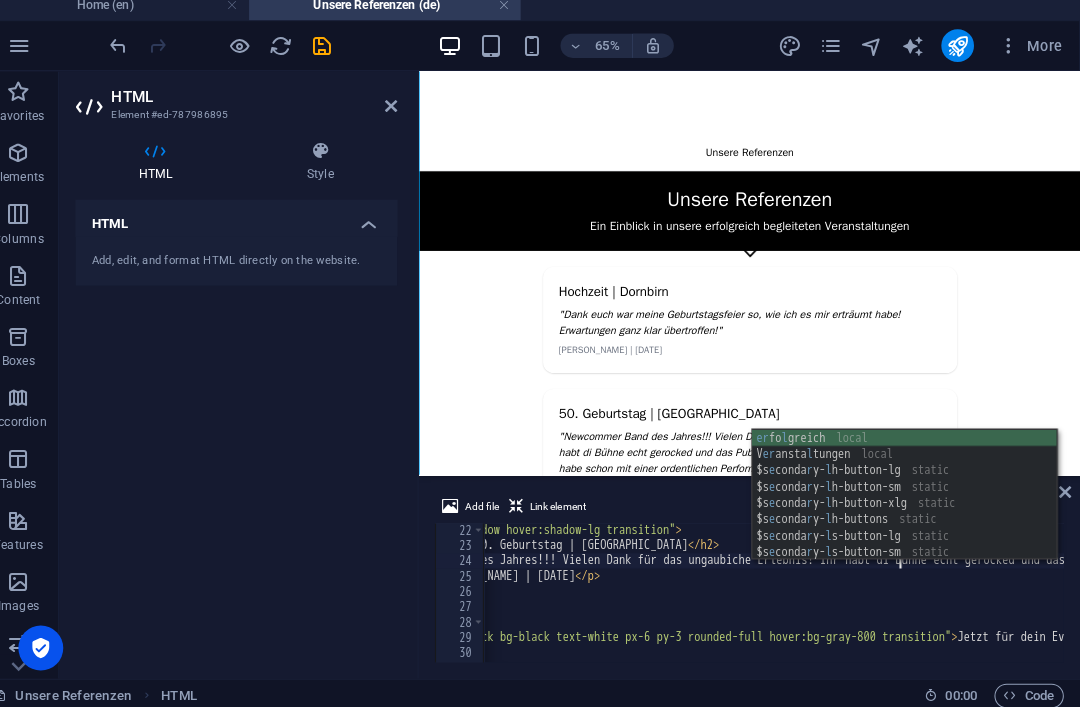type on "</section>" 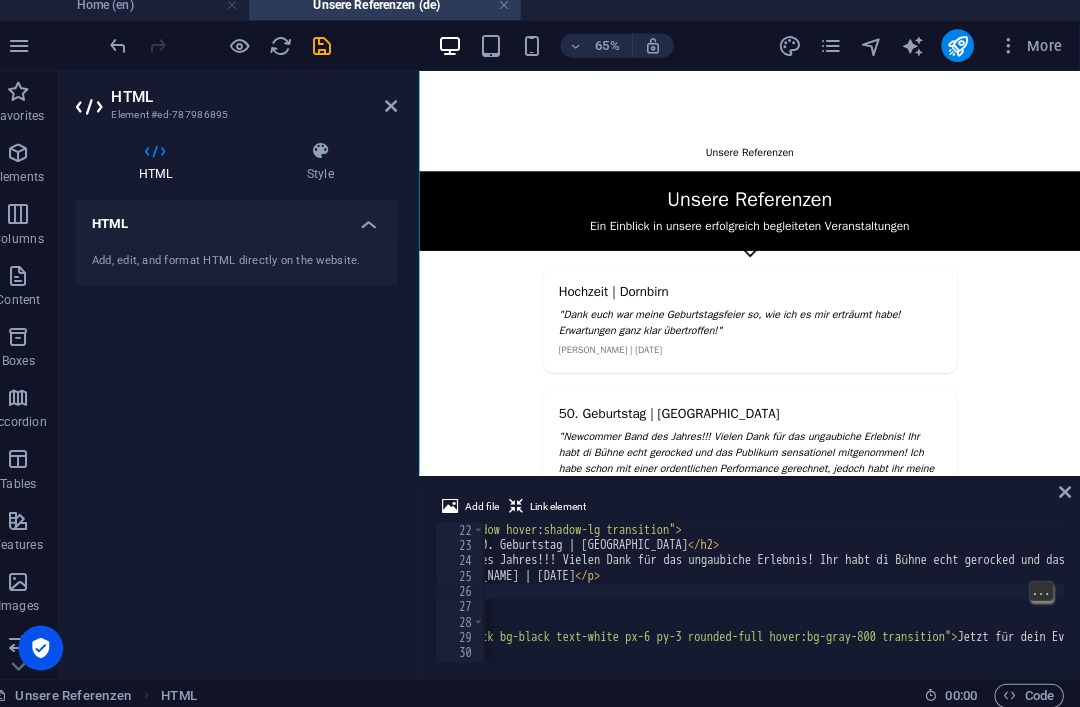 click at bounding box center [337, 55] 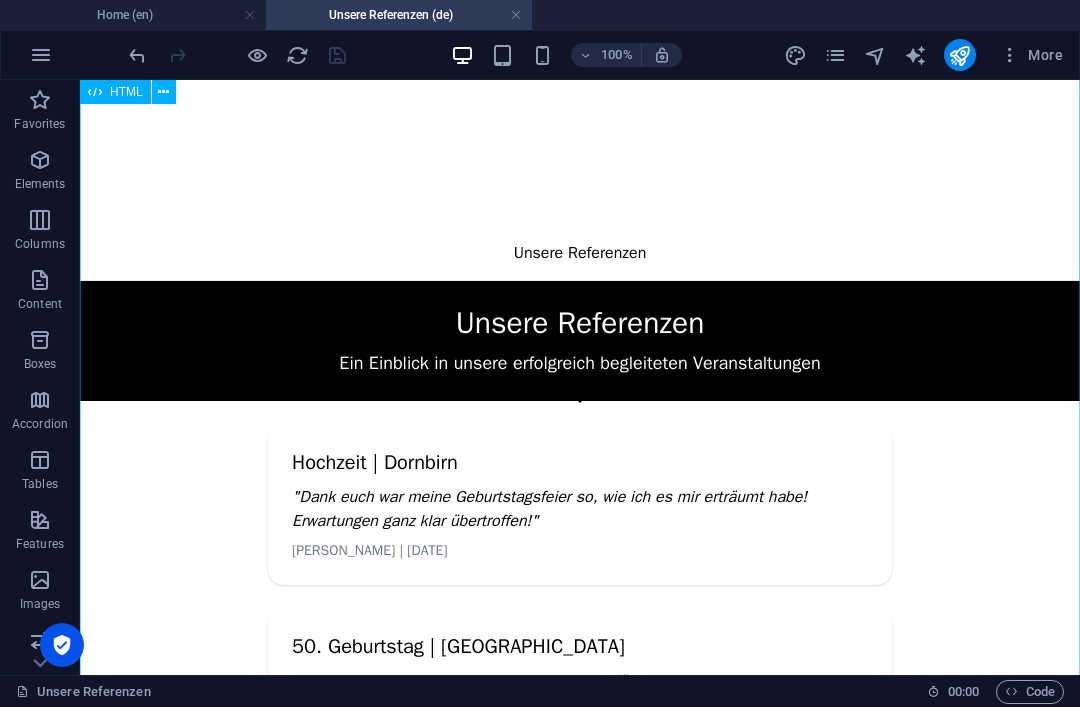 click on "Unsere Referenzen - [Bandname]
Unsere Referenzen
Ein Einblick in unsere erfolgreich begleiteten Veranstaltungen
Hochzeit | Dornbirn
"Dank euch war meine Geburtstagsfeier so, wie ich es mir erträumt habe! Erwartungen ganz klar übertroffen!"
Jürgen | [DATE]
50. Geburtstag | Feldkirch
"Newcommer Band des Jahres!!! Vielen Dank für das ungaubiche Erlebnis! Ihr habt di Bühne echt gerocked und das Publikum sensationel mitgenommen! Ich habe schon mit einer ordentlichen Performance gerechnet, jedoch habt ihr meine Erwartungen noch einmal deutlich übertroffen! Werde euch nun gegelmäßig buchen! "
[PERSON_NAME] | [DATE]
Jetzt für dein Event anfragen
© 2025 [Bandname]. Alle Rechte vorbehalten." at bounding box center [580, 659] 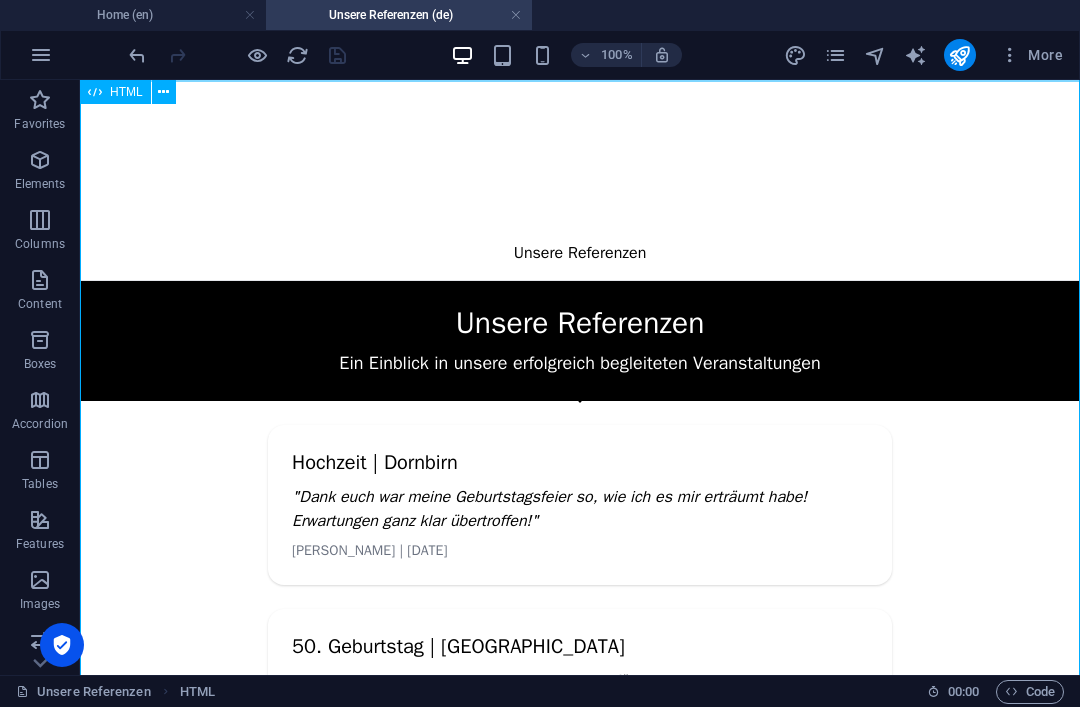 click at bounding box center (164, 92) 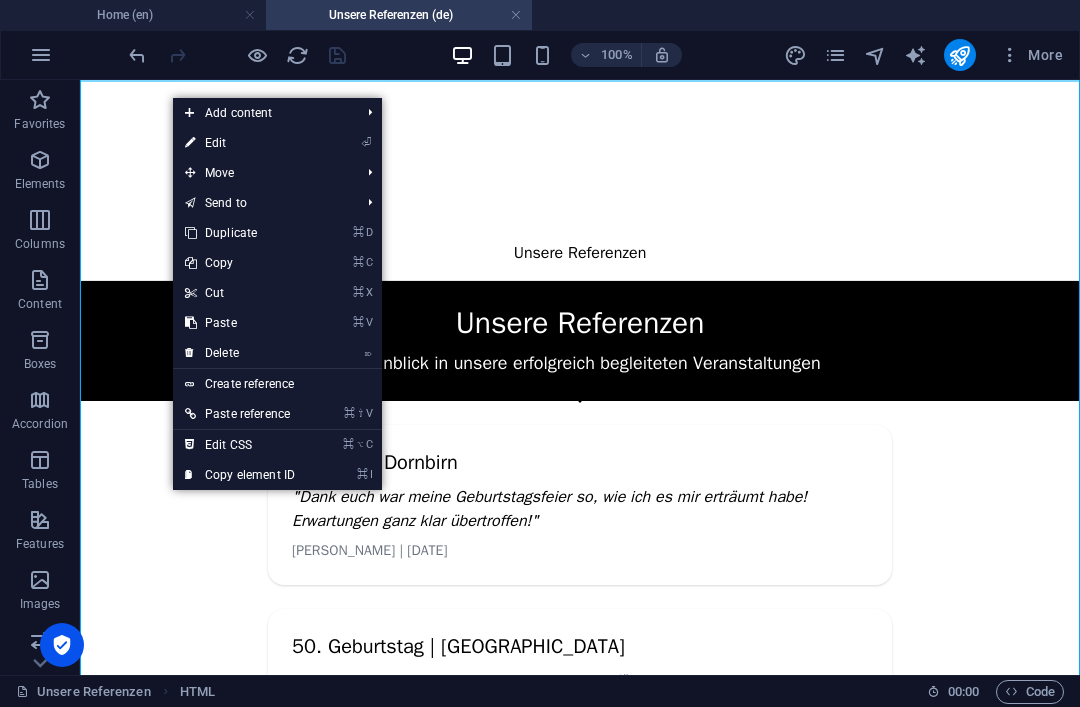 click on "⏎  Edit" at bounding box center (240, 143) 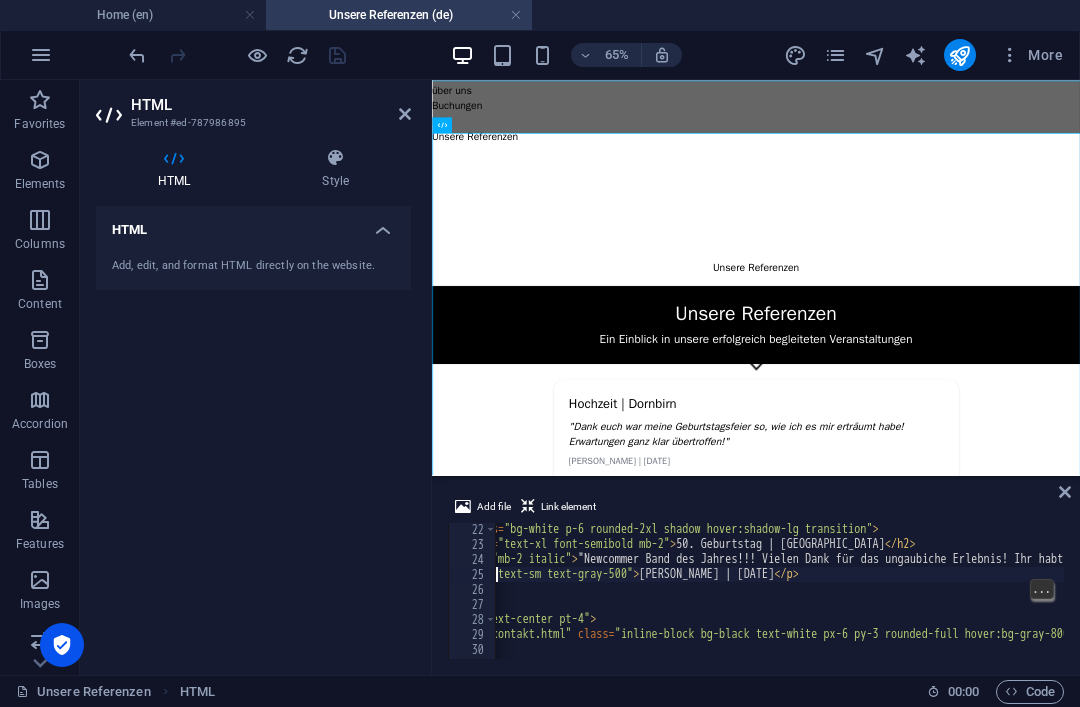 type on "</section>" 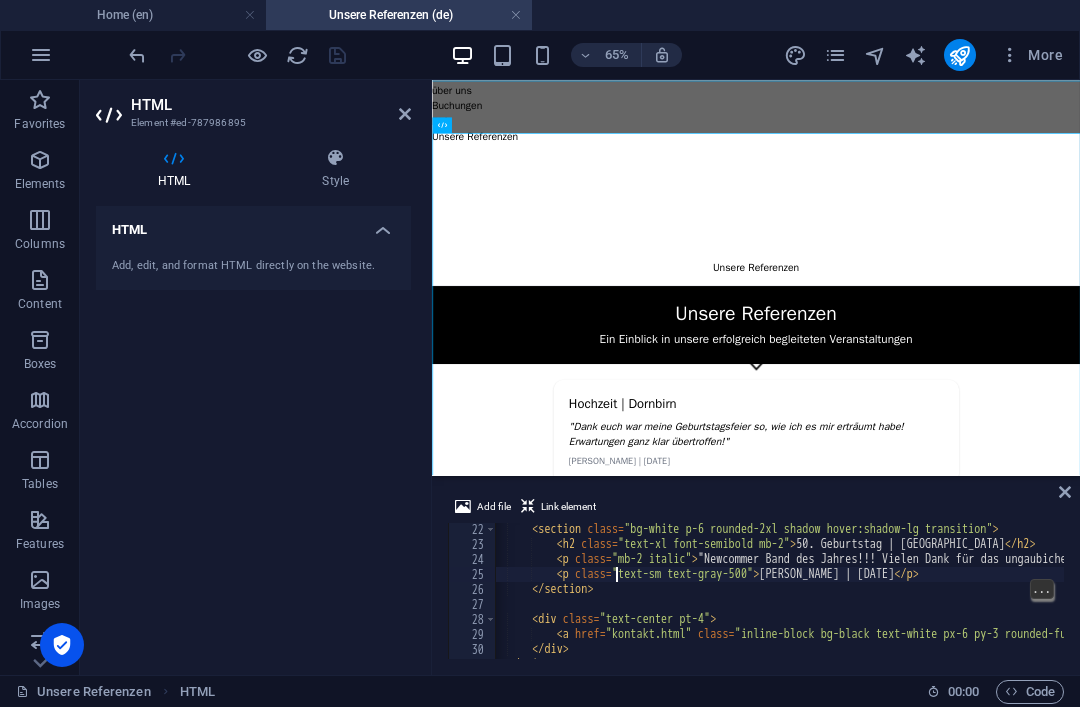 scroll, scrollTop: 0, scrollLeft: 36, axis: horizontal 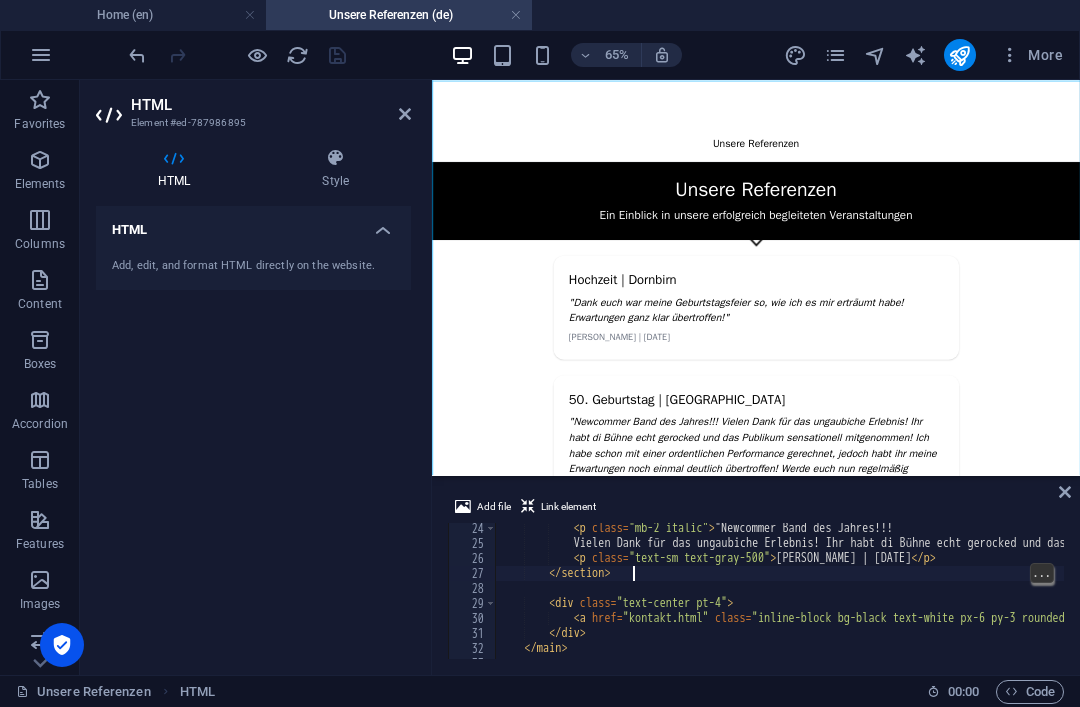 click on "< p   class = "mb-2 italic" > "Newcommer Band des Jahres!!!                  Vielen Dank für das ungaubiche Erlebnis! Ihr habt di Bühne echt gerocked und das Publikum sensationell mitgenommen! Ich habe schon mit einer ordentlichen Performance gerechnet, jedoch habt ihr meine Erwartungen noch einmal deutlich übertroffen! Werde euch nun regelmäßig buchen! " </ p >                < p   class = "text-sm text-gray-500" > [PERSON_NAME] | [DATE] </ p >           </ section >           < div   class = "text-center pt-4" >                < a   href = "kontakt.html"   class = "inline-block bg-black text-white px-6 py-3 rounded-full hover:bg-gray-800 transition" > Jetzt für dein Event anfragen </ a >           </ div >      </ main >      < footer   class = "text-center text-gray-600 text-sm p-4 mt-8" >" at bounding box center [1597, 604] 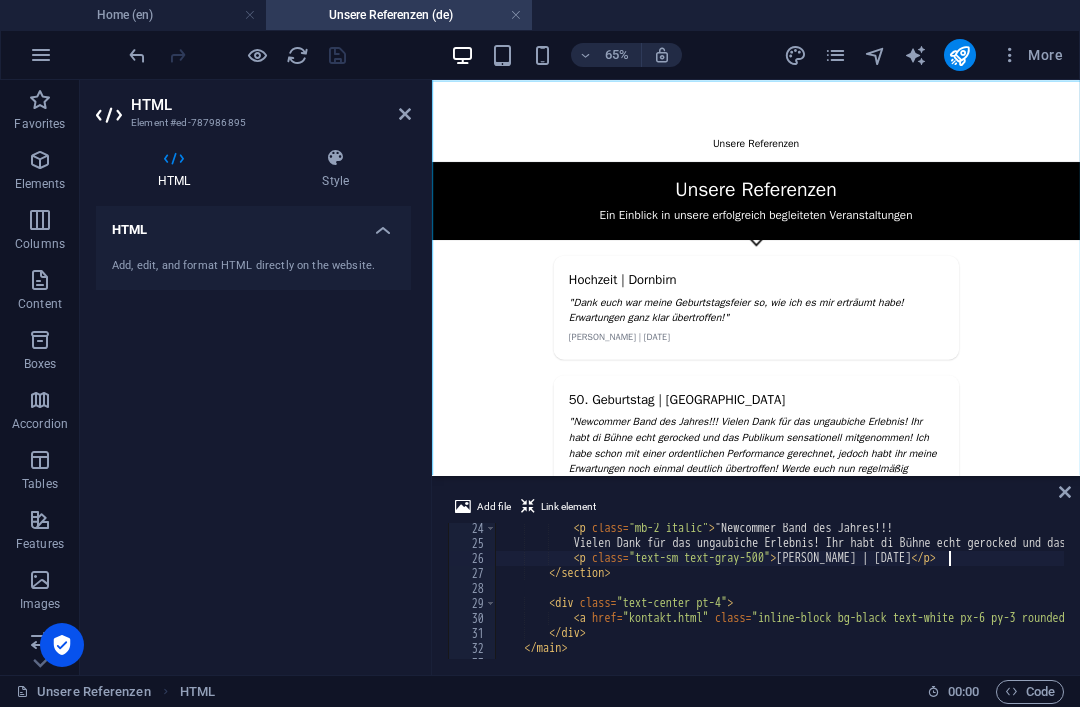 scroll, scrollTop: 0, scrollLeft: 37, axis: horizontal 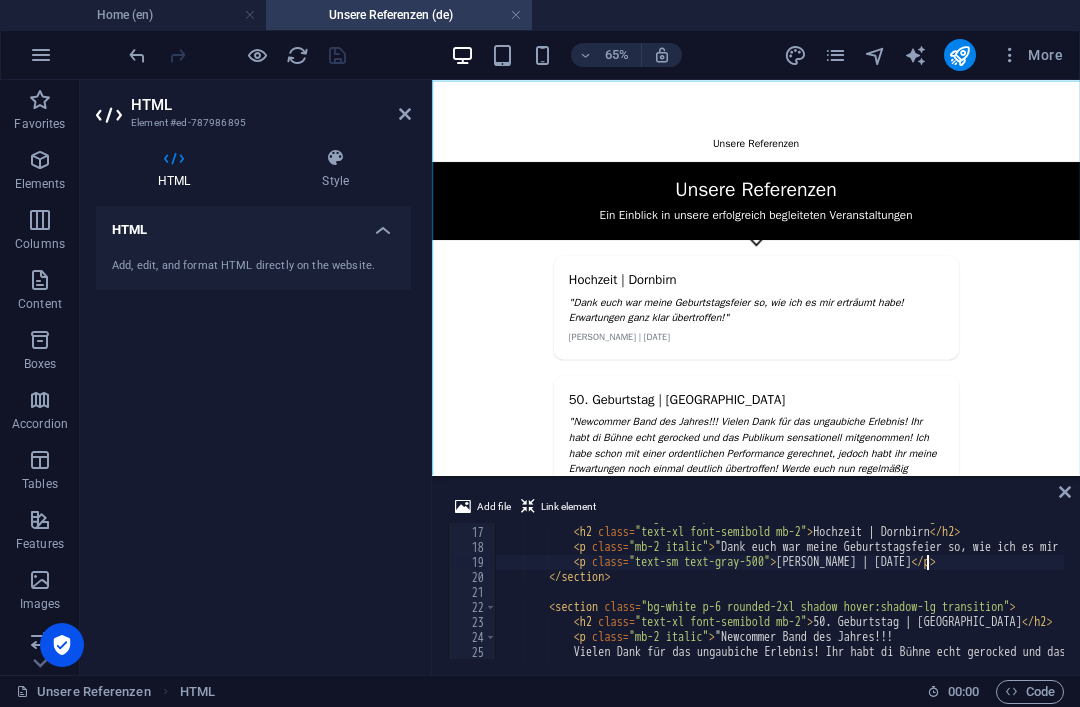 type on "</section>" 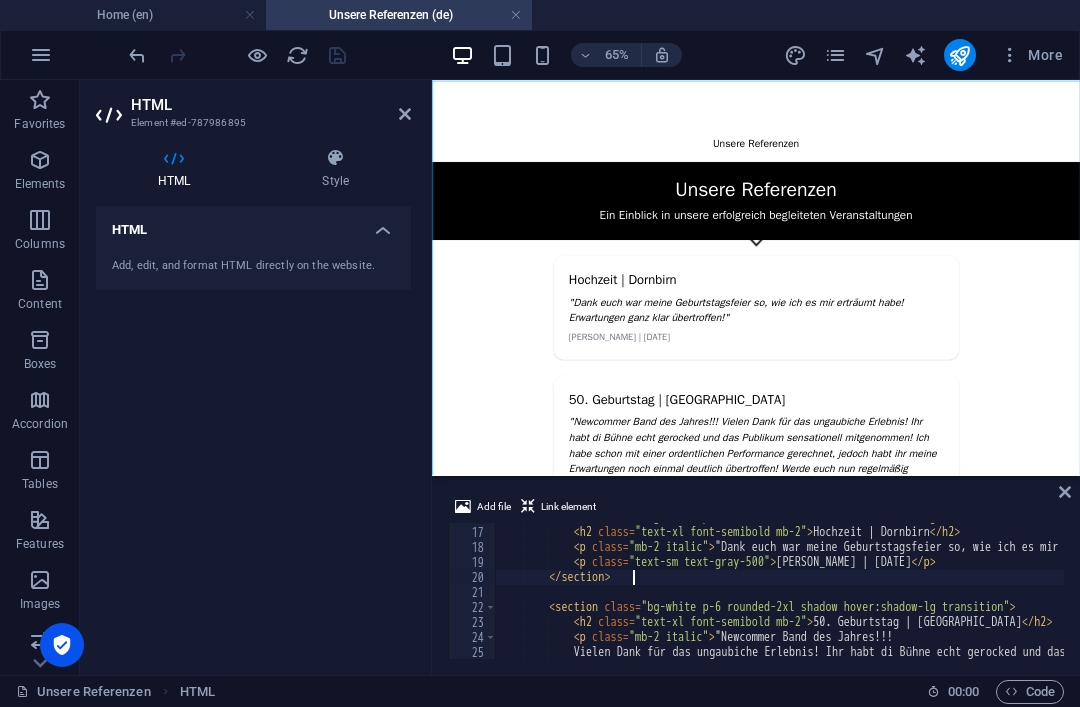 scroll, scrollTop: 0, scrollLeft: 0, axis: both 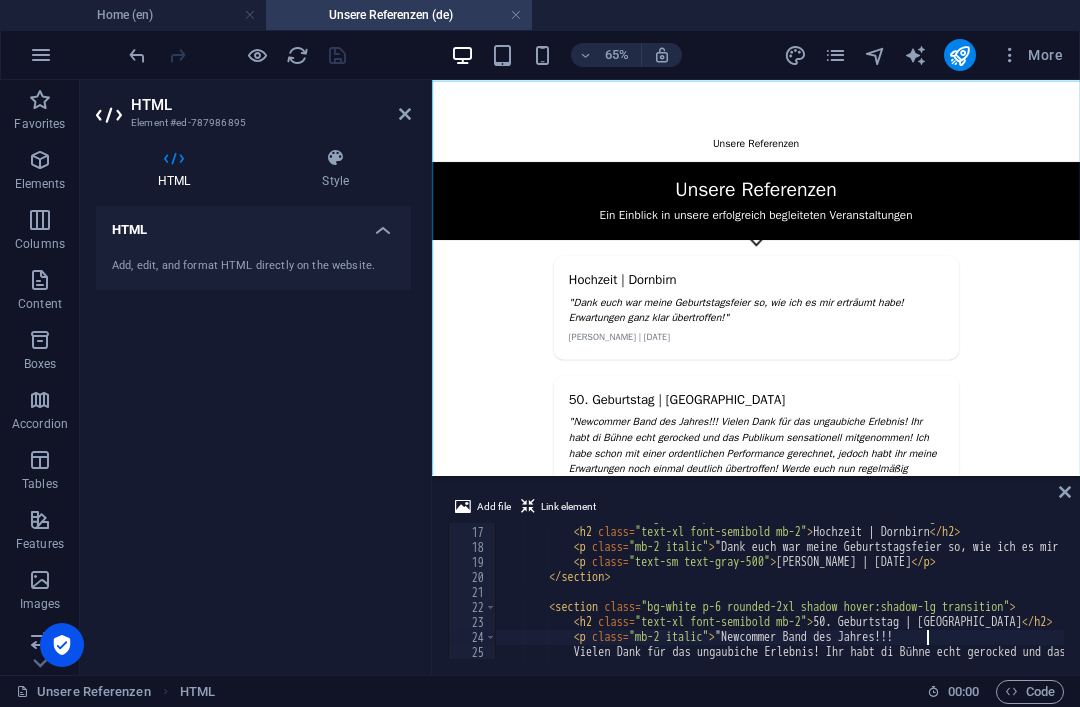 type on "Vielen Dank für das ungaubiche Erlebnis! Ihr habt di Bühne echt gerocked und das Publikum sensationell mitgenommen! Ich habe schon mit einer ordentlichen Performance gerechnet, jedoch habt ihr meine Erwartungen noch einmal deutlich übertroffen! Werde euch nun regelmäßig buchen! "</p>" 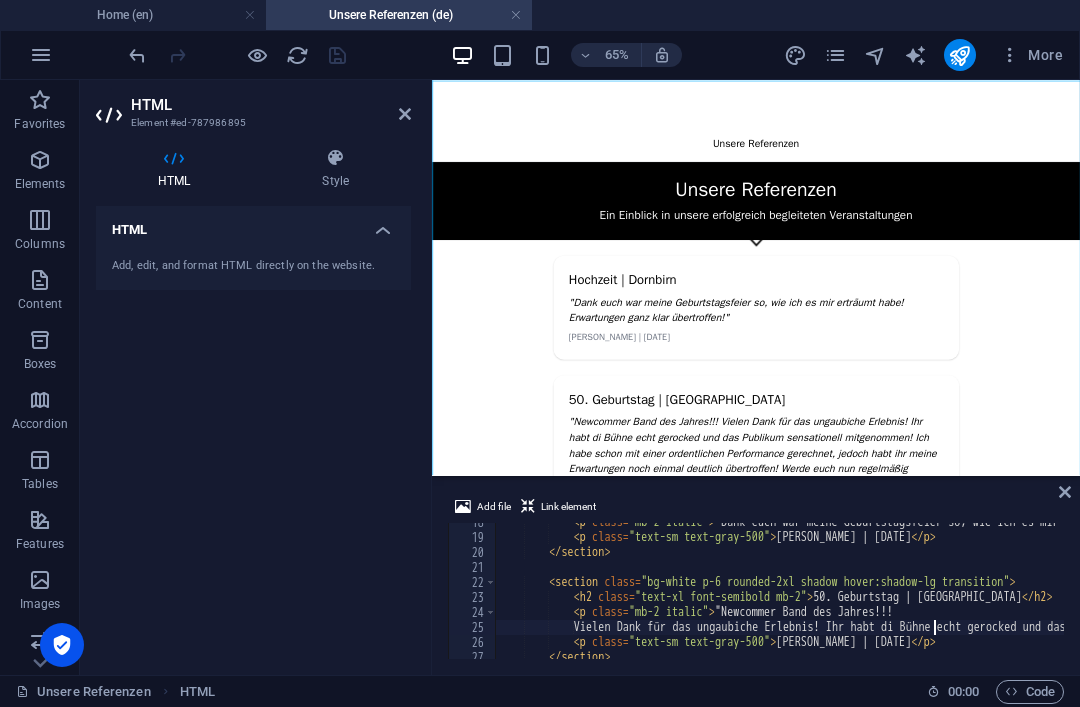 scroll, scrollTop: 267, scrollLeft: 0, axis: vertical 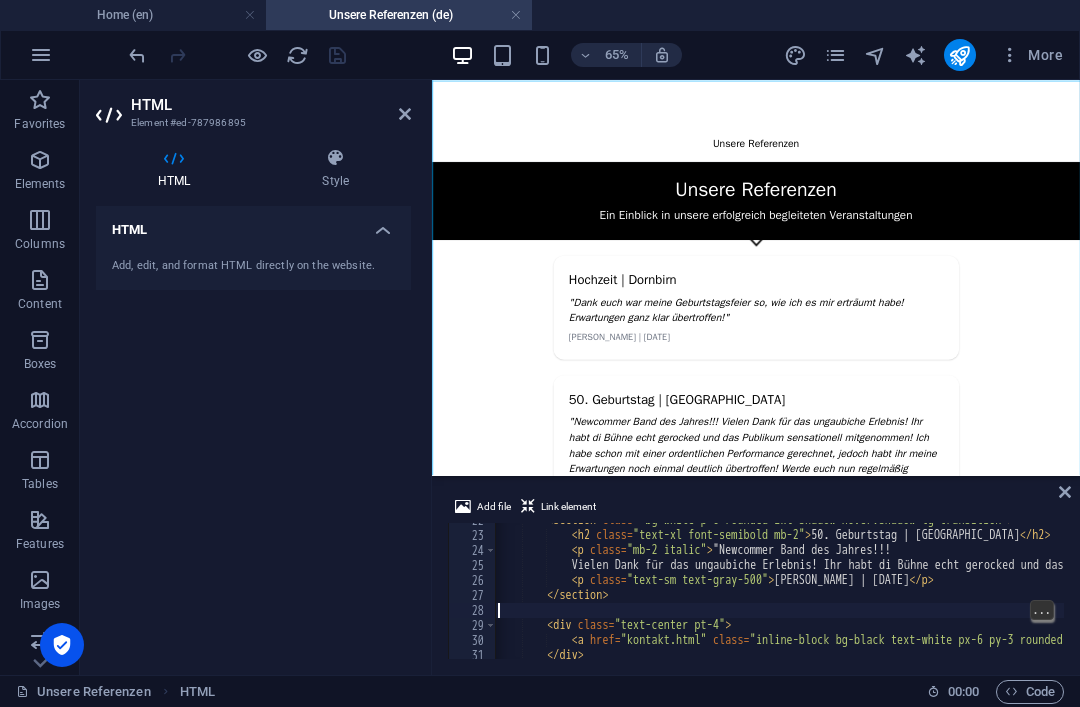 type on "<p class="text-sm text-gray-500">[PERSON_NAME] | [DATE]</p>" 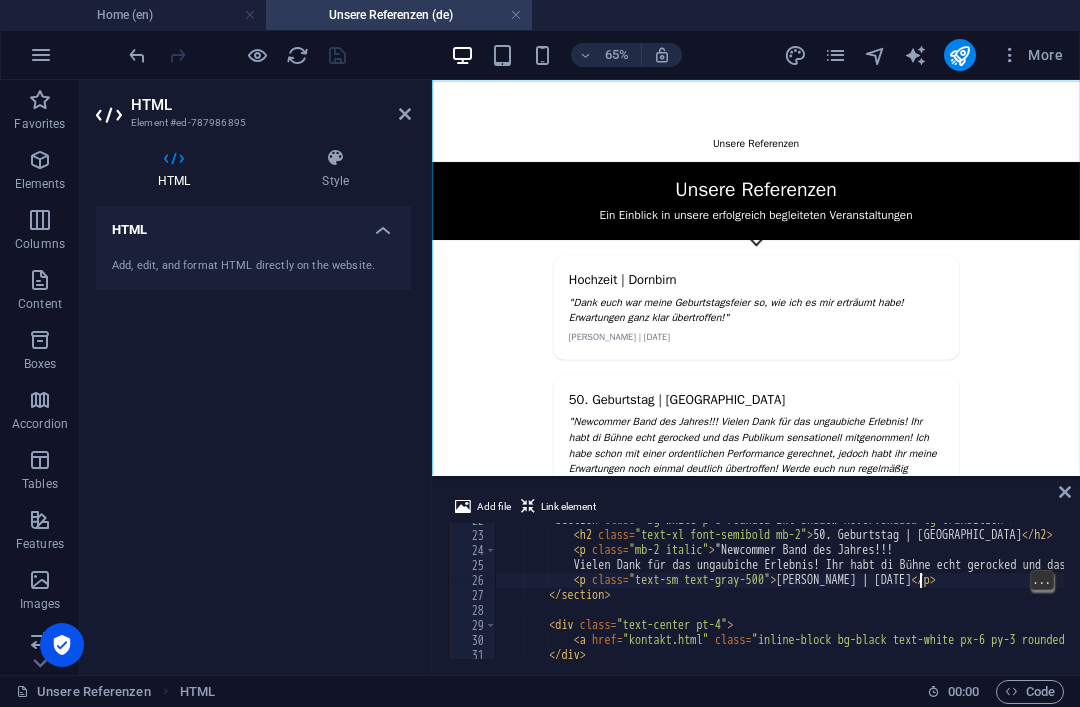 click on "< section   class = "bg-white p-6 rounded-2xl shadow hover:shadow-lg transition" >                < h2   class = "text-xl font-semibold mb-2" > 50. Geburtstag | Feldkirch </ h2 >                < p   class = "mb-2 italic" > "Newcommer Band des Jahres!!!                  Vielen Dank für das ungaubiche Erlebnis! Ihr habt di Bühne echt gerocked und das Publikum sensationell mitgenommen! Ich habe schon mit einer ordentlichen Performance gerechnet, jedoch habt ihr meine Erwartungen noch einmal deutlich übertroffen! Werde euch nun regelmäßig buchen! " </ p >                < p   class = "text-sm text-gray-500" > Dali Koci | [DATE] </ p >           </ section >           < div   class = "text-center pt-4" >                < a   href = "kontakt.html"   class = "inline-block bg-black text-white px-6 py-3 rounded-full hover:bg-gray-800 transition" > Jetzt für dein Event anfragen </ a >           </ div >      </ main >" at bounding box center [1597, 596] 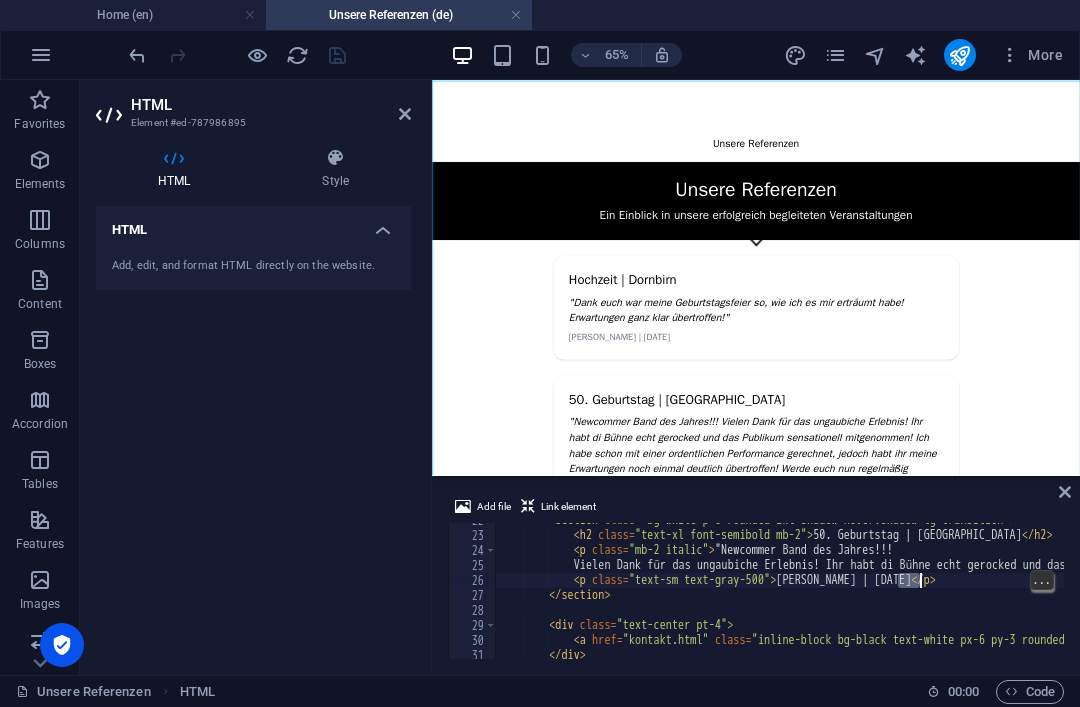 click on "< section   class = "bg-white p-6 rounded-2xl shadow hover:shadow-lg transition" >                < h2   class = "text-xl font-semibold mb-2" > 50. Geburtstag | Feldkirch </ h2 >                < p   class = "mb-2 italic" > "Newcommer Band des Jahres!!!                  Vielen Dank für das ungaubiche Erlebnis! Ihr habt di Bühne echt gerocked und das Publikum sensationell mitgenommen! Ich habe schon mit einer ordentlichen Performance gerechnet, jedoch habt ihr meine Erwartungen noch einmal deutlich übertroffen! Werde euch nun regelmäßig buchen! " </ p >                < p   class = "text-sm text-gray-500" > Dali Koci | [DATE] </ p >           </ section >           < div   class = "text-center pt-4" >                < a   href = "kontakt.html"   class = "inline-block bg-black text-white px-6 py-3 rounded-full hover:bg-gray-800 transition" > Jetzt für dein Event anfragen </ a >           </ div >      </ main >" at bounding box center [1597, 596] 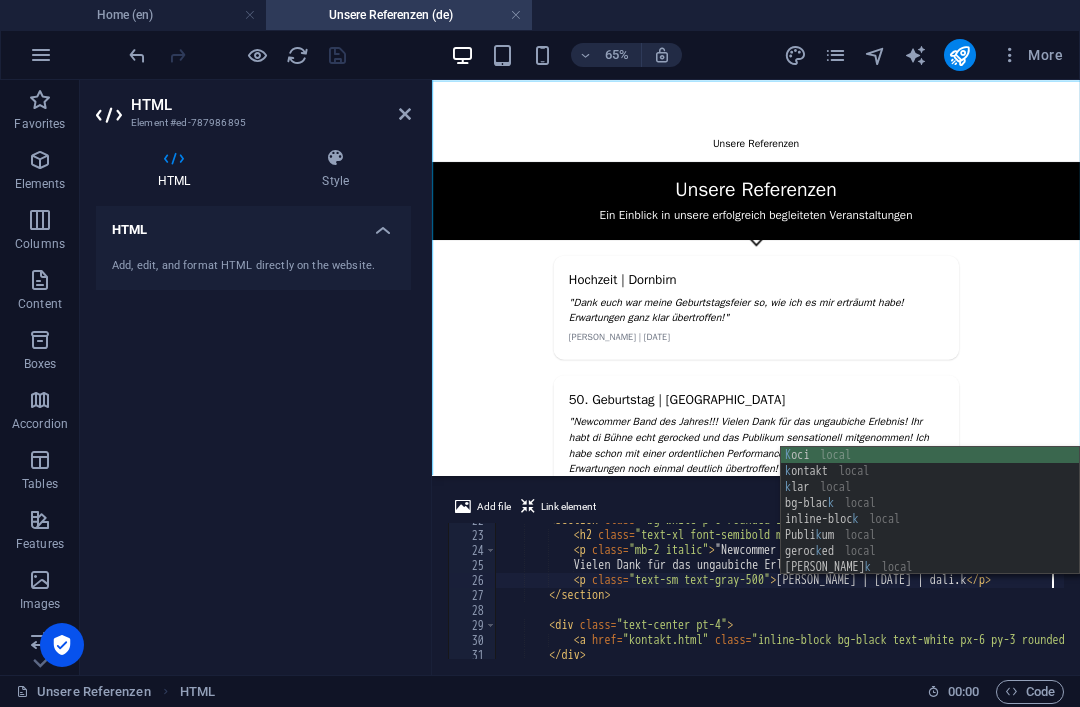 scroll, scrollTop: 0, scrollLeft: 46, axis: horizontal 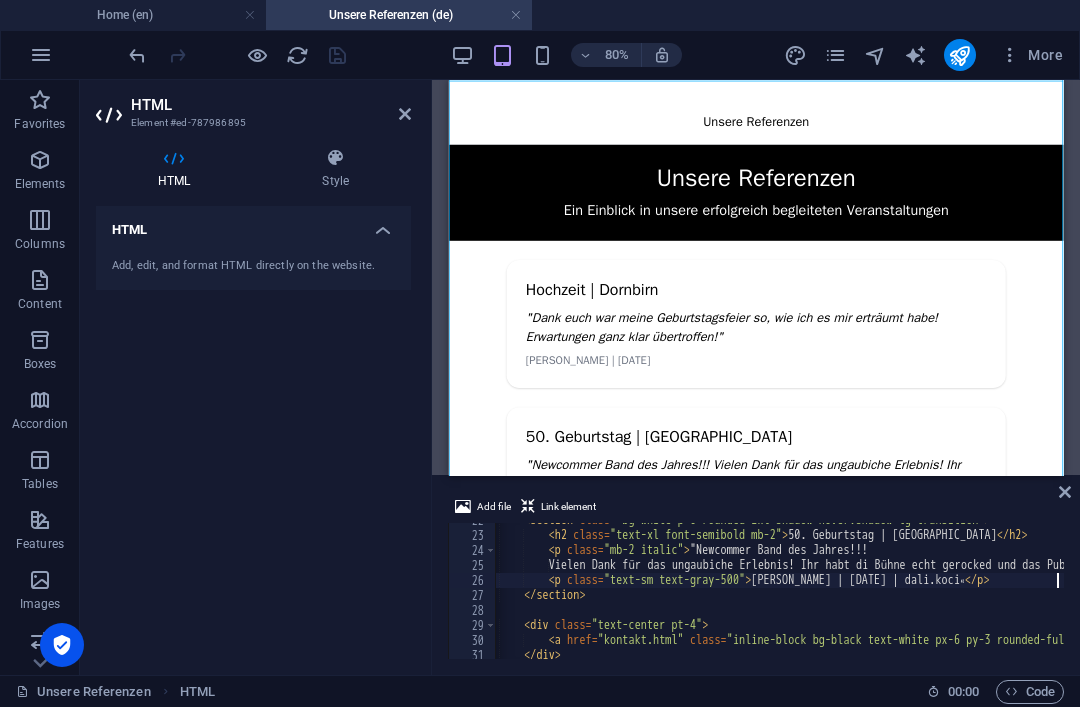 type on "<p class="text-sm text-gray-500">[PERSON_NAME] | [DATE] | dali.koci</p>" 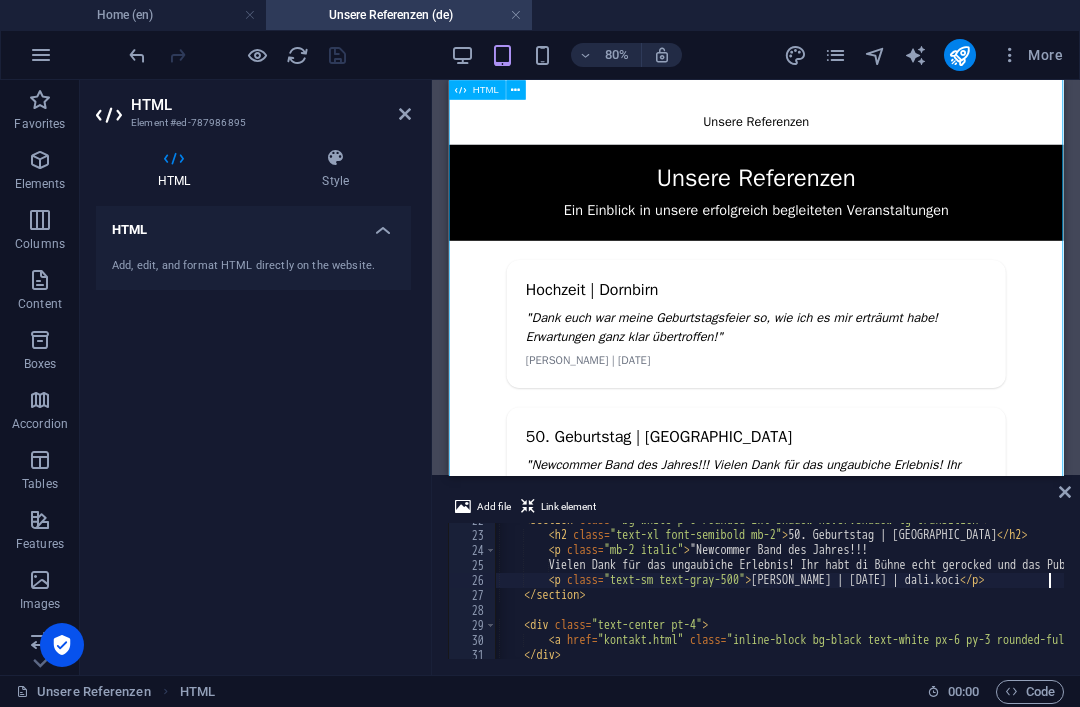 click on "Unsere Referenzen - [Bandname]
Unsere Referenzen
Ein Einblick in unsere erfolgreich begleiteten Veranstaltungen
Hochzeit | Dornbirn
"Dank euch war meine Geburtstagsfeier so, wie ich es mir erträumt habe! Erwartungen ganz klar übertroffen!"
Jürgen | [DATE]
50. Geburtstag | Feldkirch
"Newcommer Band des Jahres!!!
Vielen Dank für das ungaubiche Erlebnis! Ihr habt di Bühne echt gerocked und das Publikum sensationell mitgenommen! Ich habe schon mit einer ordentlichen Performance gerechnet, jedoch habt ihr meine Erwartungen noch einmal deutlich übertroffen! Werde euch nun regelmäßig buchen! "
Dali Koci | [DATE] | dali.koci
Jetzt für dein Event anfragen
© 2025 [Bandname]. Alle Rechte vorbehalten." at bounding box center (832, 538) 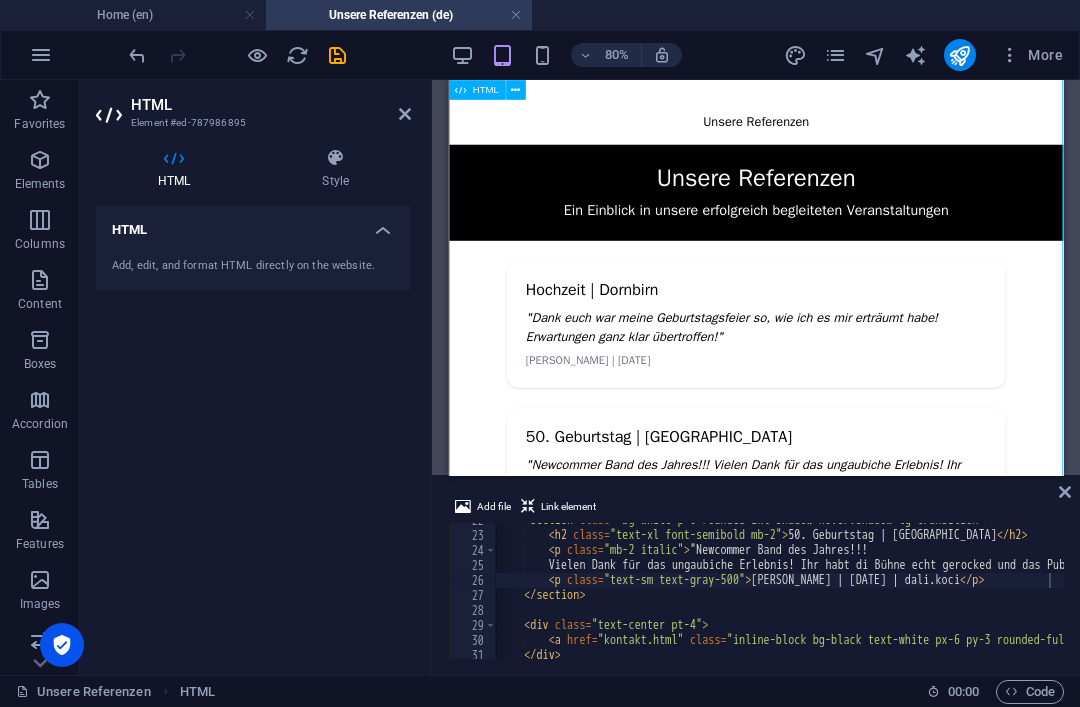 click at bounding box center (337, 55) 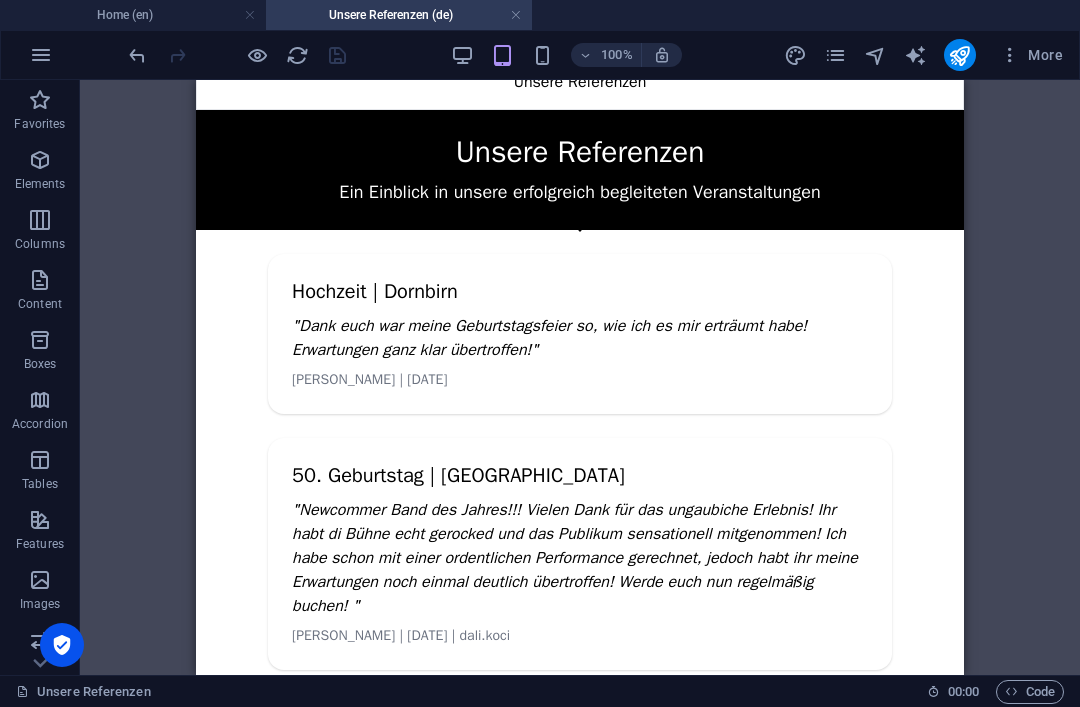 scroll, scrollTop: 418, scrollLeft: 0, axis: vertical 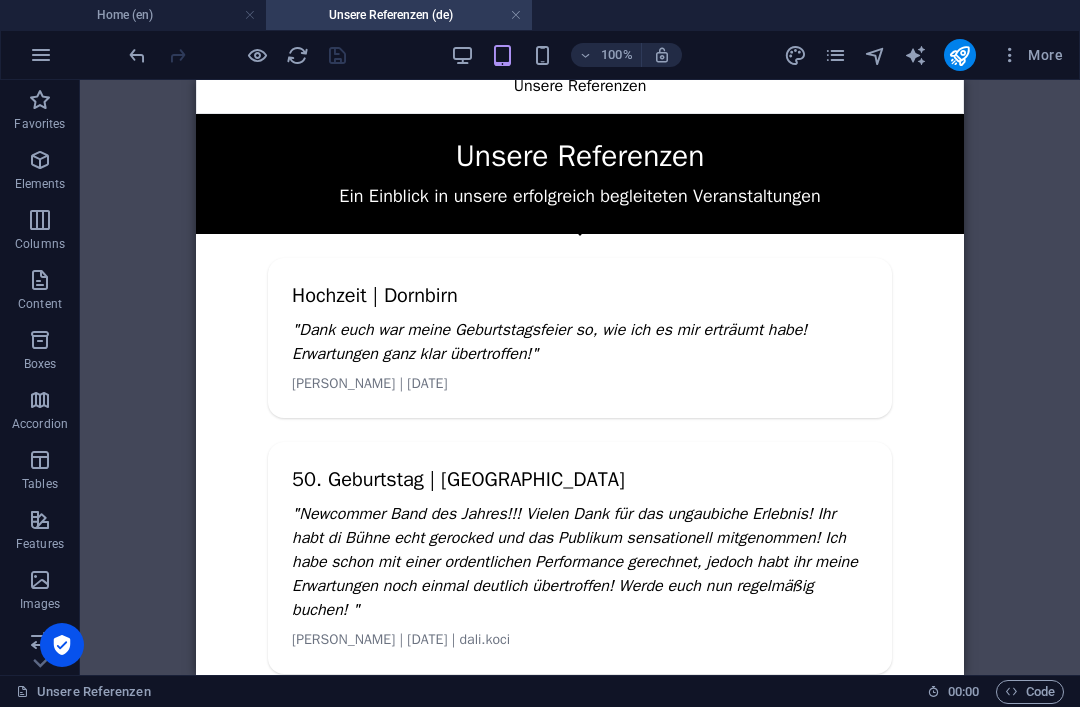 click on "100%" at bounding box center (566, 55) 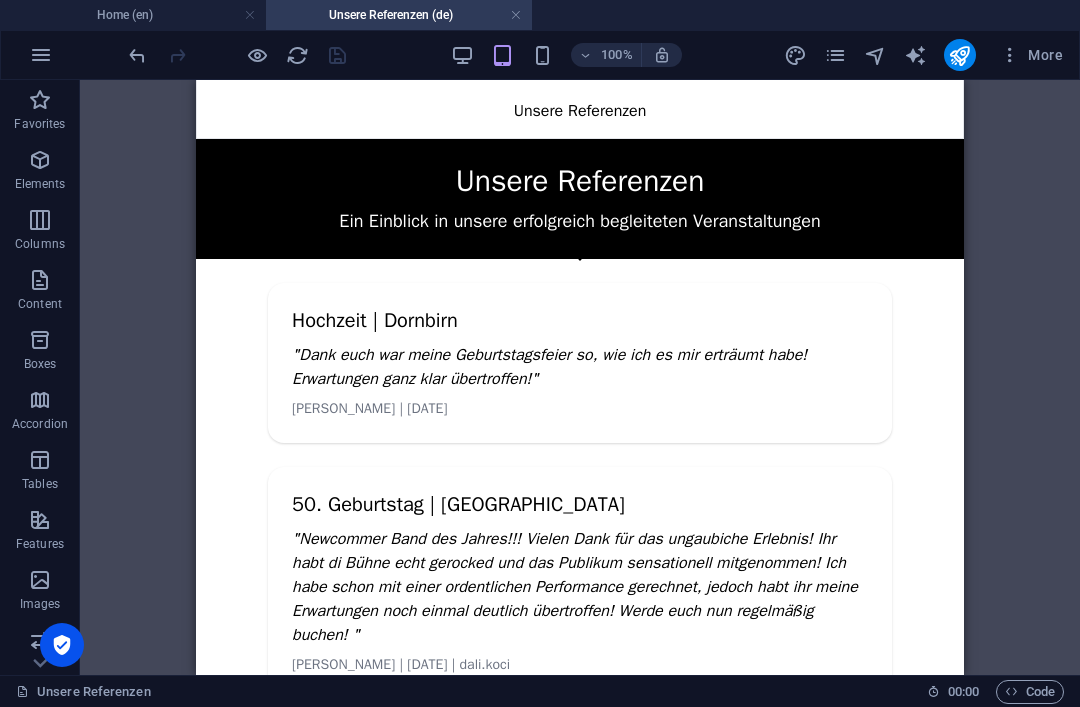 scroll, scrollTop: 399, scrollLeft: 0, axis: vertical 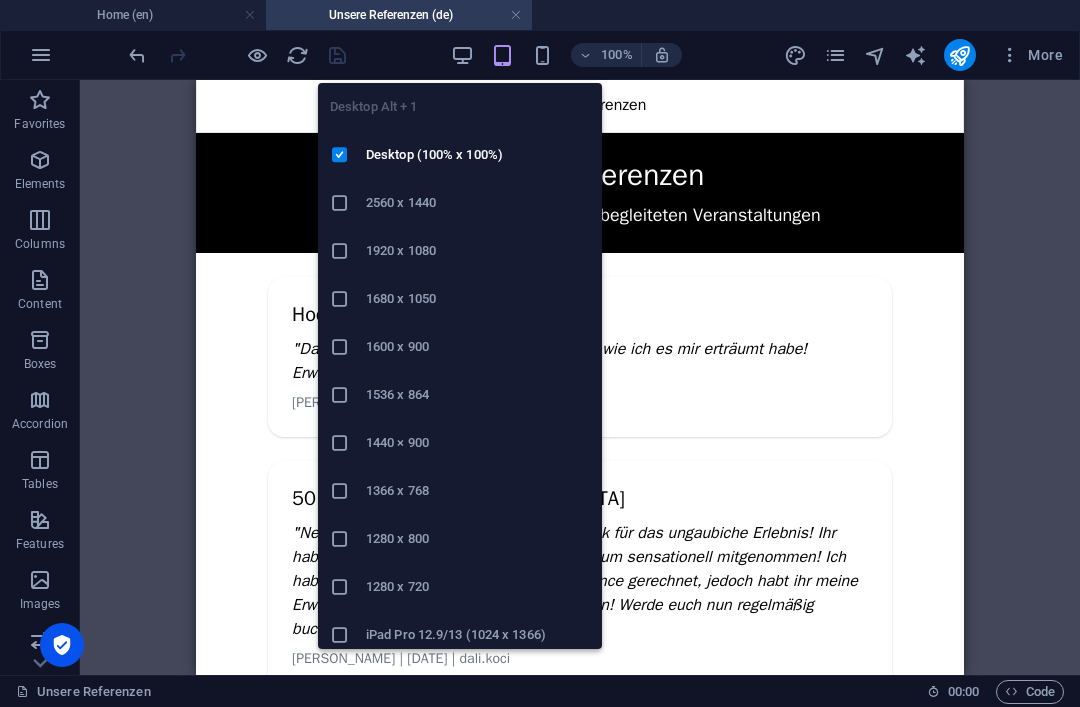 click at bounding box center (348, 155) 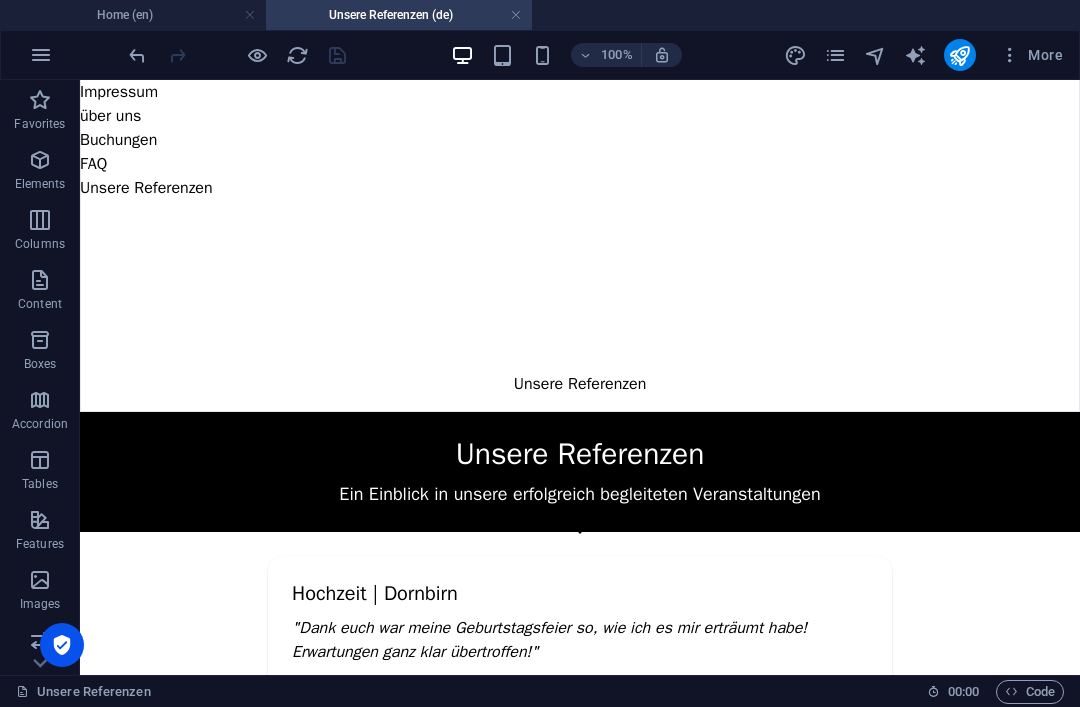 scroll, scrollTop: 214, scrollLeft: 0, axis: vertical 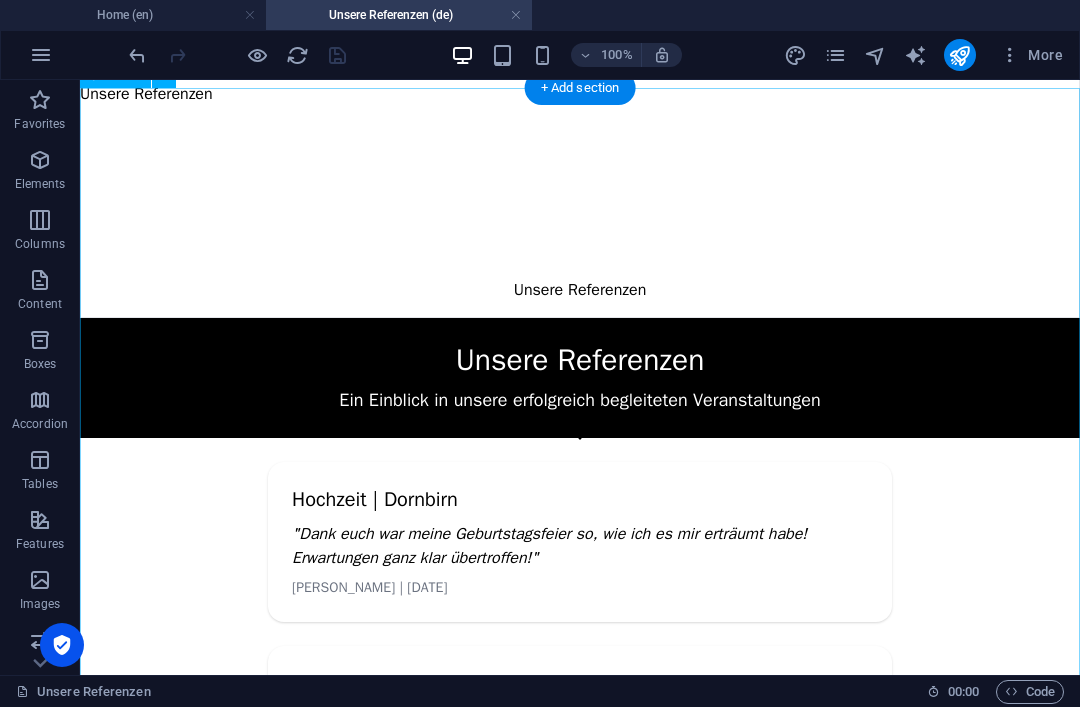 click on "Unsere Referenzen - [Bandname]
Unsere Referenzen
Ein Einblick in unsere erfolgreich begleiteten Veranstaltungen
Hochzeit | Dornbirn
"Dank euch war meine Geburtstagsfeier so, wie ich es mir erträumt habe! Erwartungen ganz klar übertroffen!"
Jürgen | [DATE]
50. Geburtstag | Feldkirch
"Newcommer Band des Jahres!!!
Vielen Dank für das ungaubiche Erlebnis! Ihr habt di Bühne echt gerocked und das Publikum sensationell mitgenommen! Ich habe schon mit einer ordentlichen Performance gerechnet, jedoch habt ihr meine Erwartungen noch einmal deutlich übertroffen! Werde euch nun regelmäßig buchen! "
Dali Koci | [DATE] | dali.koci
Jetzt für dein Event anfragen
© 2025 [Bandname]. Alle Rechte vorbehalten." at bounding box center [580, 696] 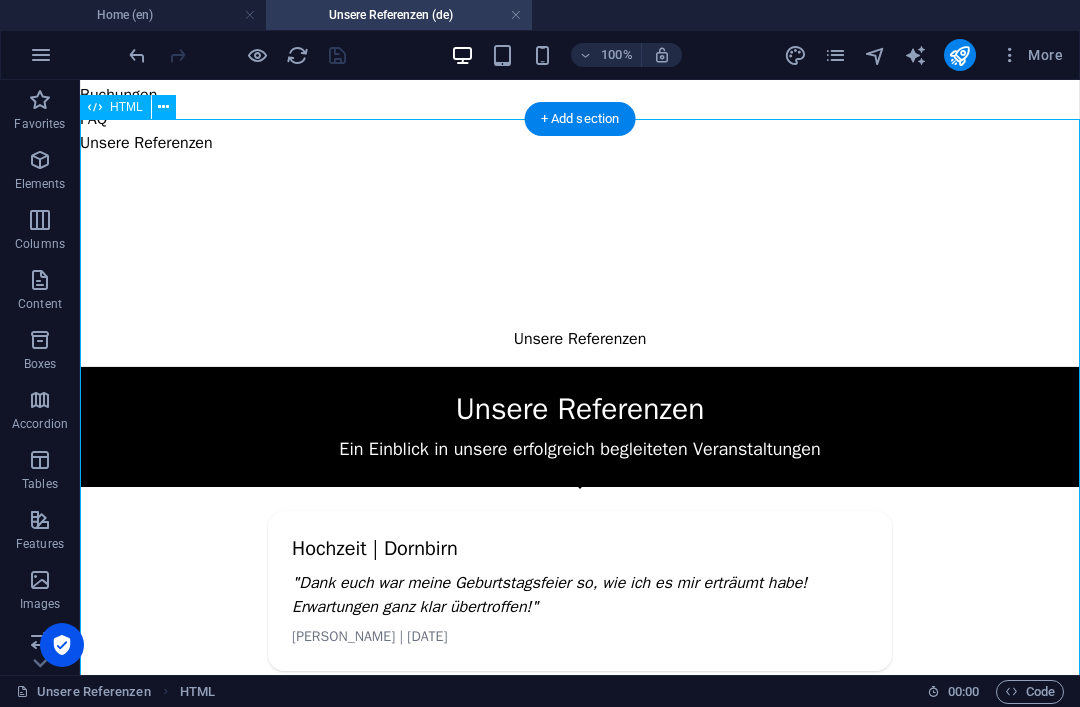 scroll, scrollTop: 164, scrollLeft: 0, axis: vertical 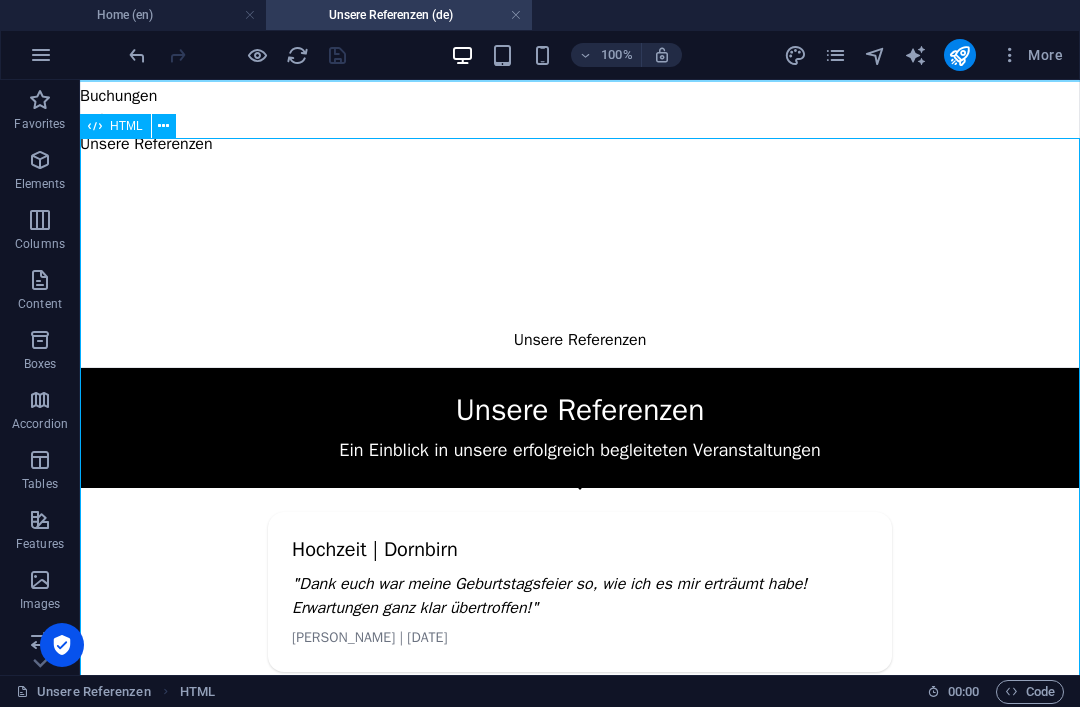 click at bounding box center (163, 126) 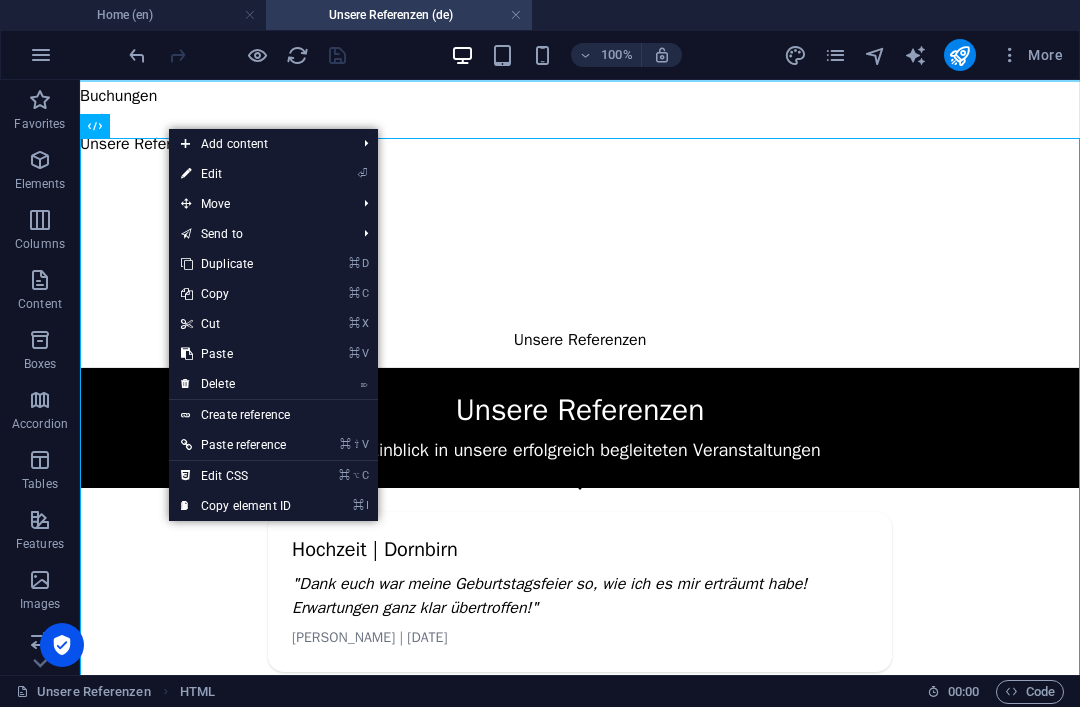 click on "⏎  Edit" at bounding box center [236, 174] 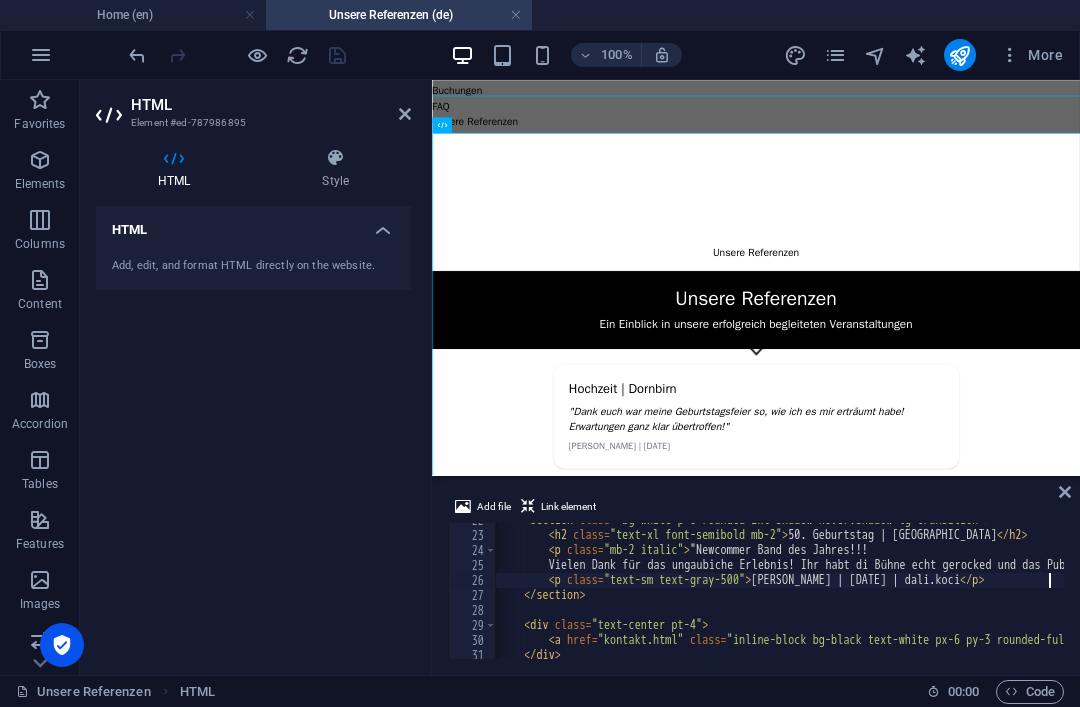 scroll, scrollTop: 141, scrollLeft: 0, axis: vertical 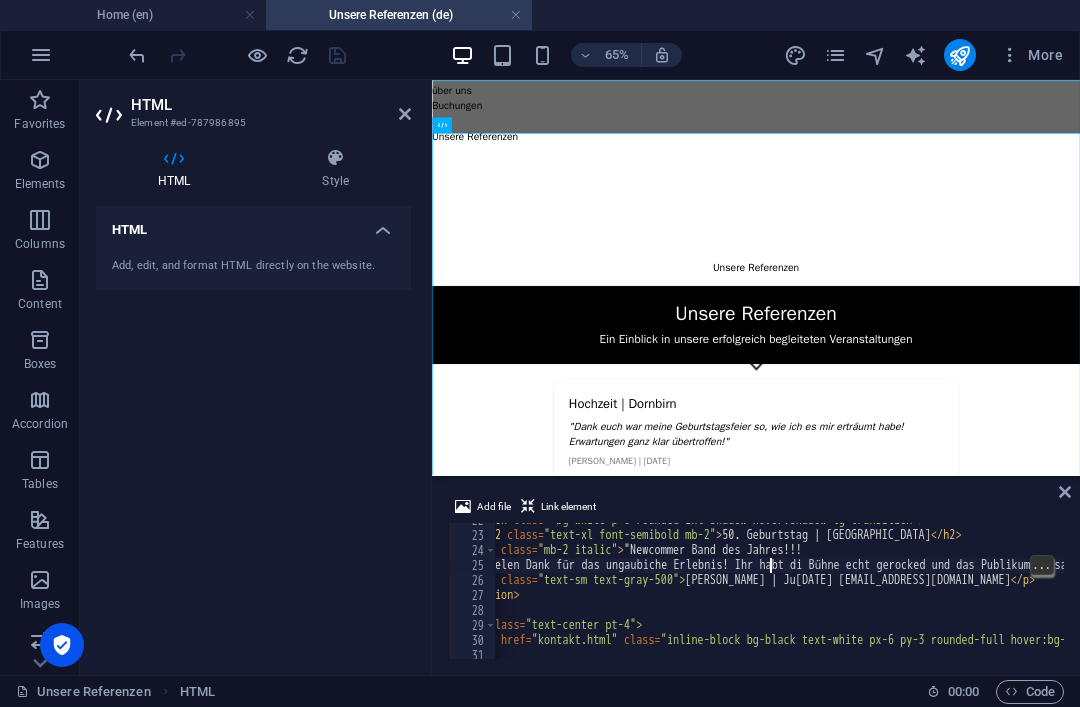 click on "< section   class = "bg-white p-6 rounded-2xl shadow hover:shadow-lg transition" >                < h2   class = "text-xl font-semibold mb-2" > 50. Geburtstag | Feldkirch </ h2 >                < p   class = "mb-2 italic" > "Newcommer Band des Jahres!!!                  Vielen Dank für das ungaubiche Erlebnis! Ihr habt di Bühne echt gerocked und das Publikum sensationell mitgenommen! Ich habe schon mit einer ordentlichen Performance gerechnet, jedoch habt ihr meine Erwartungen noch einmal deutlich übertroffen! Werde euch nun regelmäßig buchen! " </ p >                < p   class = "text-sm text-gray-500" > Dali Koci | [DATE] | [EMAIL_ADDRESS][DOMAIN_NAME] </ p >           </ section >           < div   class = "text-center pt-4" >                < a   href = "kontakt.html"   class = "inline-block bg-black text-white px-6 py-3 rounded-full hover:bg-gray-800 transition" > Jetzt für dein Event anfragen </ a >           </ div >      </ main >" at bounding box center (1506, 596) 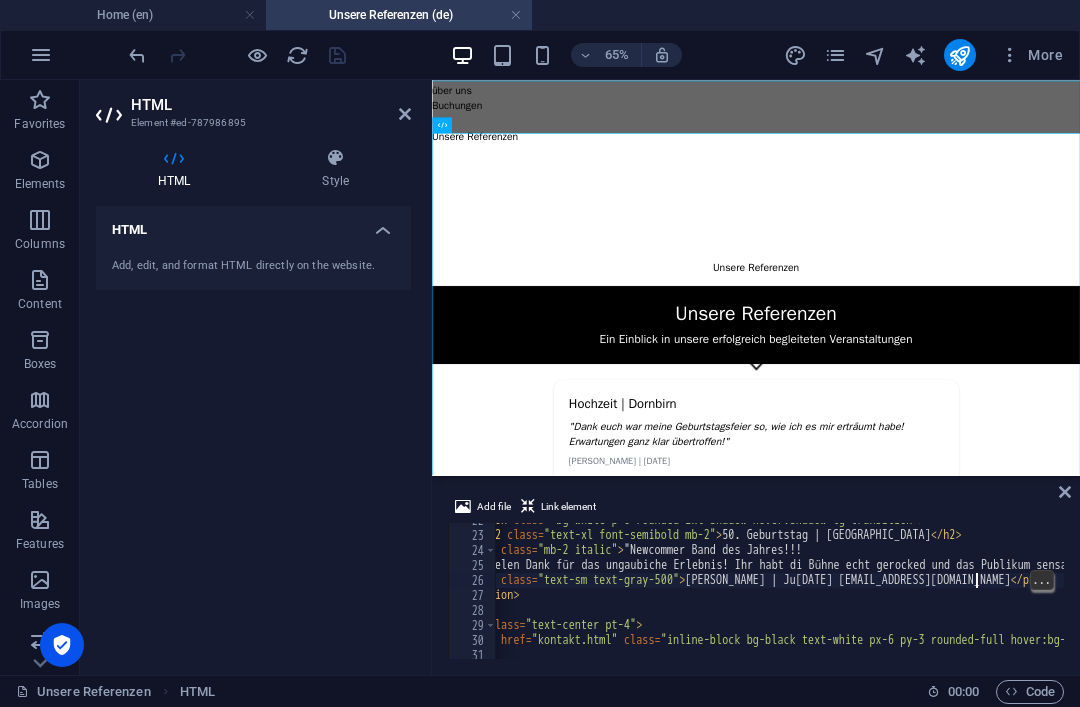 click on "< section   class = "bg-white p-6 rounded-2xl shadow hover:shadow-lg transition" >                < h2   class = "text-xl font-semibold mb-2" > 50. Geburtstag | Feldkirch </ h2 >                < p   class = "mb-2 italic" > "Newcommer Band des Jahres!!!                  Vielen Dank für das ungaubiche Erlebnis! Ihr habt di Bühne echt gerocked und das Publikum sensationell mitgenommen! Ich habe schon mit einer ordentlichen Performance gerechnet, jedoch habt ihr meine Erwartungen noch einmal deutlich übertroffen! Werde euch nun regelmäßig buchen! " </ p >                < p   class = "text-sm text-gray-500" > Dali Koci | [DATE] | [EMAIL_ADDRESS][DOMAIN_NAME] </ p >           </ section >           < div   class = "text-center pt-4" >                < a   href = "kontakt.html"   class = "inline-block bg-black text-white px-6 py-3 rounded-full hover:bg-gray-800 transition" > Jetzt für dein Event anfragen </ a >           </ div >      </ main >" at bounding box center (1506, 596) 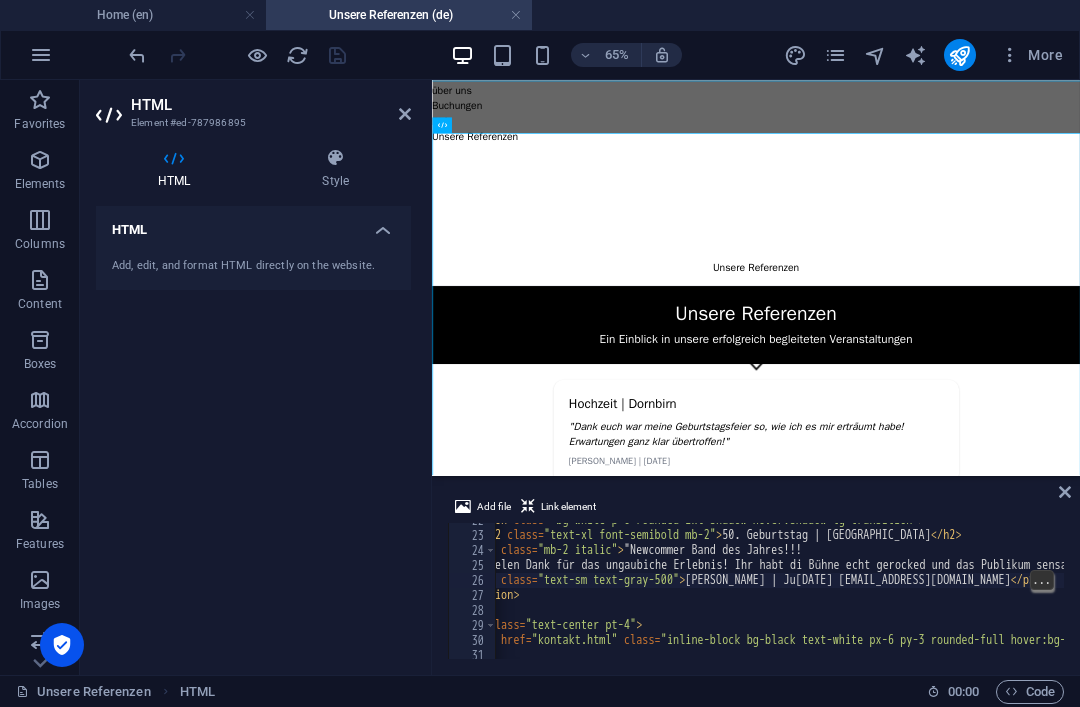 scroll, scrollTop: 359, scrollLeft: 0, axis: vertical 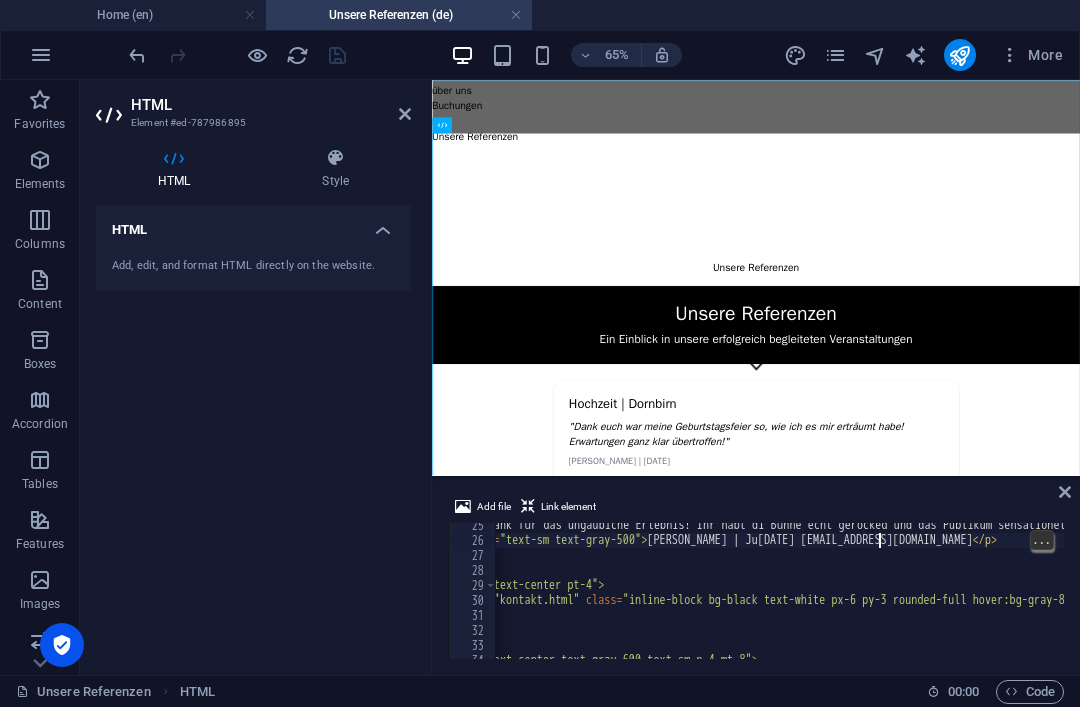 click on "Vielen Dank für das ungaubiche Erlebnis! Ihr habt di Bühne echt gerocked und das Publikum sensationell mitgenommen! Ich habe schon mit einer ordentlichen Performance gerechnet, jedoch habt ihr meine Erwartungen noch einmal deutlich übertroffen! Werde euch nun regelmäßig buchen! " </ p >                < p   class = "text-sm text-gray-500" > [PERSON_NAME] | Ju[DATE] [EMAIL_ADDRESS][DOMAIN_NAME] </ p >           </ section >           < div   class = "text-center pt-4" >                < a   href = "kontakt.html"   class = "inline-block bg-black text-white px-6 py-3 rounded-full hover:bg-gray-800 transition" > Jetzt für dein Event anfragen </ a >           </ div >      </ main >      < footer   class = "text-center text-gray-600 text-sm p-4 mt-8" >          © 2025 [Bandname]. Alle Rechte vorbehalten." at bounding box center (1468, 601) 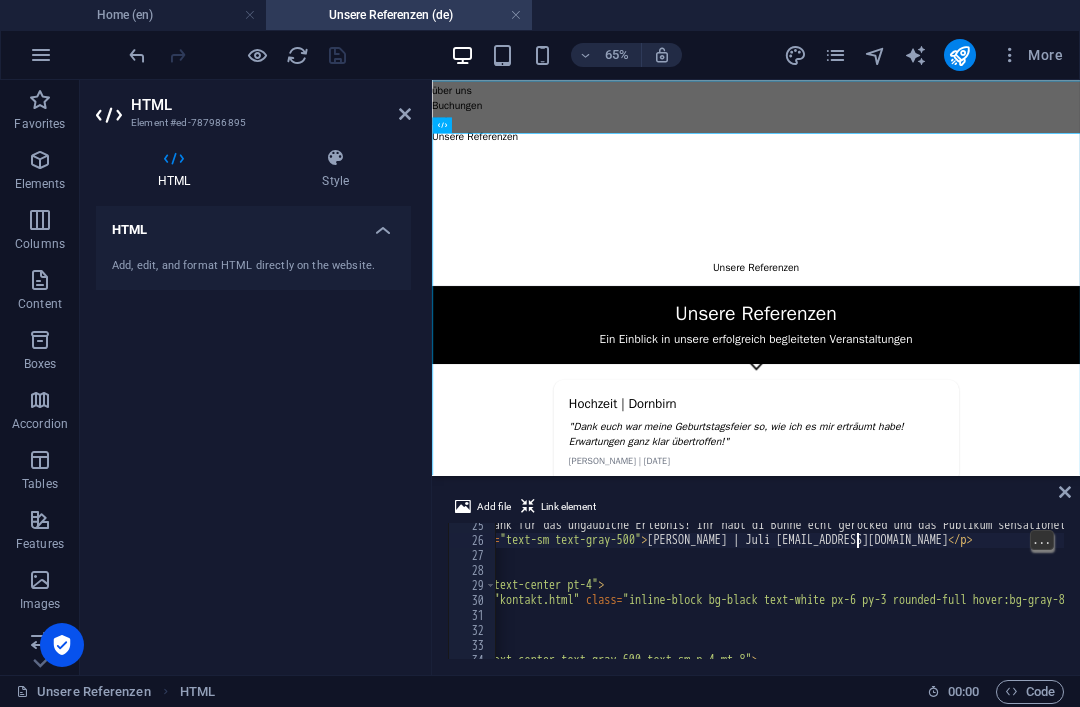 click on "Vielen Dank für das ungaubiche Erlebnis! Ihr habt di Bühne echt gerocked und das Publikum sensationell mitgenommen! Ich habe schon mit einer ordentlichen Performance gerechnet, jedoch habt ihr meine Erwartungen noch einmal deutlich übertroffen! Werde euch nun regelmäßig buchen! " </ p >                < p   class = "text-sm text-gray-500" > Dali Koci | Juli [EMAIL_ADDRESS][DOMAIN_NAME] </ p >           </ section >           < div   class = "text-center pt-4" >                < a   href = "kontakt.html"   class = "inline-block bg-black text-white px-6 py-3 rounded-full hover:bg-gray-800 transition" > Jetzt für dein Event anfragen </ a >           </ div >      </ main >      < footer   class = "text-center text-gray-600 text-sm p-4 mt-8" >          © 2025 [Bandname]. Alle Rechte vorbehalten." at bounding box center (1468, 601) 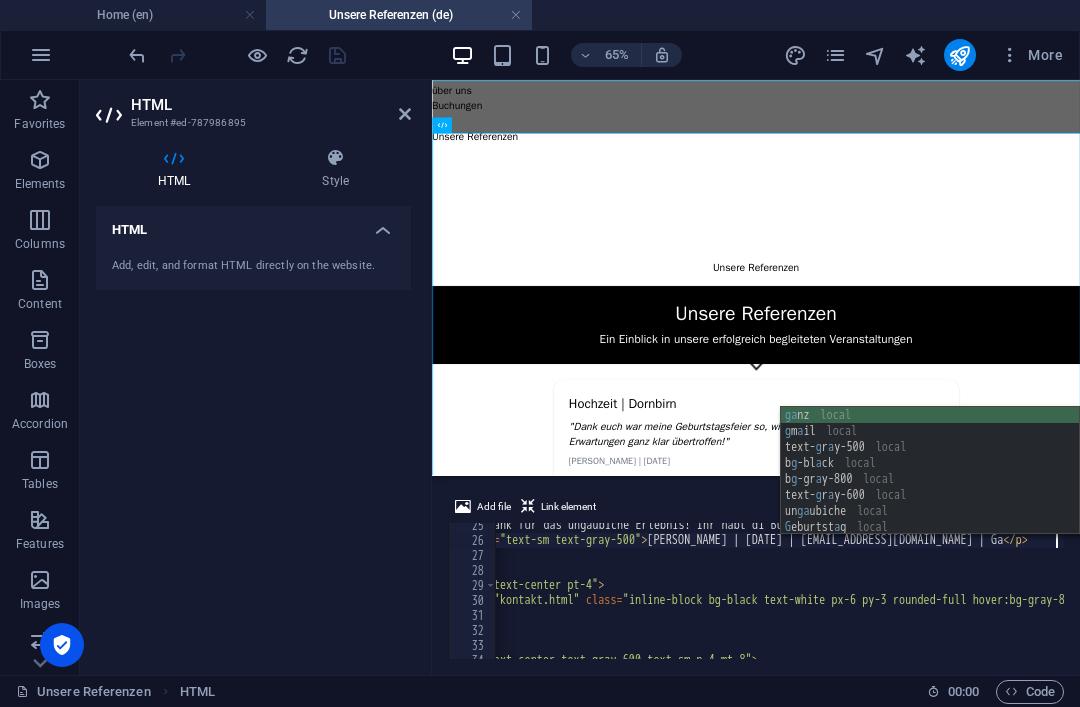 scroll, scrollTop: 0, scrollLeft: 57, axis: horizontal 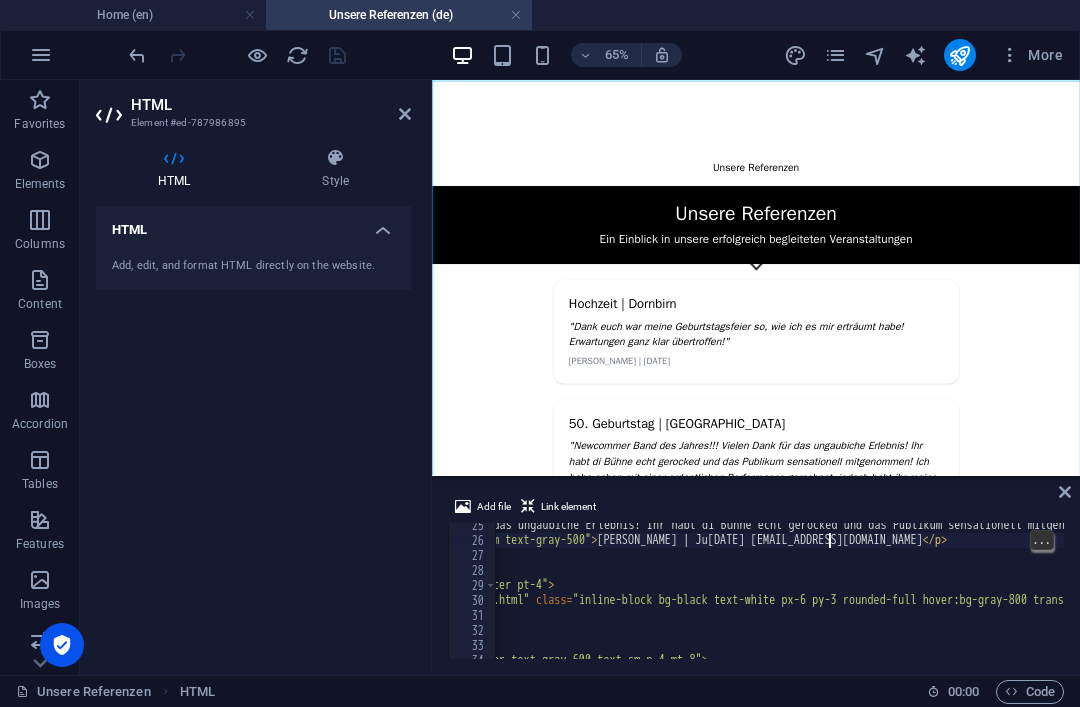 click on "Vielen Dank für das ungaubiche Erlebnis! Ihr habt di Bühne echt gerocked und das Publikum sensationell mitgenommen! Ich habe schon mit einer ordentlichen Performance gerechnet, jedoch habt ihr meine Erwartungen noch einmal deutlich übertroffen! Werde euch nun regelmäßig buchen! " </ p >                < p   class = "text-sm text-gray-500" > [PERSON_NAME] | [DATE] | [EMAIL_ADDRESS][DOMAIN_NAME]  </ p >           </ section >           < div   class = "text-center pt-4" >                < a   href = "kontakt.html"   class = "inline-block bg-black text-white px-6 py-3 rounded-full hover:bg-gray-800 transition" > Jetzt für dein Event anfragen </ a >           </ div >      </ main >      < footer   class = "text-center text-gray-600 text-sm p-4 mt-8" >          © 2025 [Bandname]. Alle Rechte vorbehalten." at bounding box center (1418, 601) 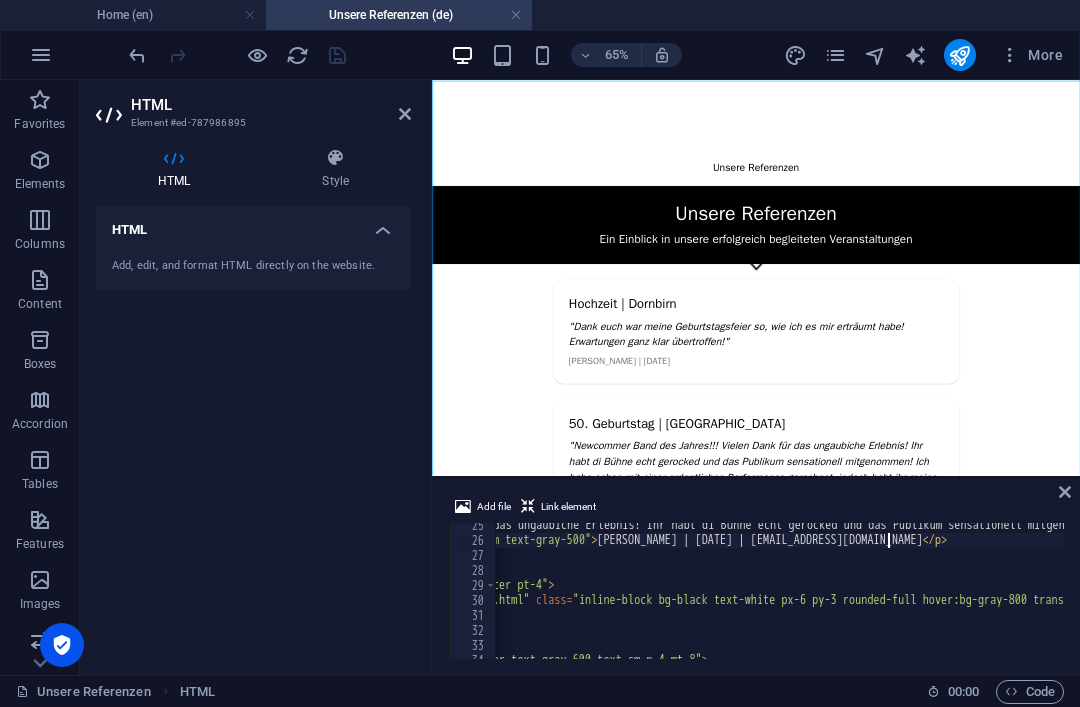 scroll, scrollTop: 0, scrollLeft: 47, axis: horizontal 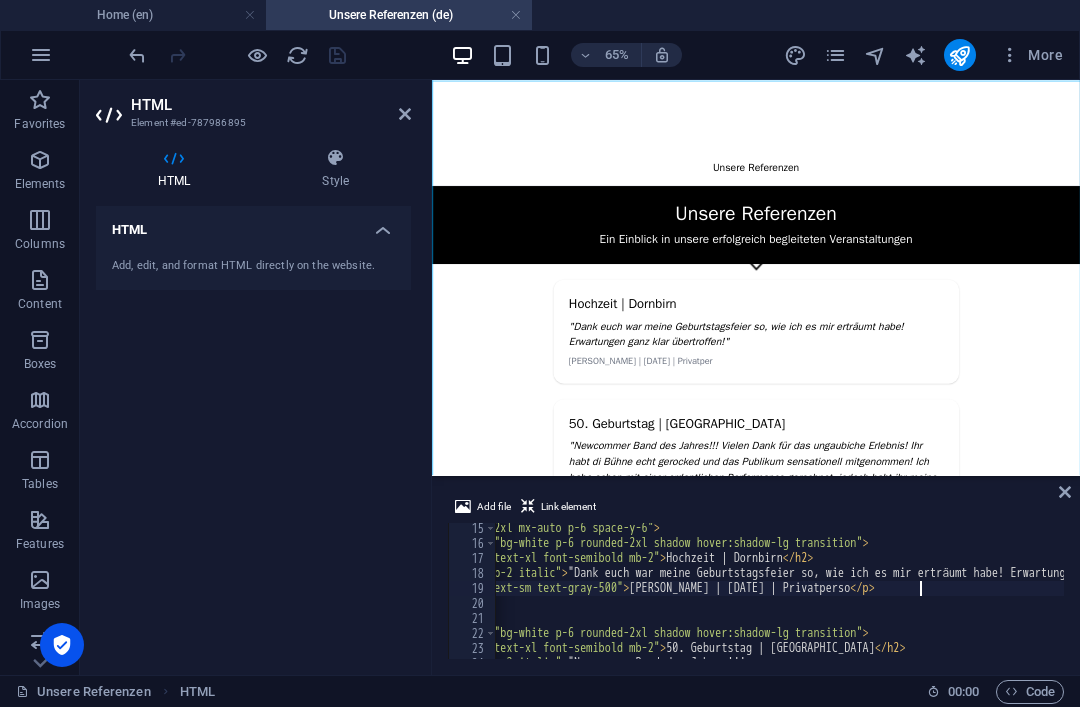 type on "<p class="text-sm text-gray-500">[PERSON_NAME] | [DATE] | Privatperson </p>" 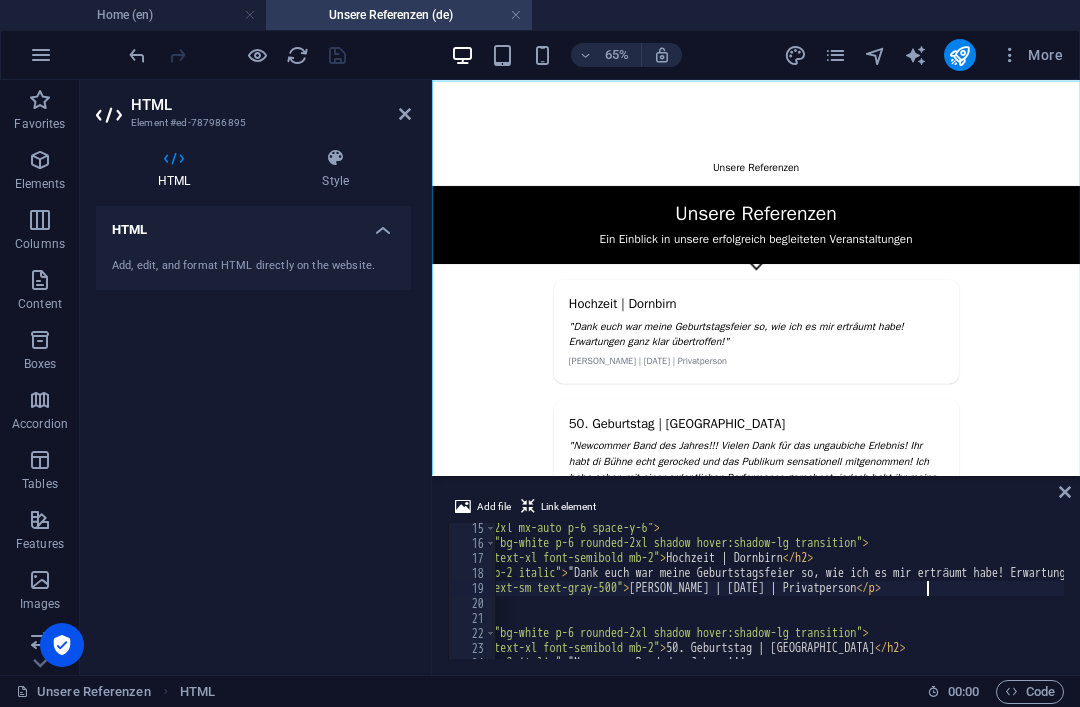 click at bounding box center (1065, 492) 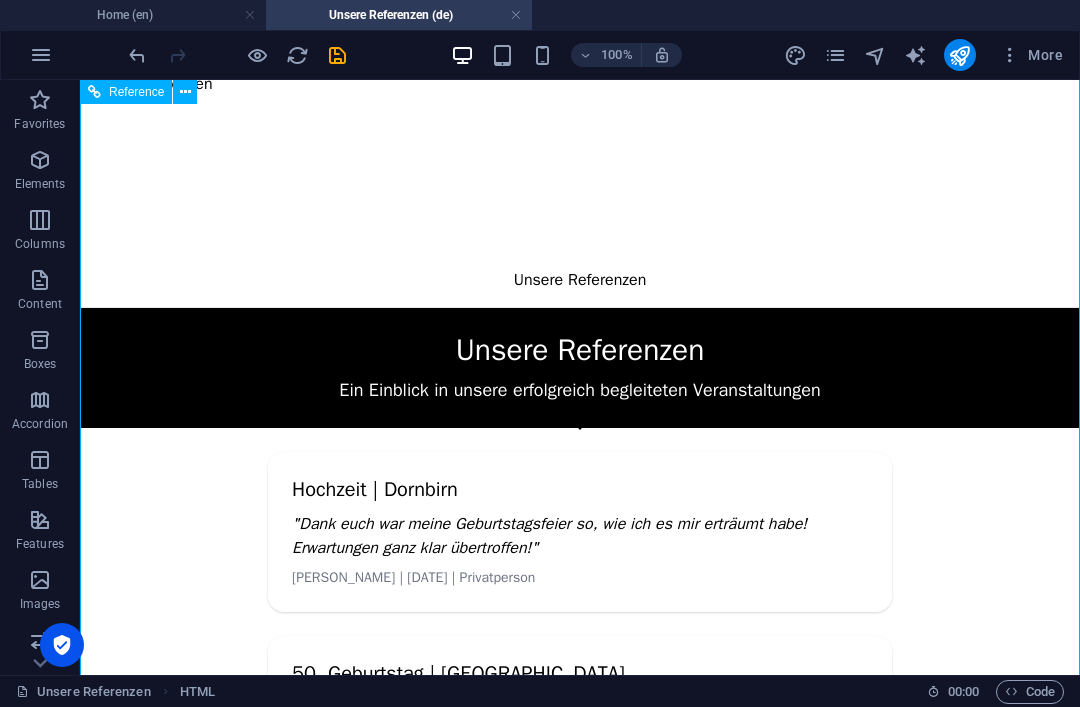 click at bounding box center [337, 55] 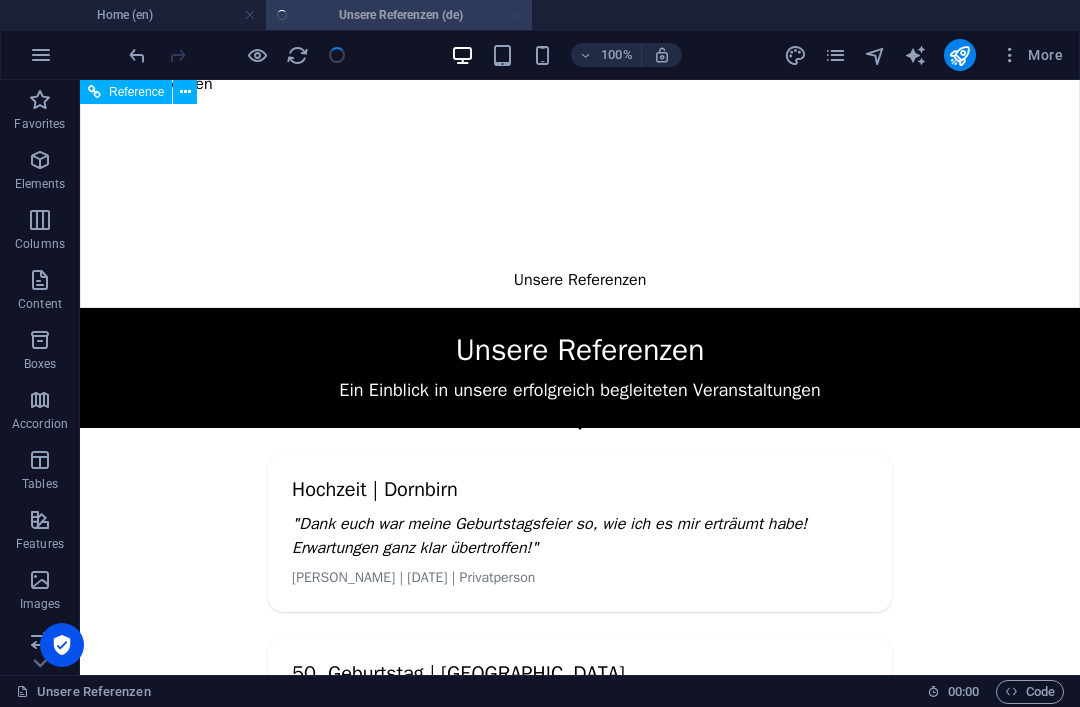 click at bounding box center (237, 55) 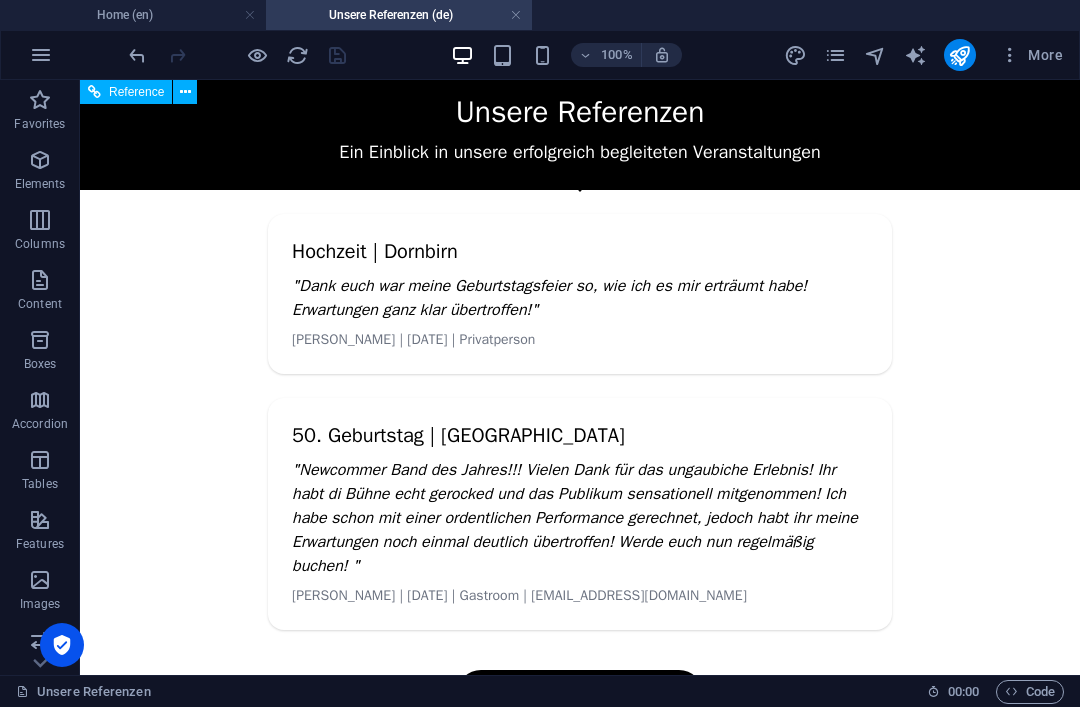 scroll, scrollTop: 461, scrollLeft: 0, axis: vertical 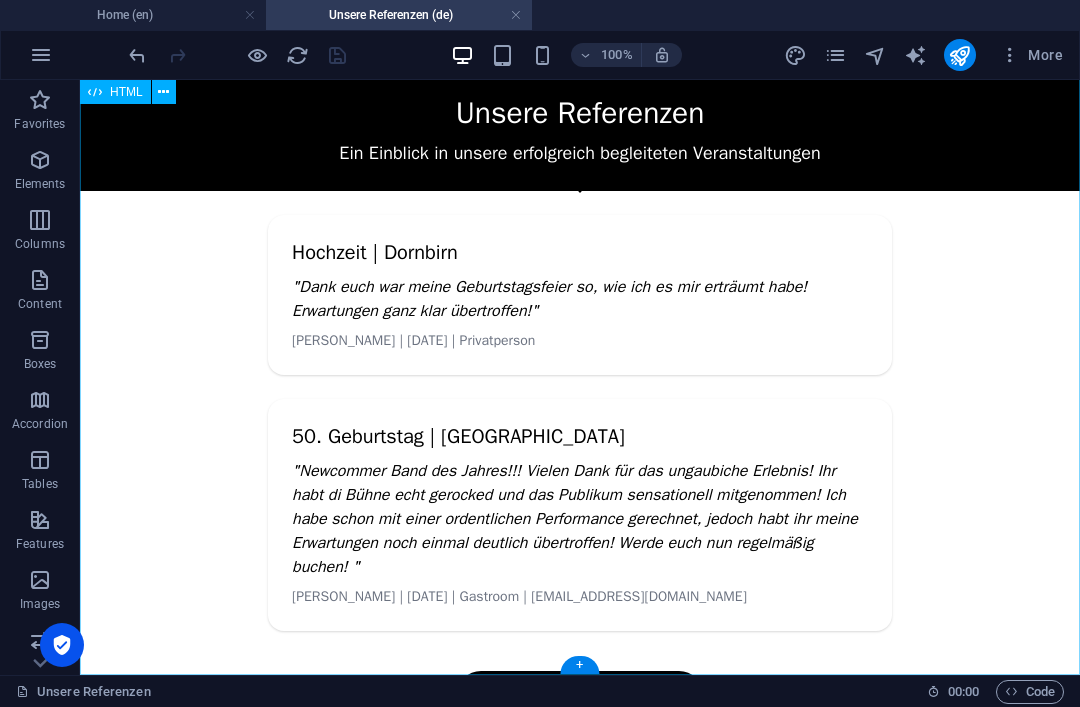click on "Unsere Referenzen - [Bandname]
Unsere Referenzen
Ein Einblick in unsere erfolgreich begleiteten Veranstaltungen
Hochzeit | Dornbirn
"Dank euch war meine Geburtstagsfeier so, wie ich es mir erträumt habe! Erwartungen ganz klar übertroffen!"
[PERSON_NAME] | [DATE] | Privatperson
50. Geburtstag | Feldkirch
"Newcommer Band des Jahres!!!
Vielen Dank für das ungaubiche Erlebnis! Ihr habt di Bühne echt gerocked und das Publikum sensationell mitgenommen! Ich habe schon mit einer ordentlichen Performance gerechnet, jedoch habt ihr meine Erwartungen noch einmal deutlich übertroffen! Werde euch nun regelmäßig buchen! "
Dali Koci | [DATE] | Gastroom | [EMAIL_ADDRESS][DOMAIN_NAME]
Jetzt für dein Event anfragen
© 2025 [Bandname]. Alle Rechte vorbehalten." at bounding box center (580, 449) 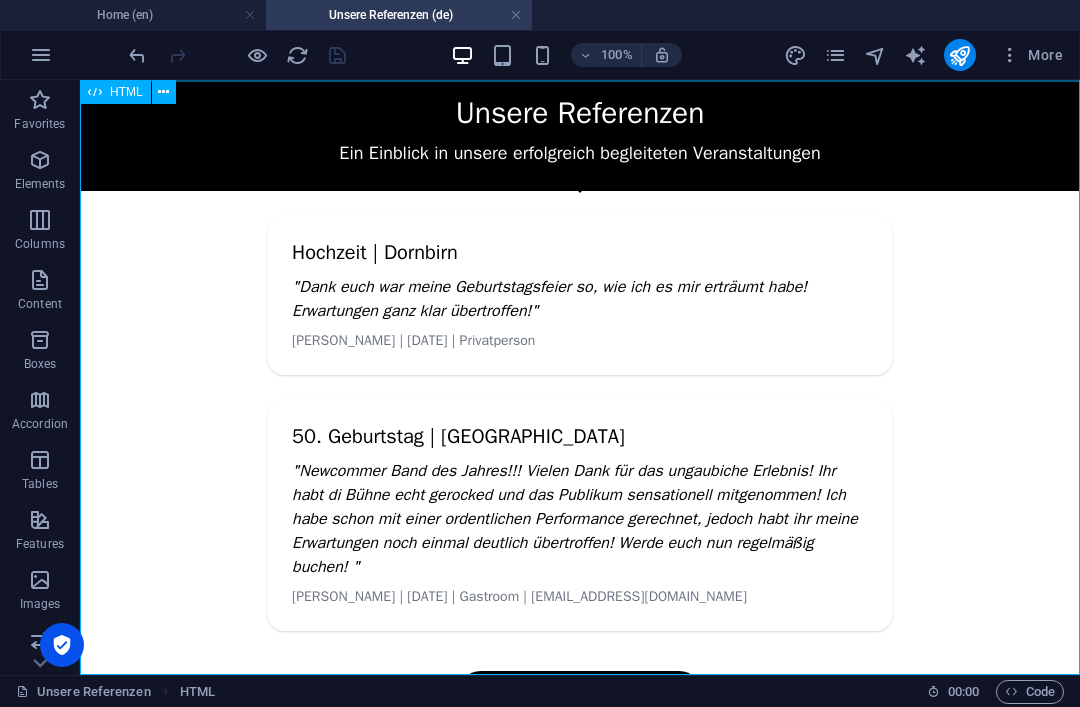 click at bounding box center [163, 92] 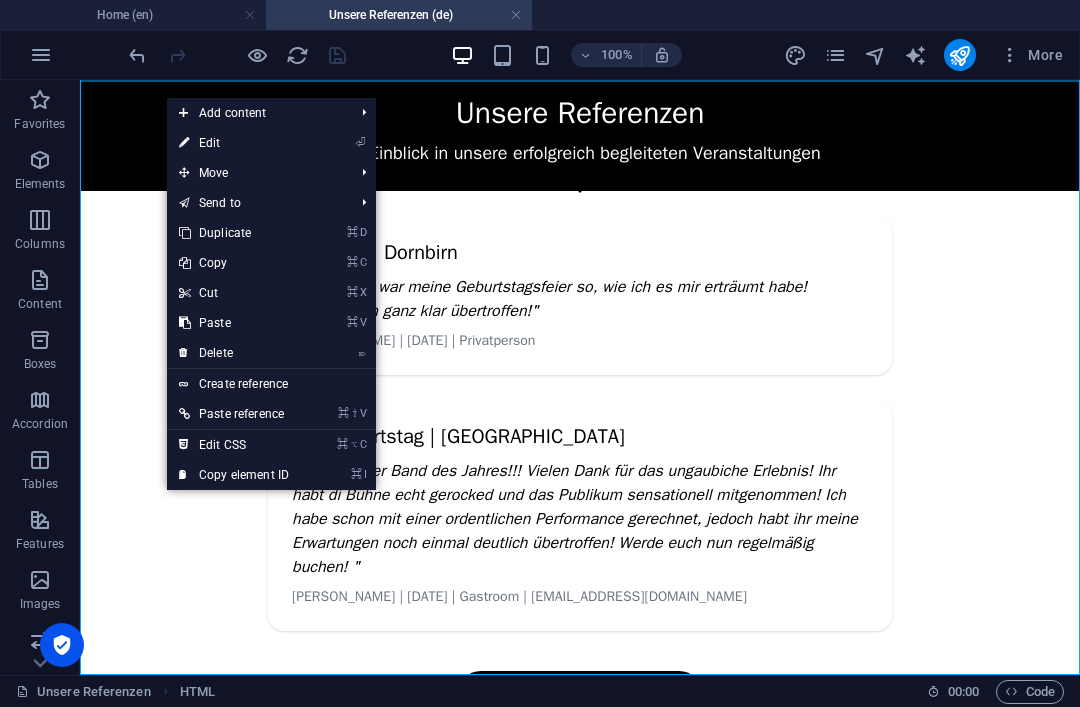 click on "⏎  Edit" at bounding box center [271, 143] 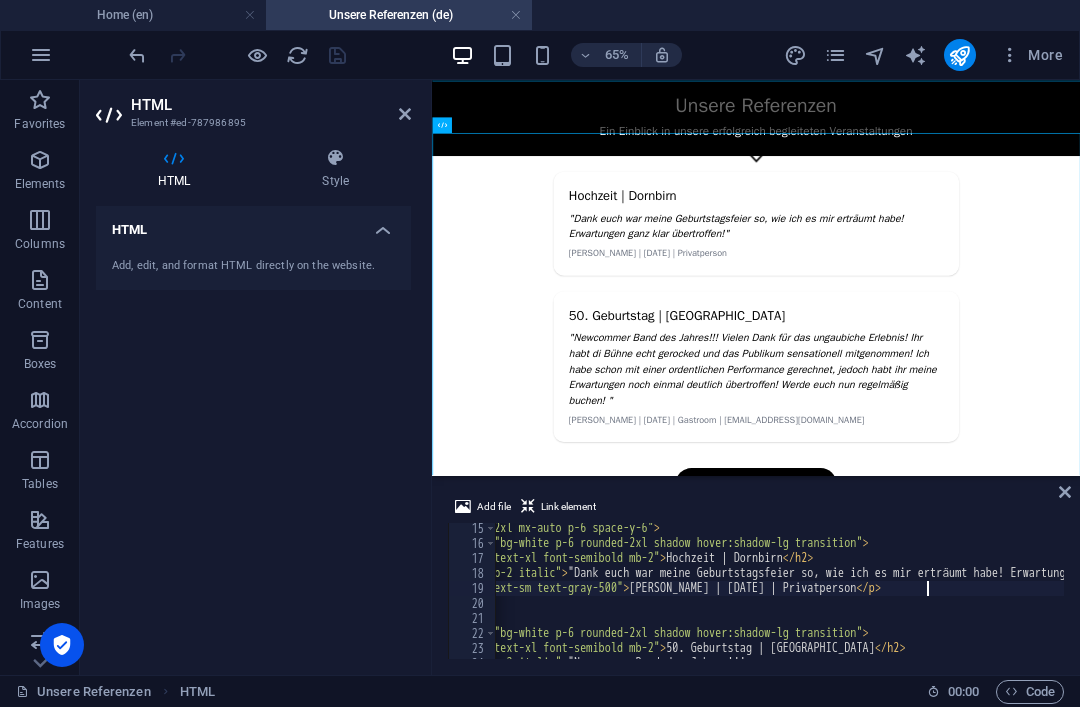 scroll, scrollTop: 141, scrollLeft: 0, axis: vertical 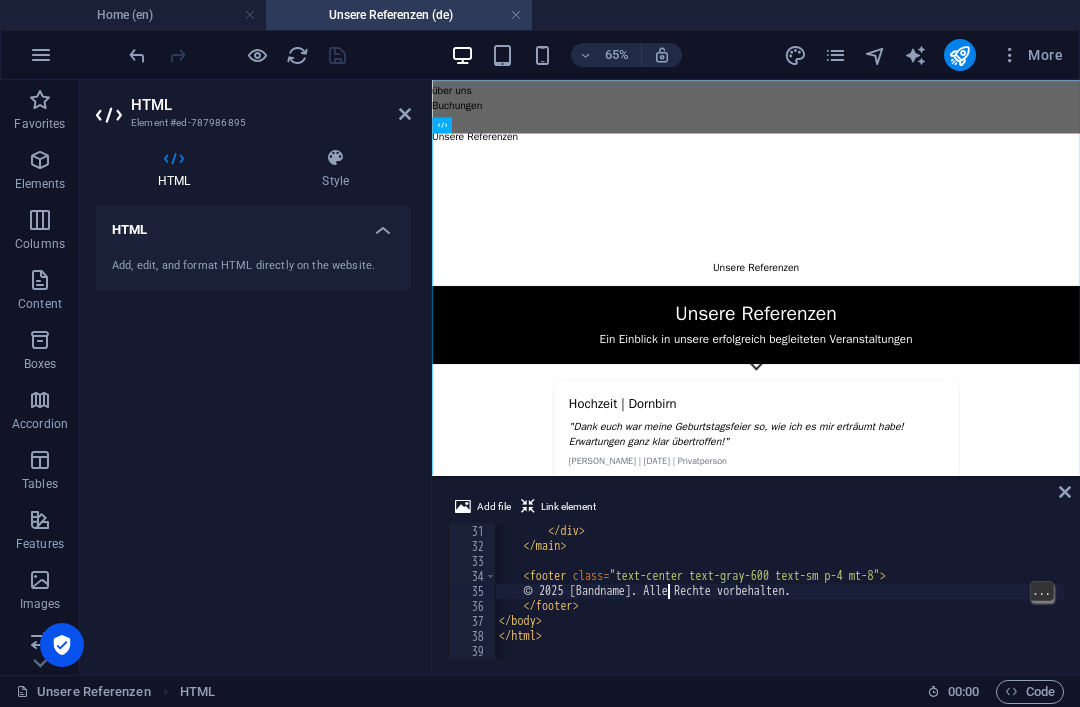 click on "< a   href = "kontakt.html"   class = "inline-block bg-black text-white px-6 py-3 rounded-full hover:bg-gray-800 transition" > Jetzt für dein Event anfragen </ a >           </ div >      </ main >      < footer   class = "text-center text-gray-600 text-sm p-4 mt-8" >          © 2025 [Bandname]. Alle Rechte vorbehalten.      </ footer > </ body > </ html >" at bounding box center [1596, 592] 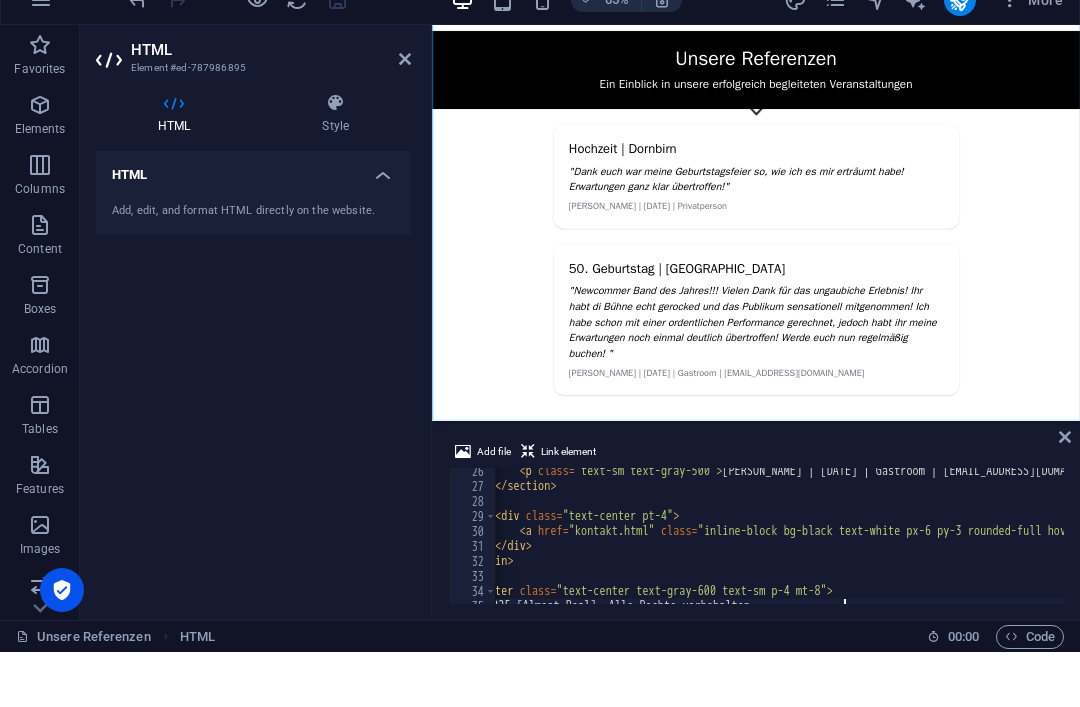 type on "© 2025 [Almost Real]. Alle Rechte vorbehalten." 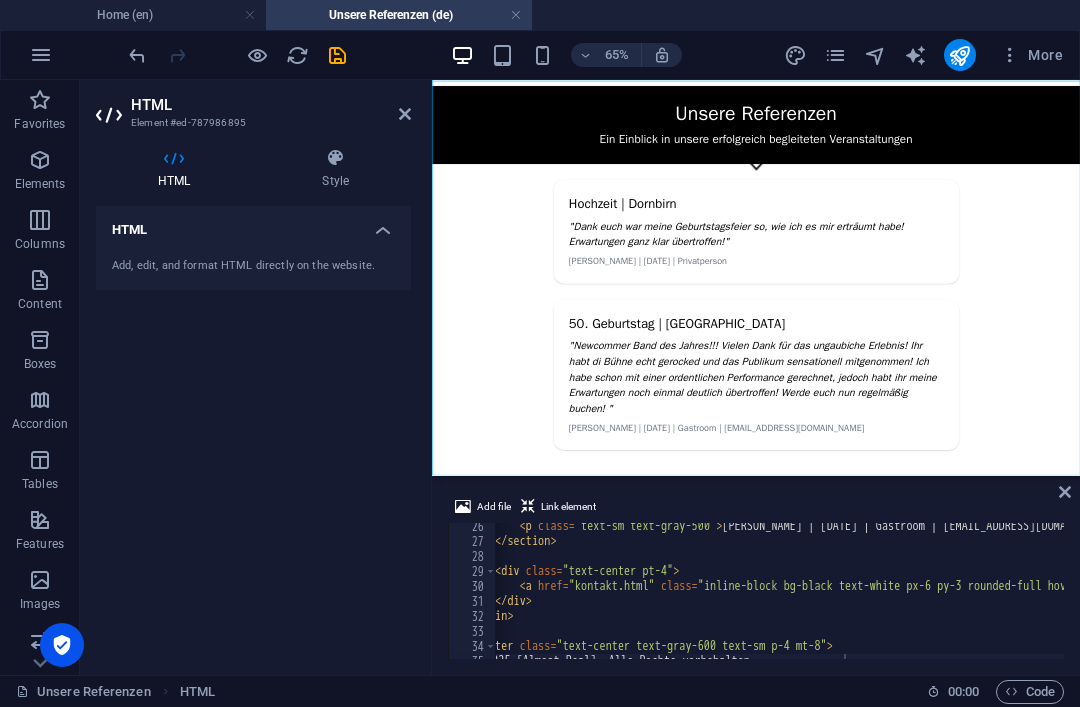 click at bounding box center [1065, 492] 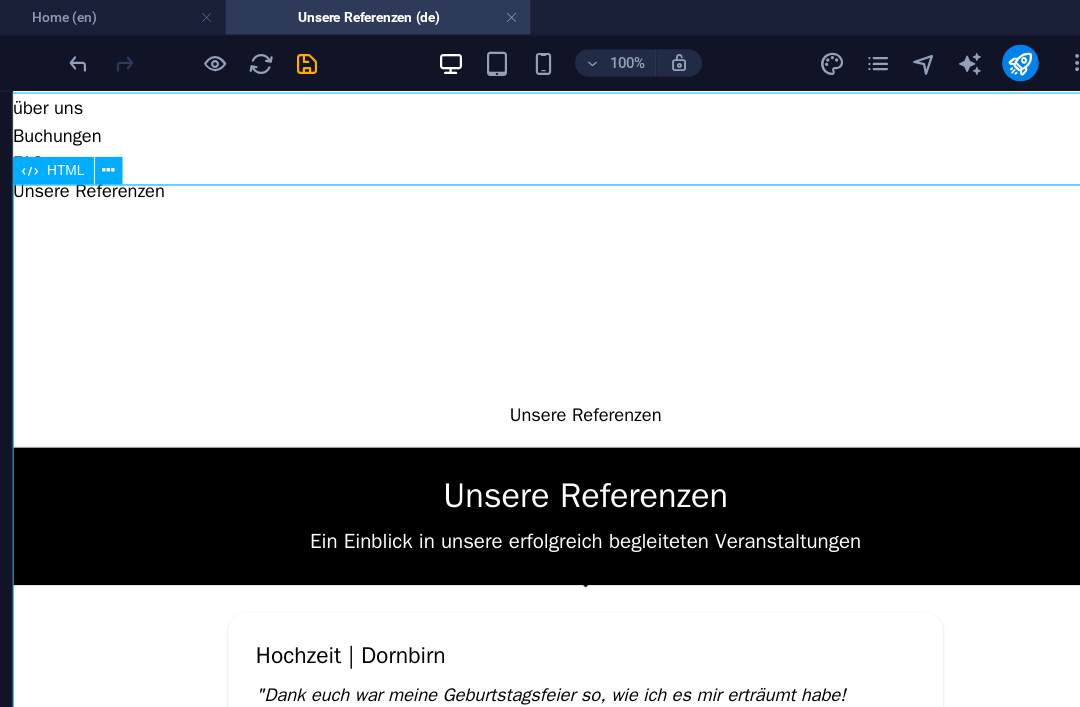 click at bounding box center (164, 149) 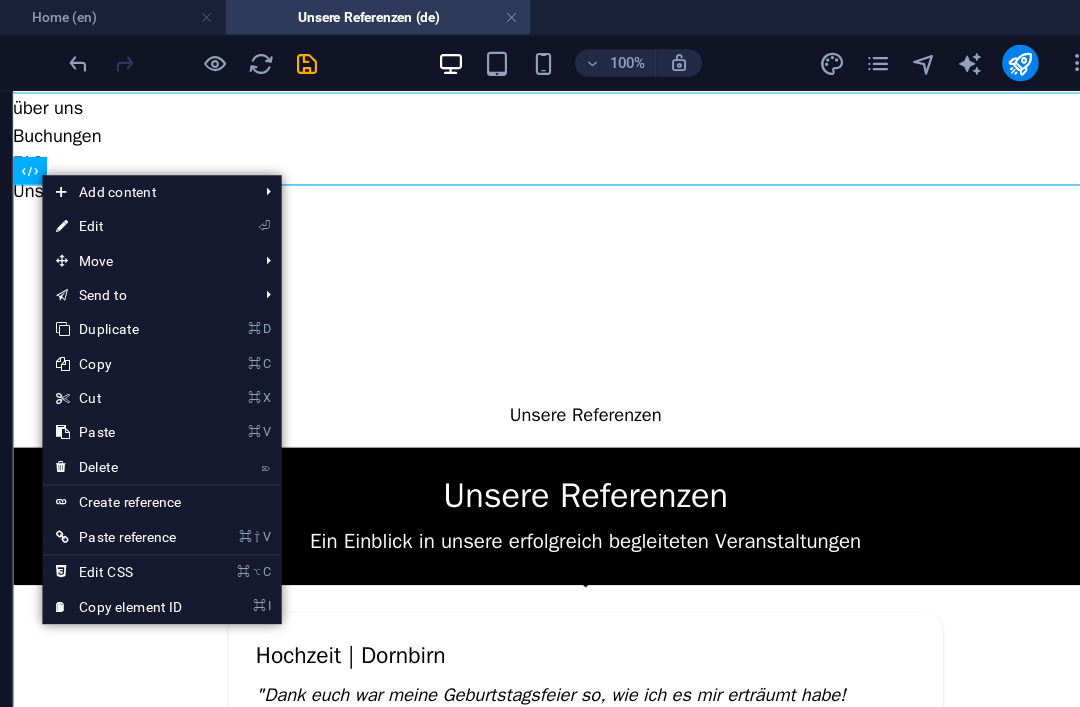 click on "⏎  Edit" at bounding box center [173, 198] 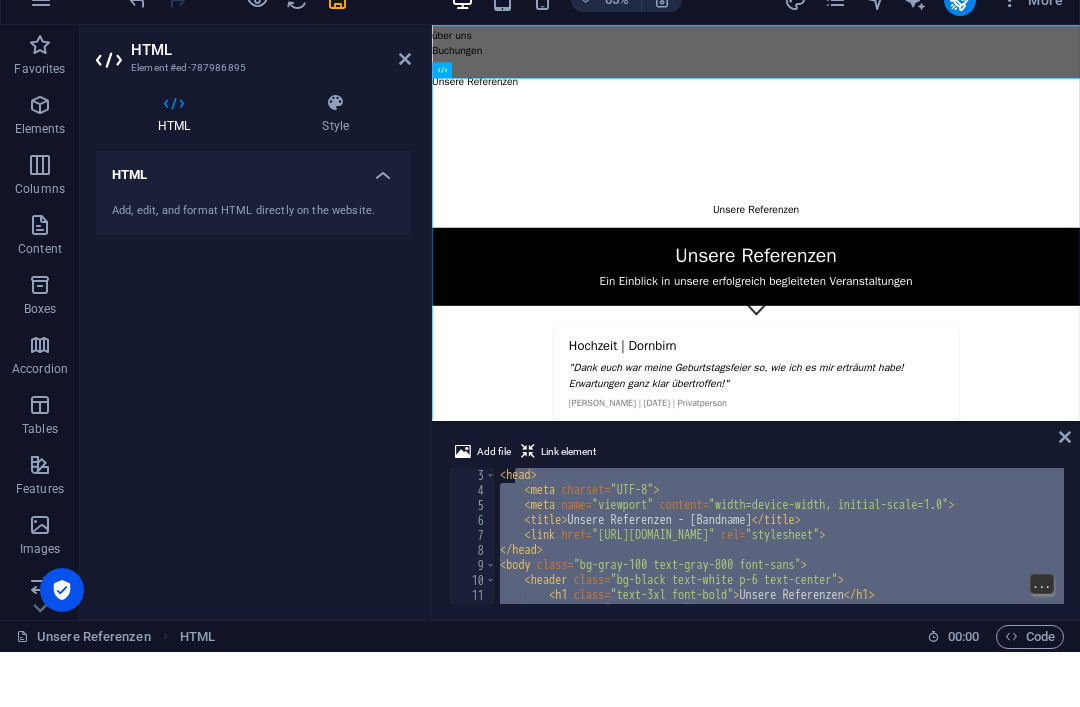 scroll, scrollTop: 0, scrollLeft: 0, axis: both 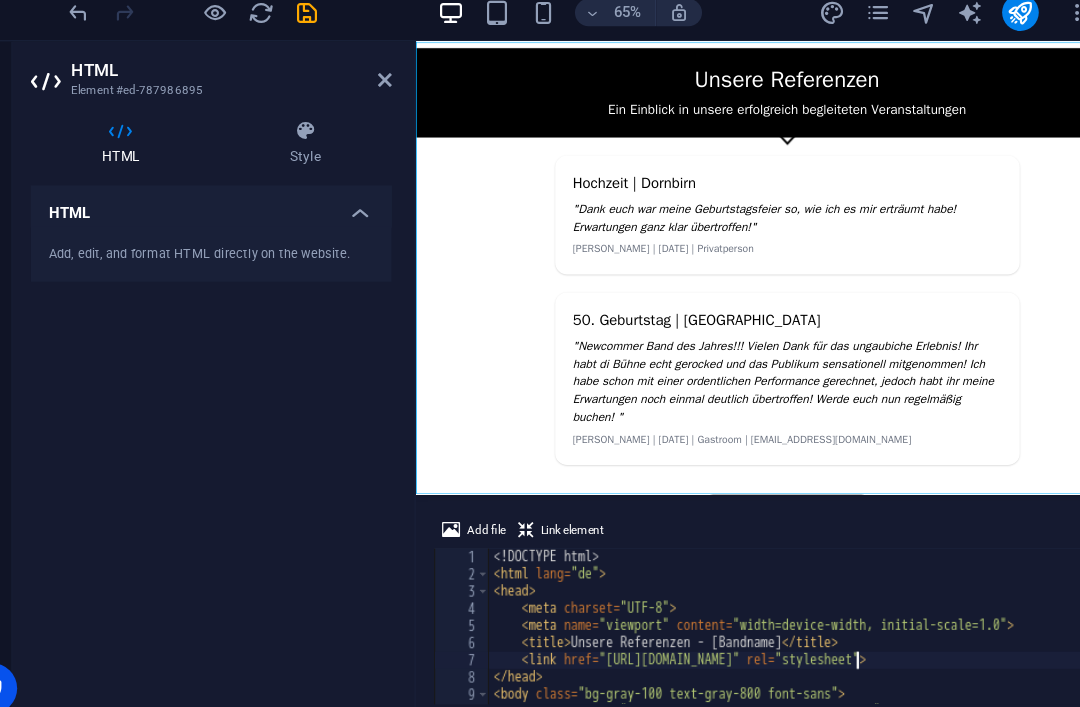 click on "<! DOCTYPE   html > < html   lang = "de" > < head >      < meta   charset = "UTF-8" >      < meta   name = "viewport"   content = "width=device-width, initial-scale=1.0" >      < title > Unsere Referenzen - [Bandname] </ title >      < link   href = "[URL][DOMAIN_NAME]"   rel = "stylesheet" > </ head > < body   class = "bg-gray-100 text-gray-800 font-sans" >      < header   class = "bg-black text-white p-6 text-center" >           < h1   class = "text-3xl font-bold" > Unsere Referenzen </ h1 >" at bounding box center [1597, 606] 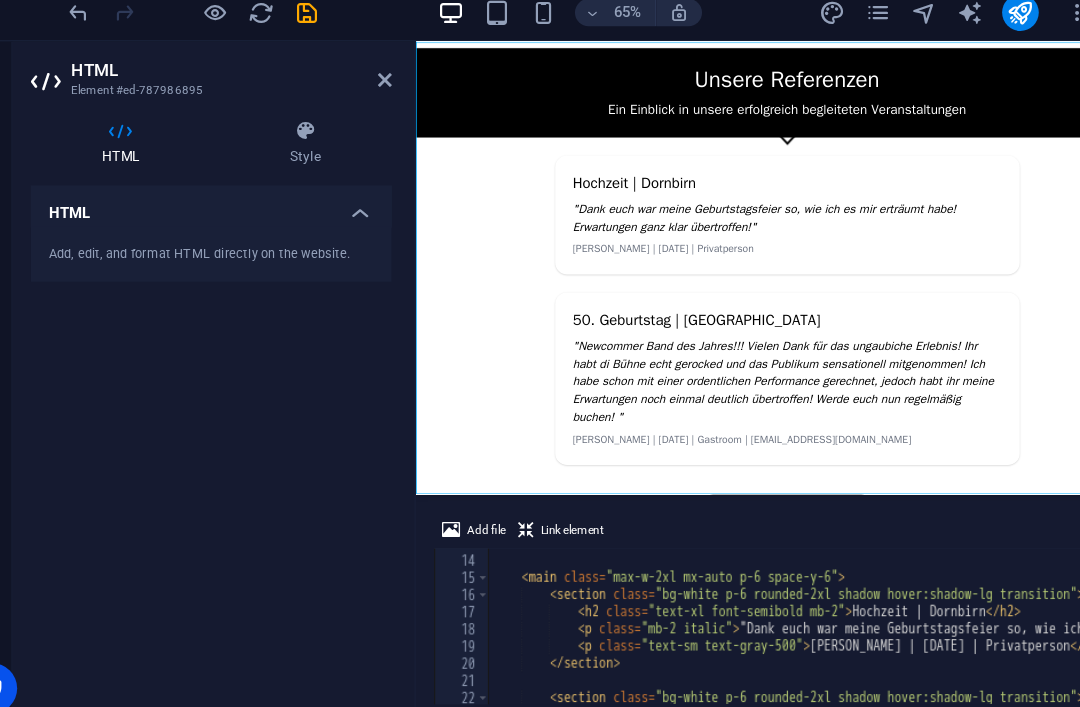 scroll, scrollTop: 178, scrollLeft: 0, axis: vertical 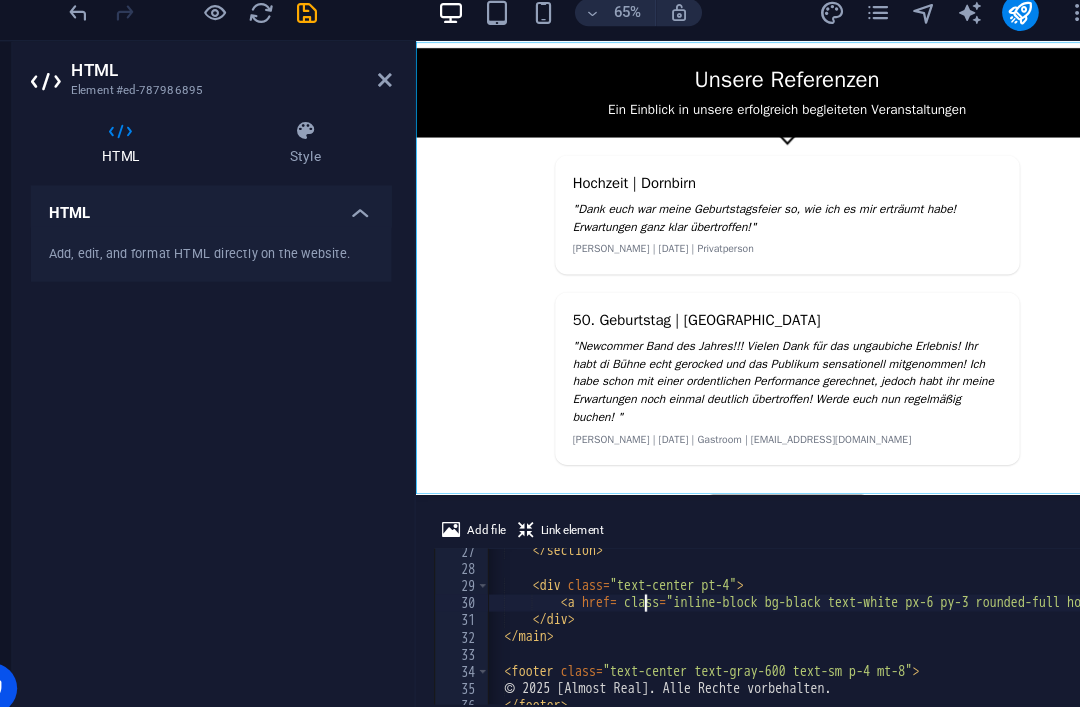 paste on ""[URL][DOMAIN_NAME]"" 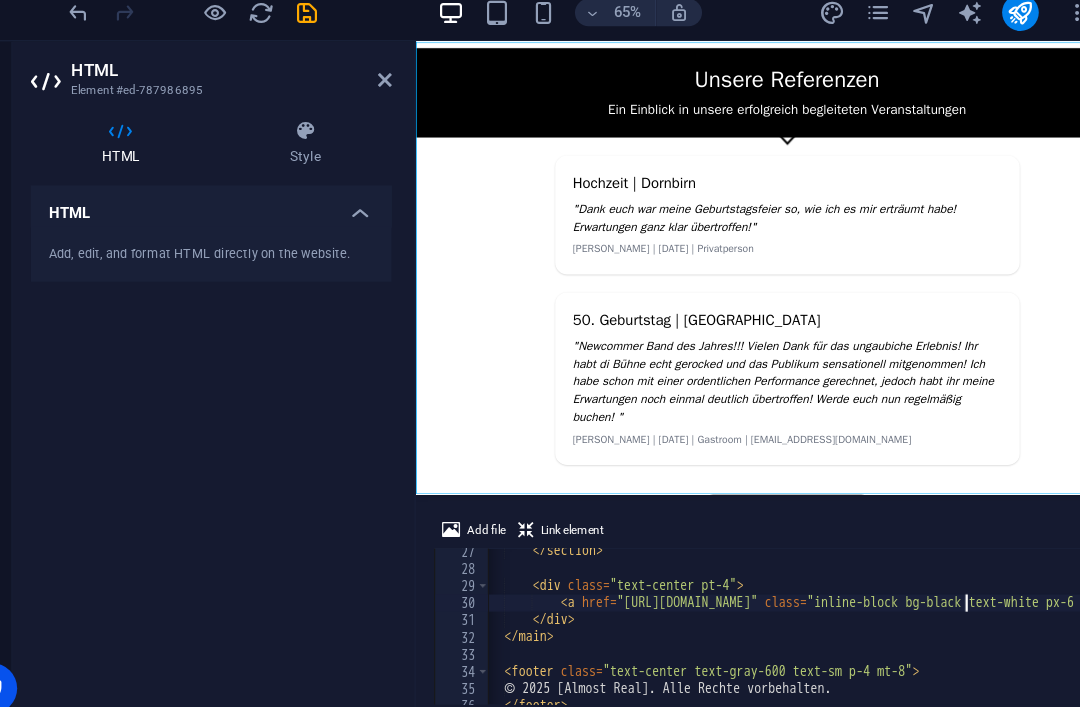 click on "Unsere Referenzen - [Bandname]
Unsere Referenzen
Ein Einblick in unsere erfolgreich begleiteten Veranstaltungen
Hochzeit | Dornbirn
"Dank euch war meine Geburtstagsfeier so, wie ich es mir erträumt habe! Erwartungen ganz klar übertroffen!"
[PERSON_NAME] | Ju[DATE] Privatperson
50. Geburtstag | Feldkirch
"Newcommer Band des Jahres!!!
Vielen Dank für das ungaubiche Erlebnis! Ihr habt di Bühne echt gerocked und das Publikum sensationell mitgenommen! Ich habe schon mit einer ordentlichen Performance gerechnet, jedoch habt ihr meine Erwartungen noch einmal deutlich übertroffen! Werde euch nun regelmäßig buchen! "
Dali Koci | Ju[DATE] Gastroom | [EMAIL_ADDRESS][DOMAIN_NAME]
Jetzt für dein Event anfragen
© 2025 [Almost Real]. Alle Rechte vorbehalten." at bounding box center (913, 428) 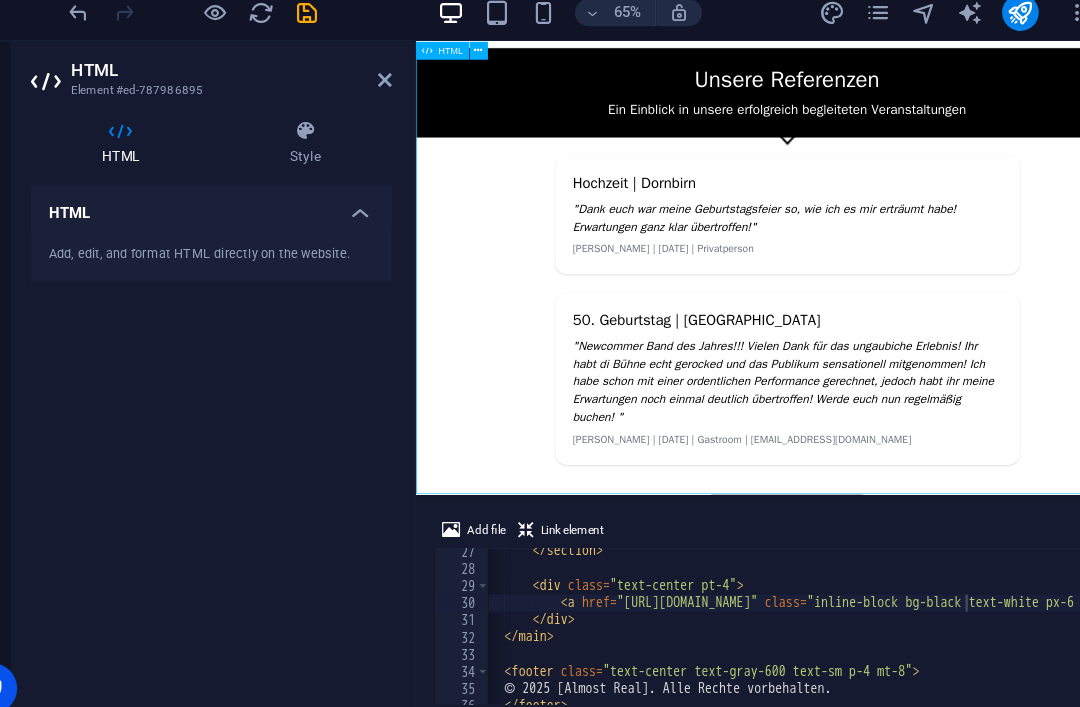 click at bounding box center [337, 55] 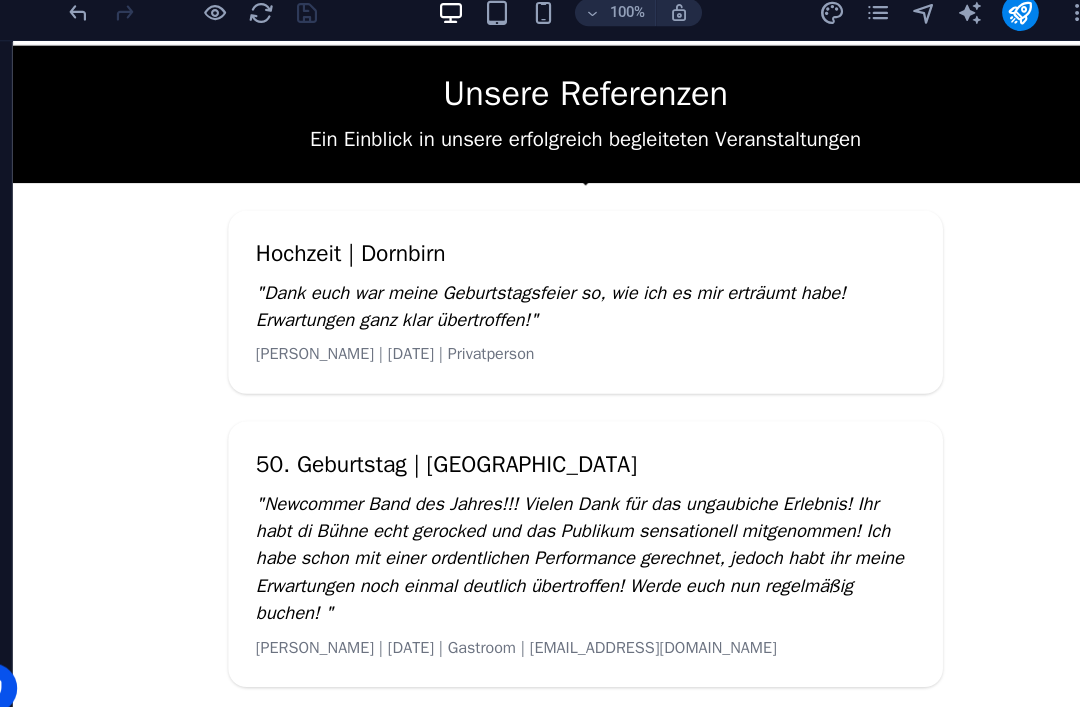 click at bounding box center [959, 55] 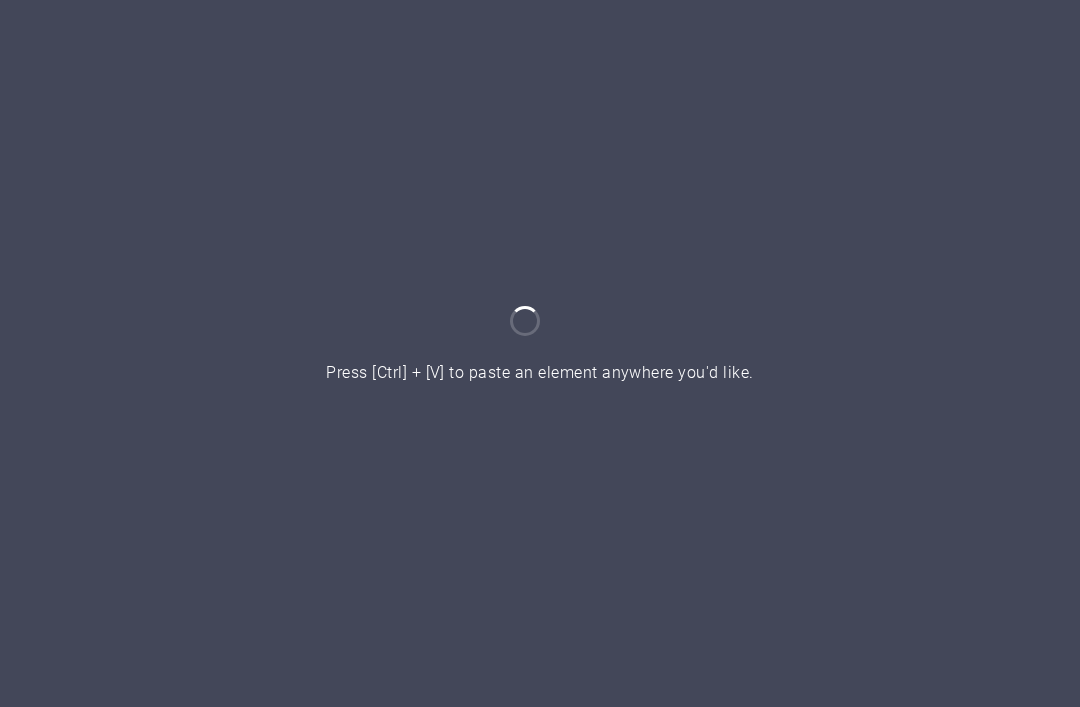 scroll, scrollTop: 0, scrollLeft: 0, axis: both 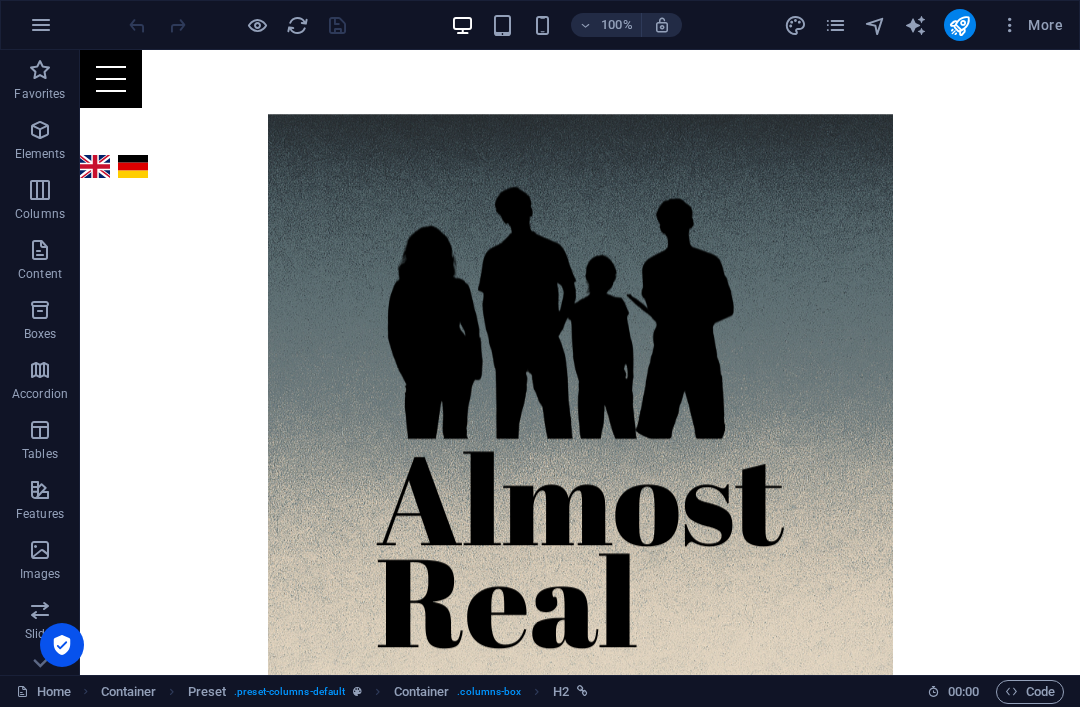 click at bounding box center (835, 25) 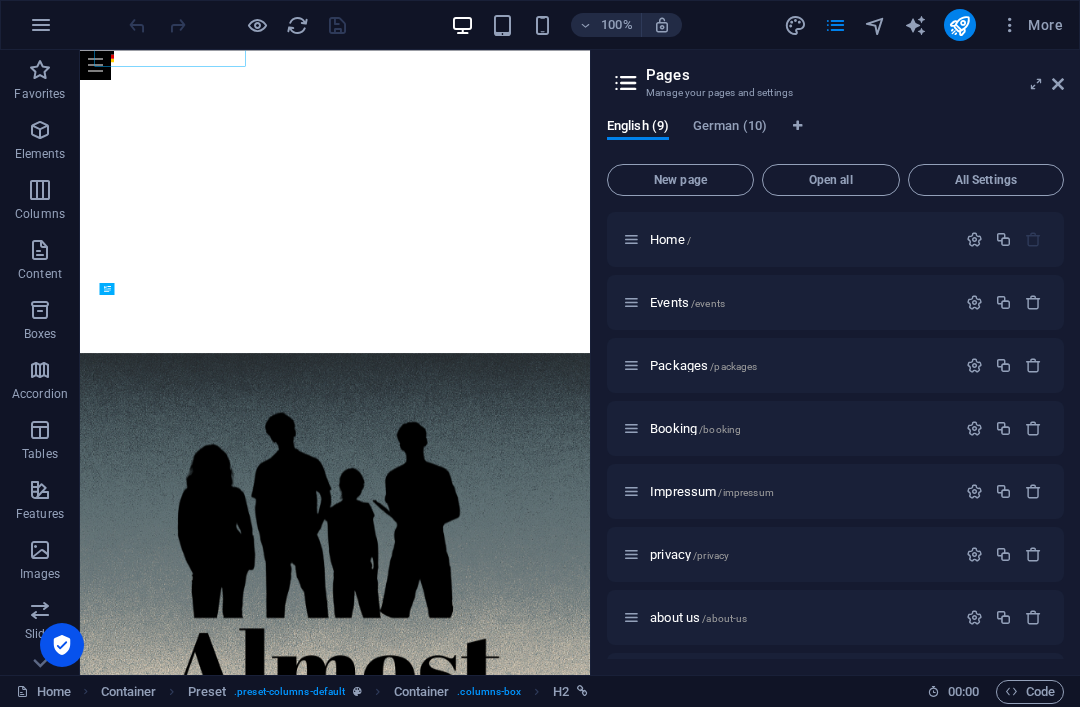 scroll, scrollTop: 955, scrollLeft: 0, axis: vertical 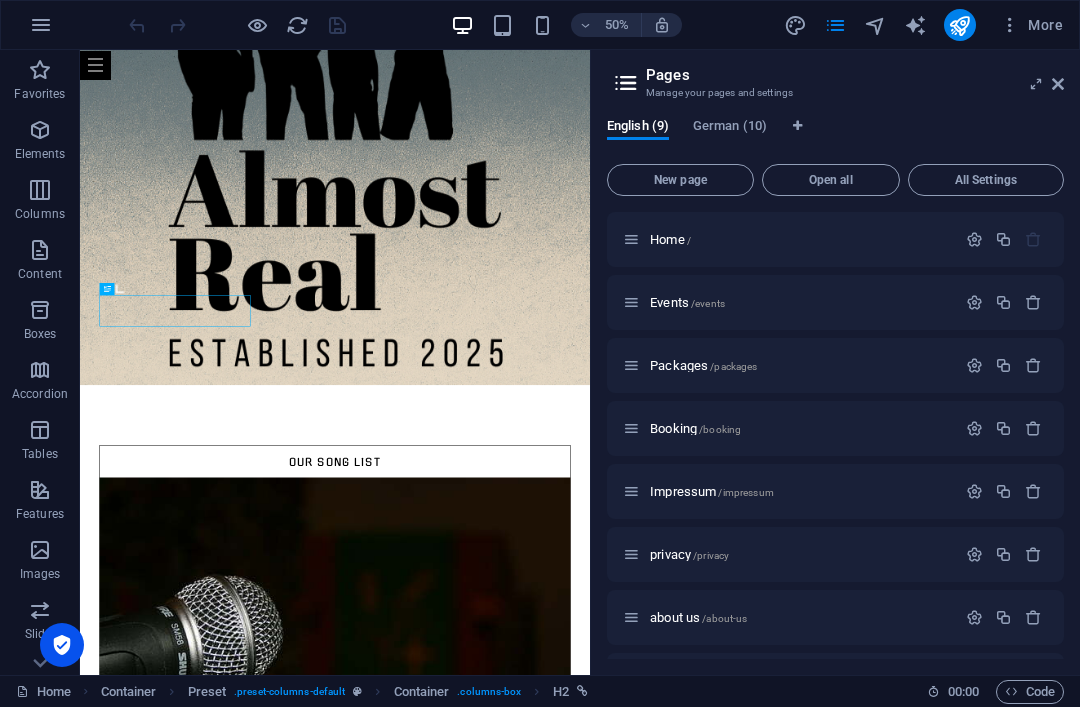 click on "German (10)" at bounding box center [730, 128] 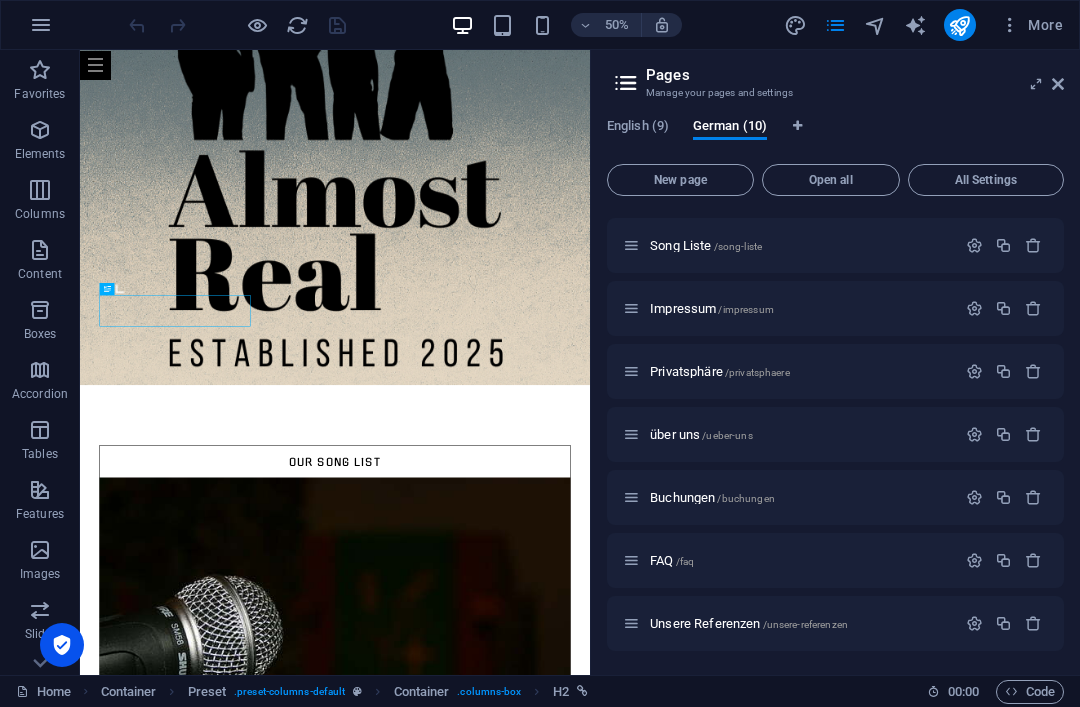 scroll, scrollTop: 183, scrollLeft: 0, axis: vertical 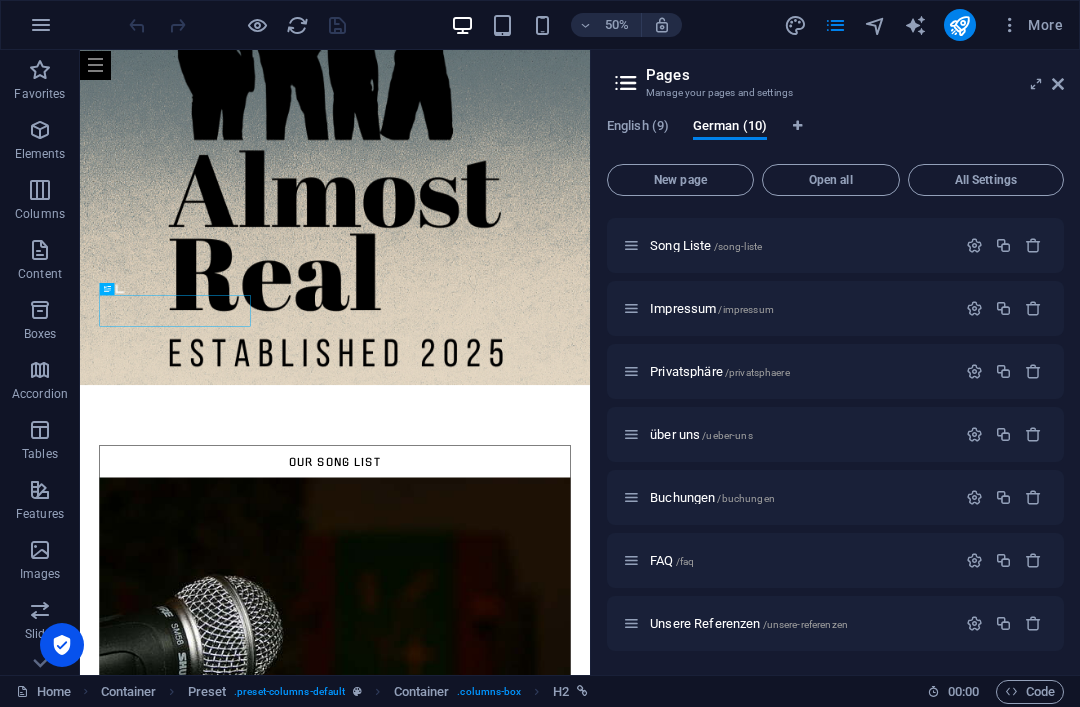 click on "Unsere Referenzen /unsere-referenzen" at bounding box center (749, 623) 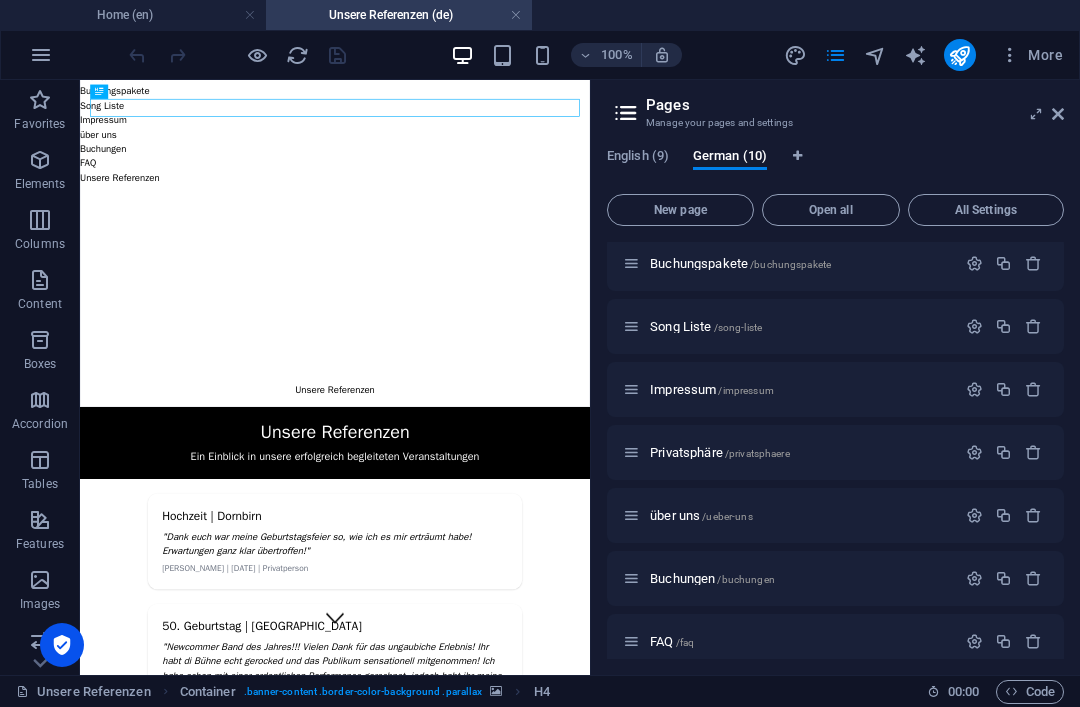 scroll, scrollTop: 64, scrollLeft: 0, axis: vertical 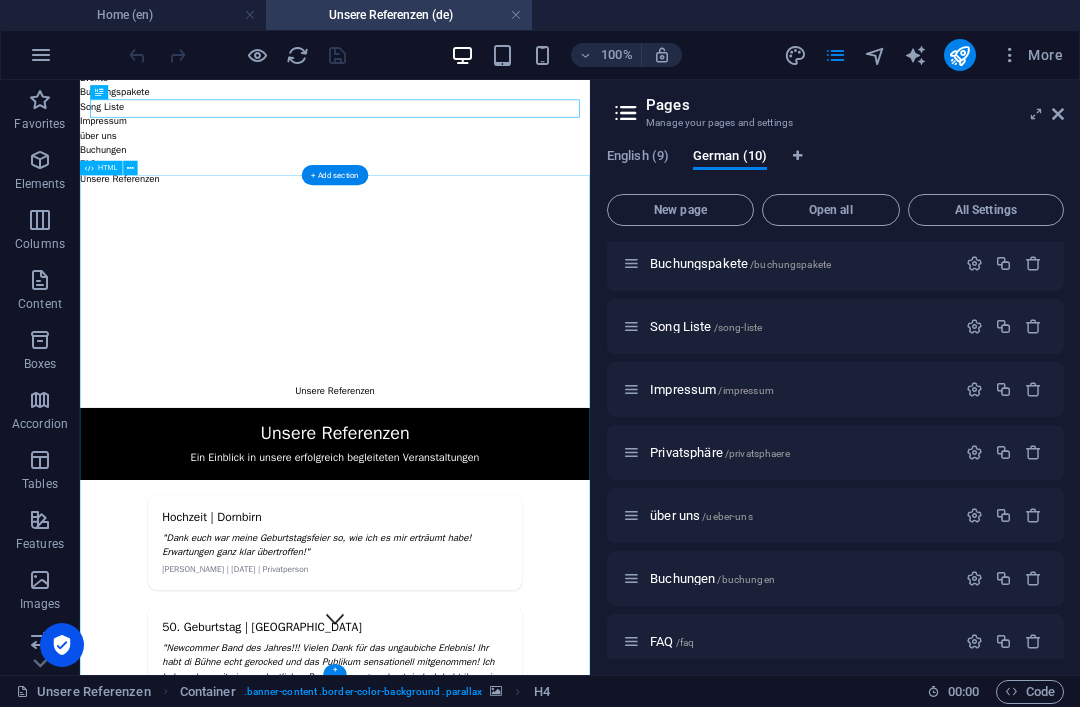 click on "Unsere Referenzen - [Bandname]
Unsere Referenzen
Ein Einblick in unsere erfolgreich begleiteten Veranstaltungen
Hochzeit | Dornbirn
"Dank euch war meine Geburtstagsfeier so, wie ich es mir erträumt habe! Erwartungen ganz klar übertroffen!"
[PERSON_NAME] | Ju[DATE] Privatperson
50. Geburtstag | Feldkirch
"Newcommer Band des Jahres!!!
Vielen Dank für das ungaubiche Erlebnis! Ihr habt di Bühne echt gerocked und das Publikum sensationell mitgenommen! Ich habe schon mit einer ordentlichen Performance gerechnet, jedoch habt ihr meine Erwartungen noch einmal deutlich übertroffen! Werde euch nun regelmäßig buchen! "
Dali Koci | Ju[DATE] Gastroom | [EMAIL_ADDRESS][DOMAIN_NAME]
Jetzt für dein Event anfragen
© 2025 [Almost Real]. Alle Rechte vorbehalten." at bounding box center [505, 1004] 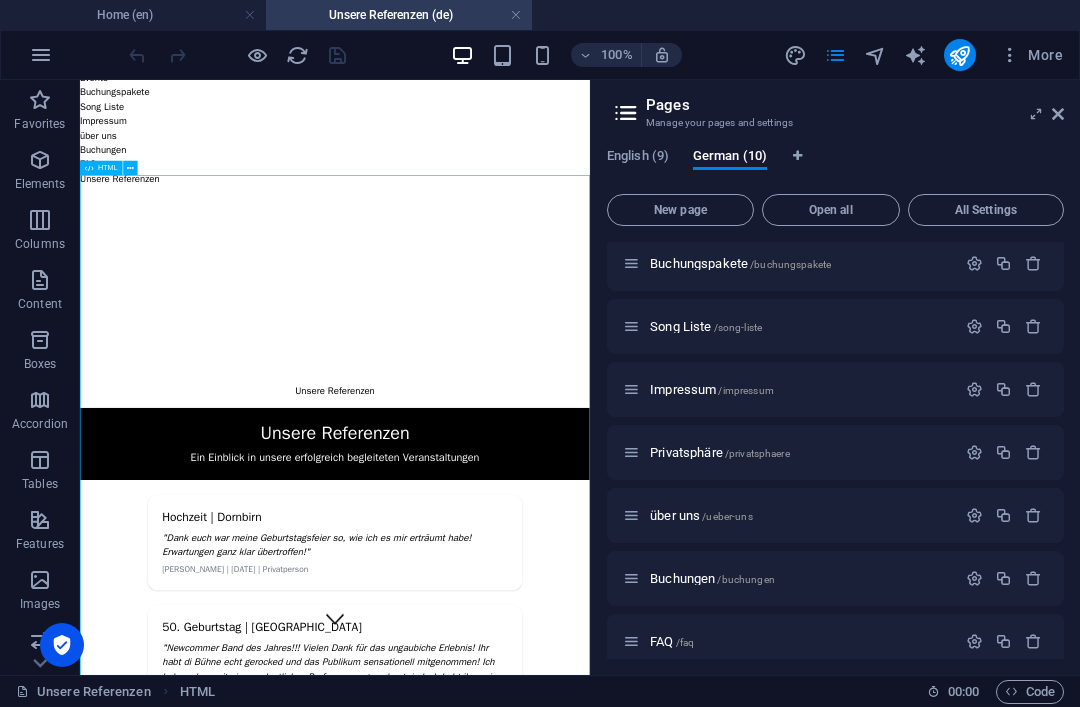 click at bounding box center [130, 167] 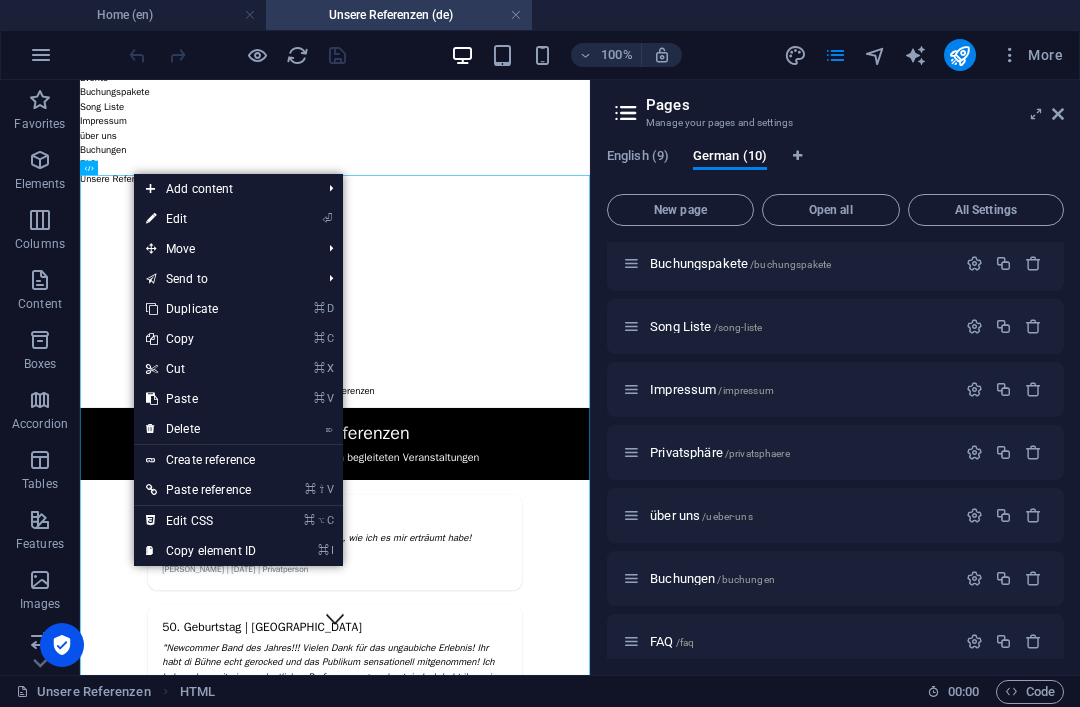 click on "⏎  Edit" at bounding box center (201, 219) 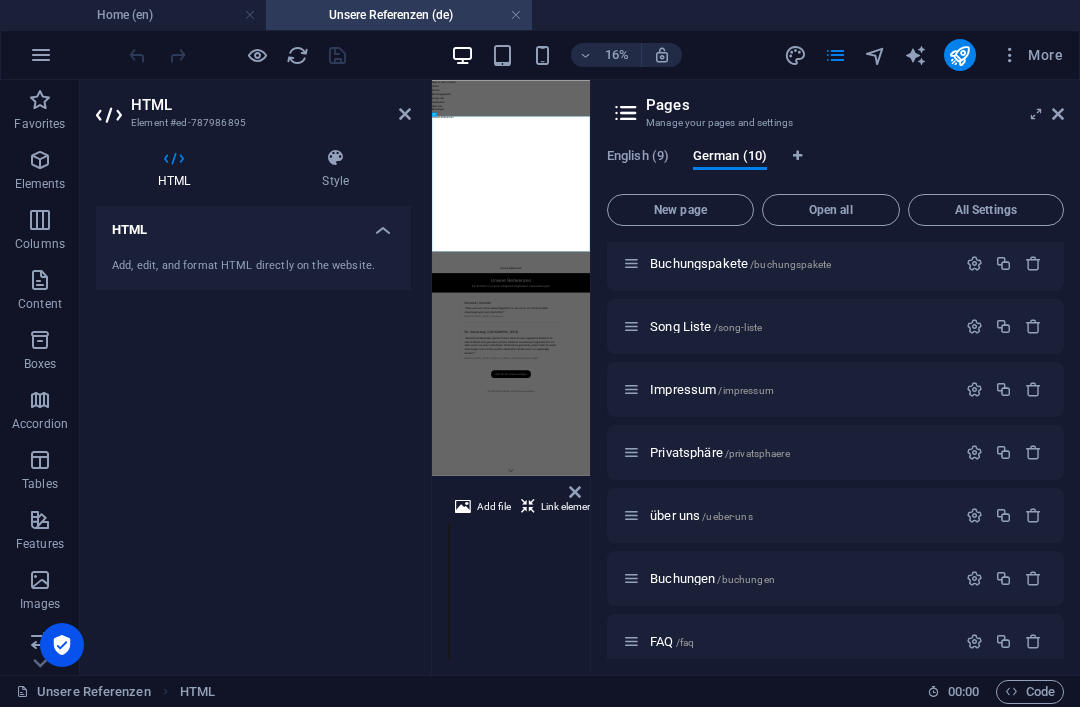 scroll, scrollTop: 0, scrollLeft: 0, axis: both 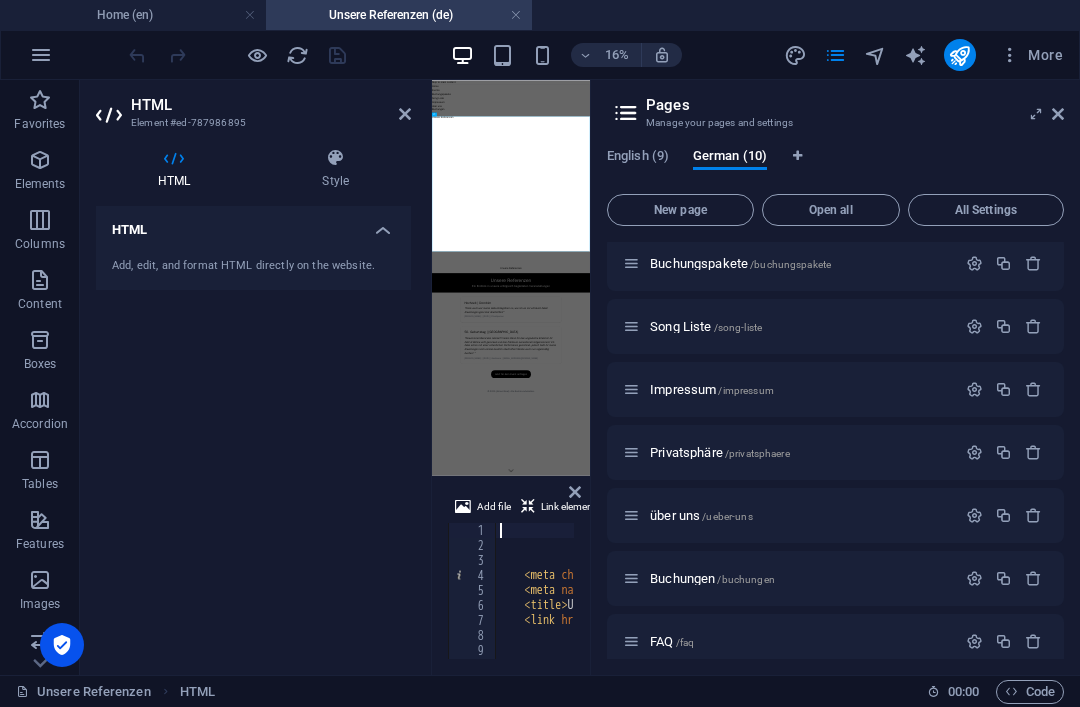 click on "Pages Manage your pages and settings English (9) German (10) New page Open all All Settings Home / Events /events Buchungspakete /buchungspakete Song Liste /song-liste Impressum /impressum Privatsphäre /privatsphaere über uns /ueber-uns Buchungen /buchungen FAQ /faq Unsere Referenzen /unsere-referenzen" at bounding box center [835, 377] 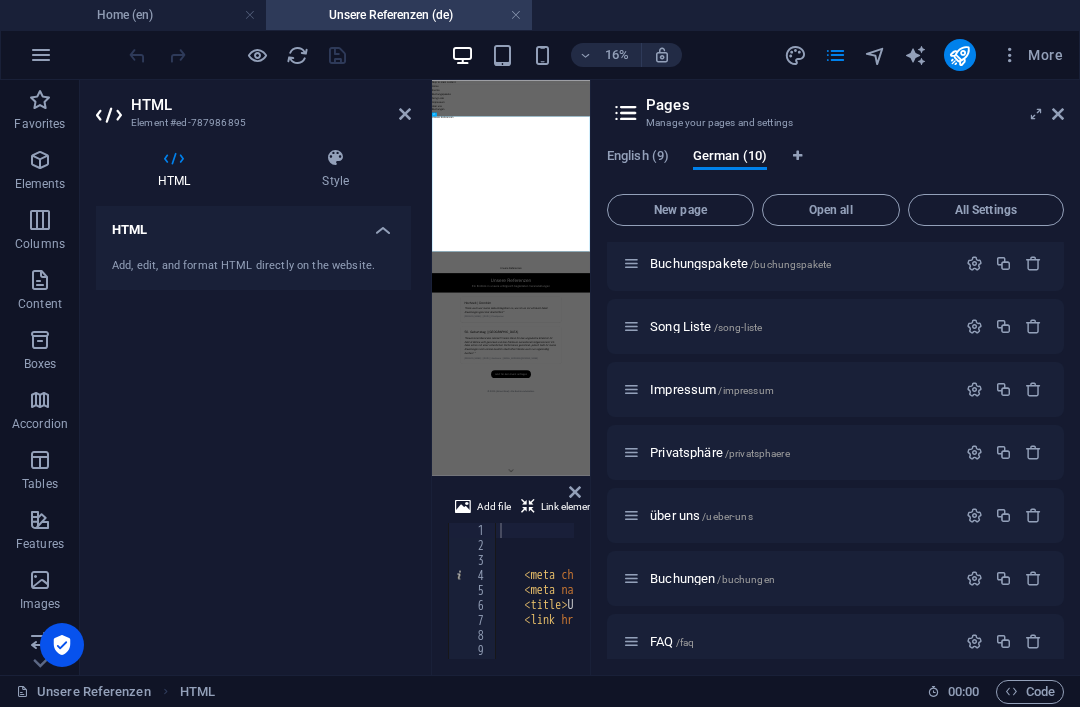 click at bounding box center [1058, 114] 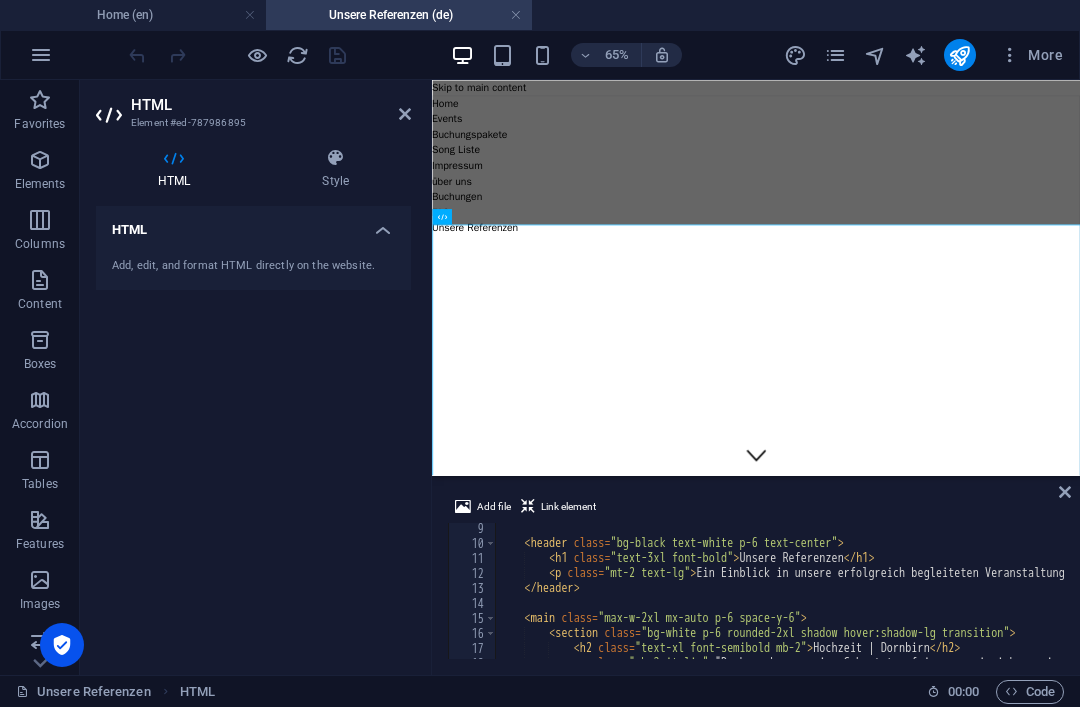 scroll, scrollTop: 123, scrollLeft: 0, axis: vertical 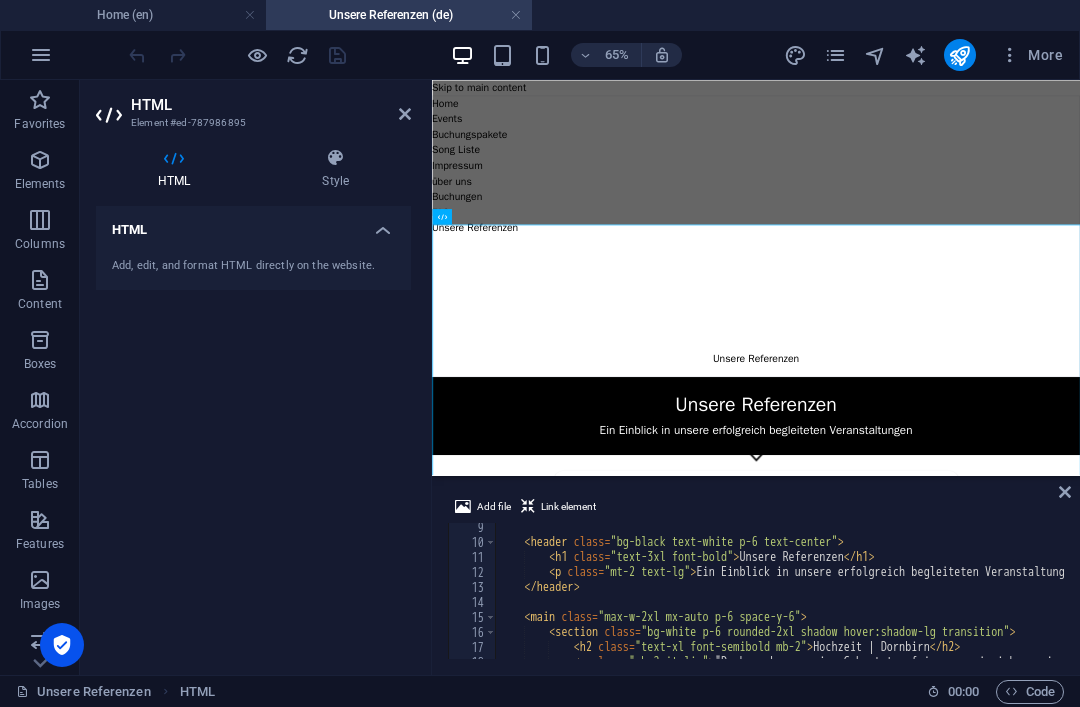 click at bounding box center [835, 55] 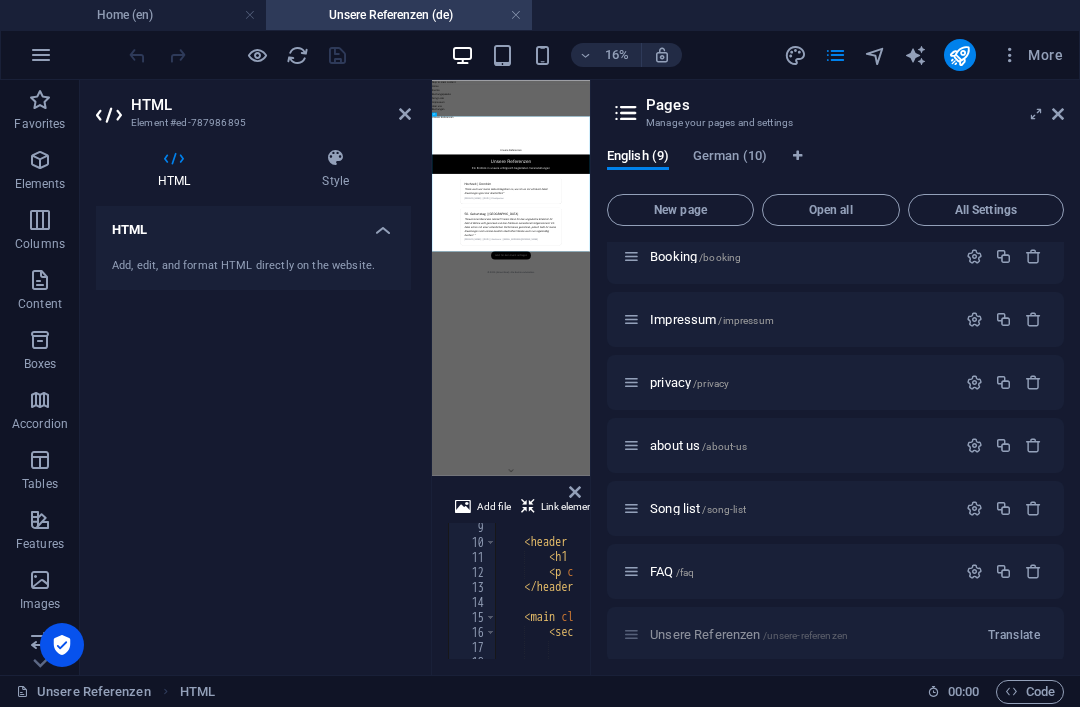 scroll, scrollTop: 201, scrollLeft: 0, axis: vertical 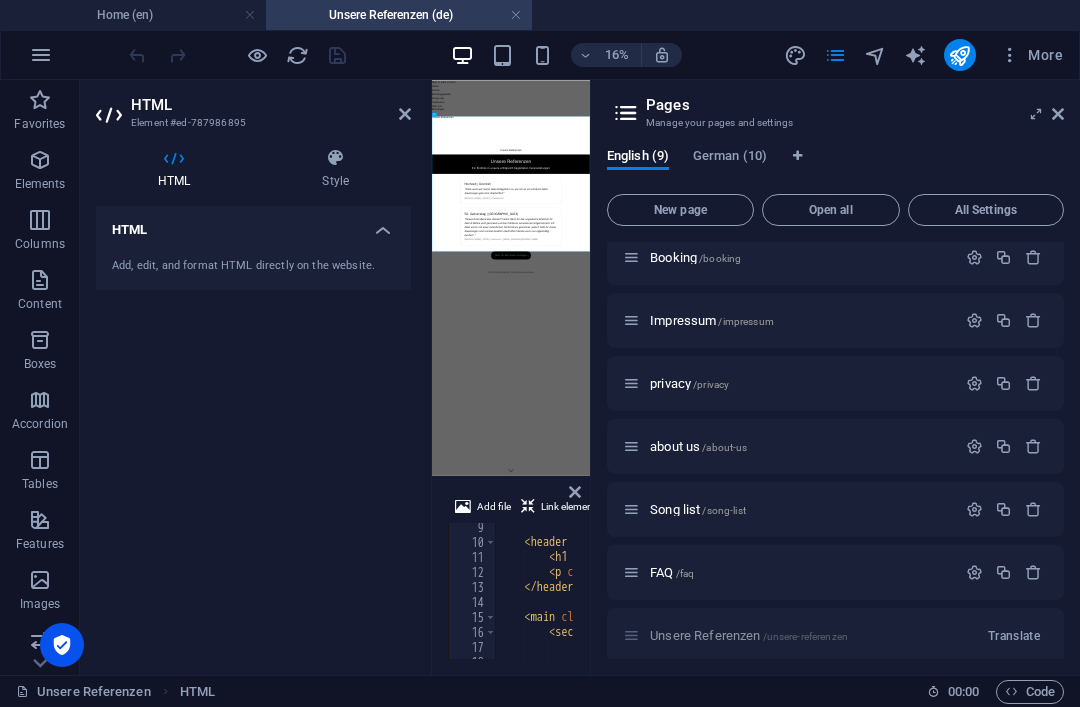 click on "German (10)" at bounding box center (730, 158) 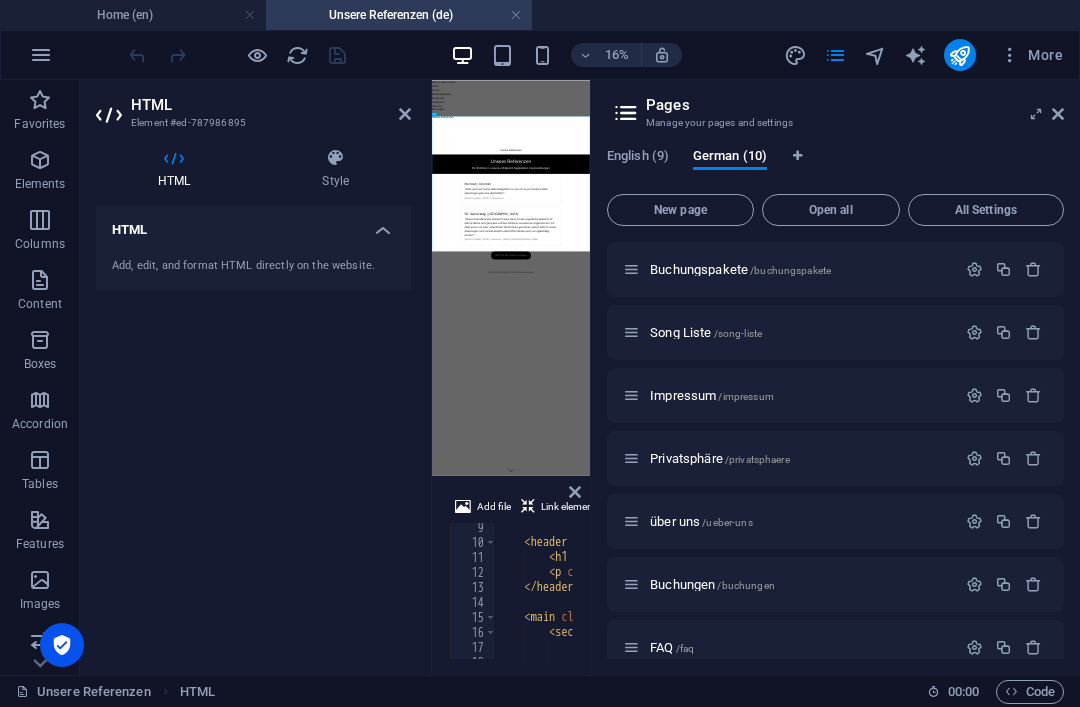 scroll, scrollTop: 134, scrollLeft: 0, axis: vertical 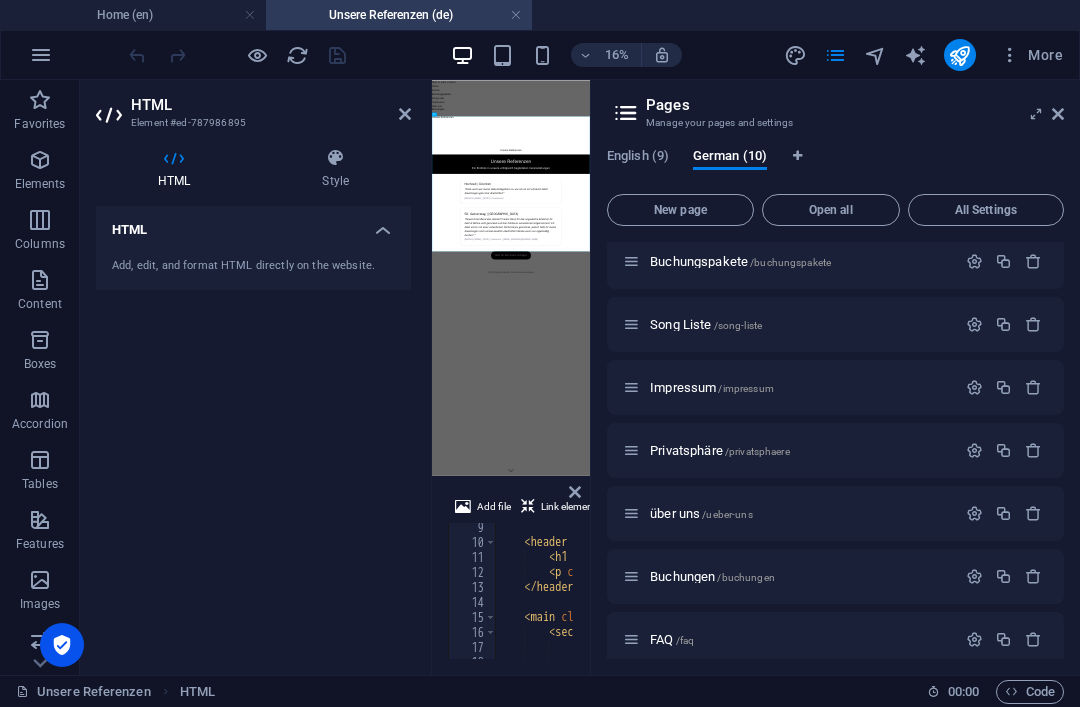 click at bounding box center (974, 513) 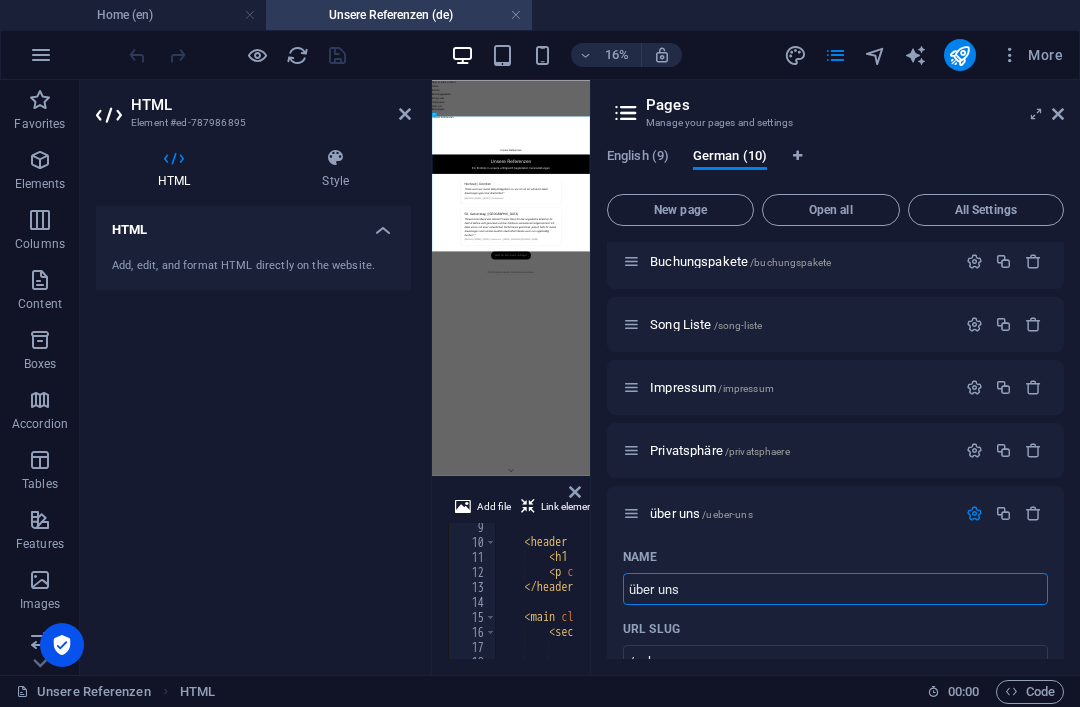 click at bounding box center (974, 513) 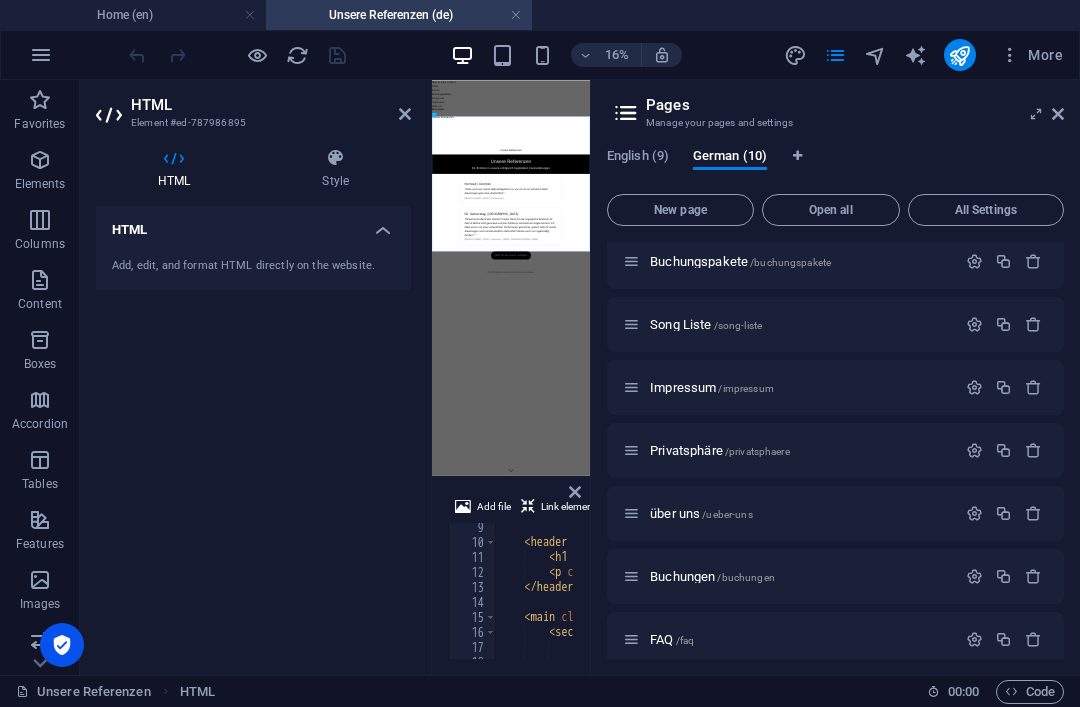 click on "über uns /ueber-uns" at bounding box center [701, 513] 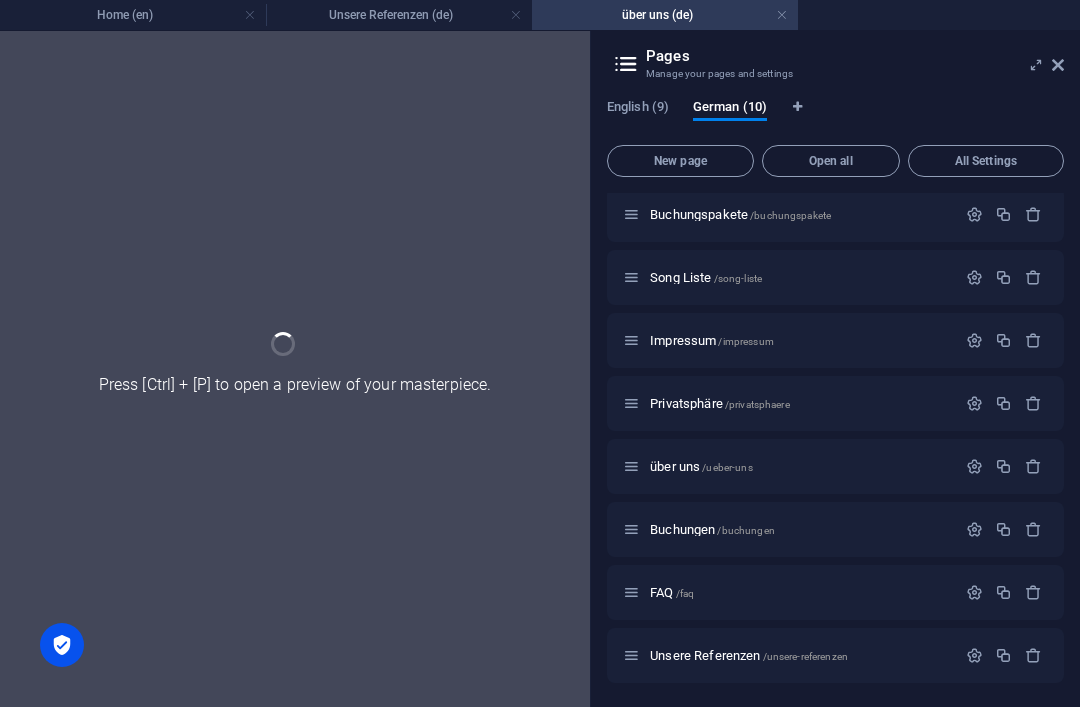 scroll, scrollTop: 132, scrollLeft: 0, axis: vertical 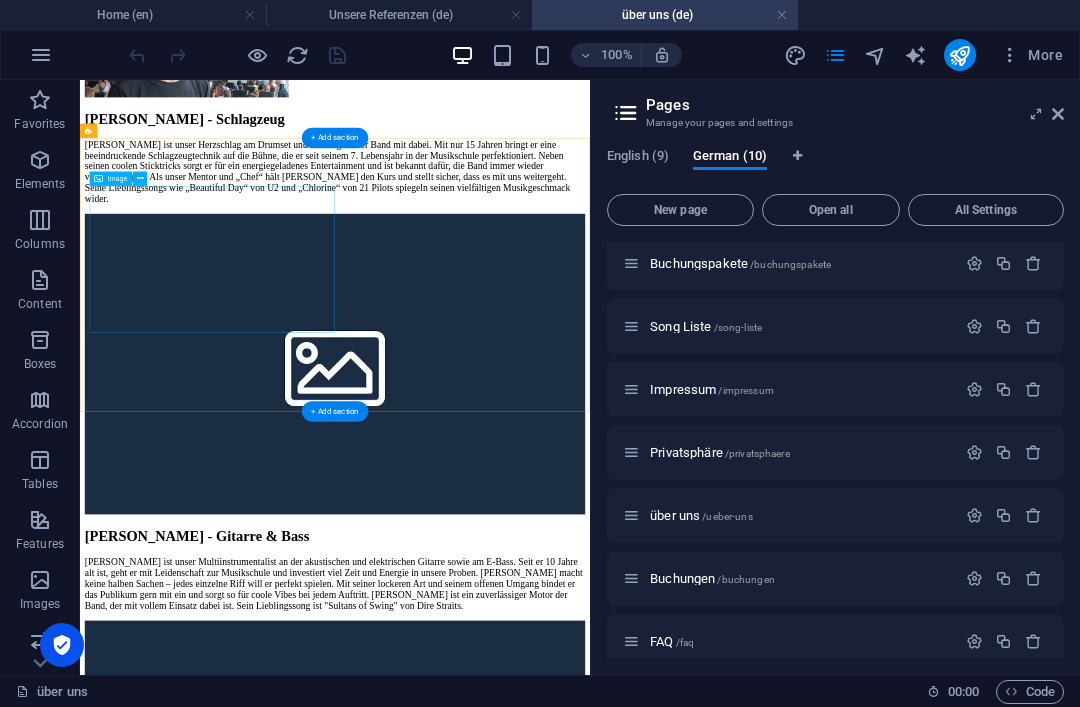 click at bounding box center (505, 1232) 